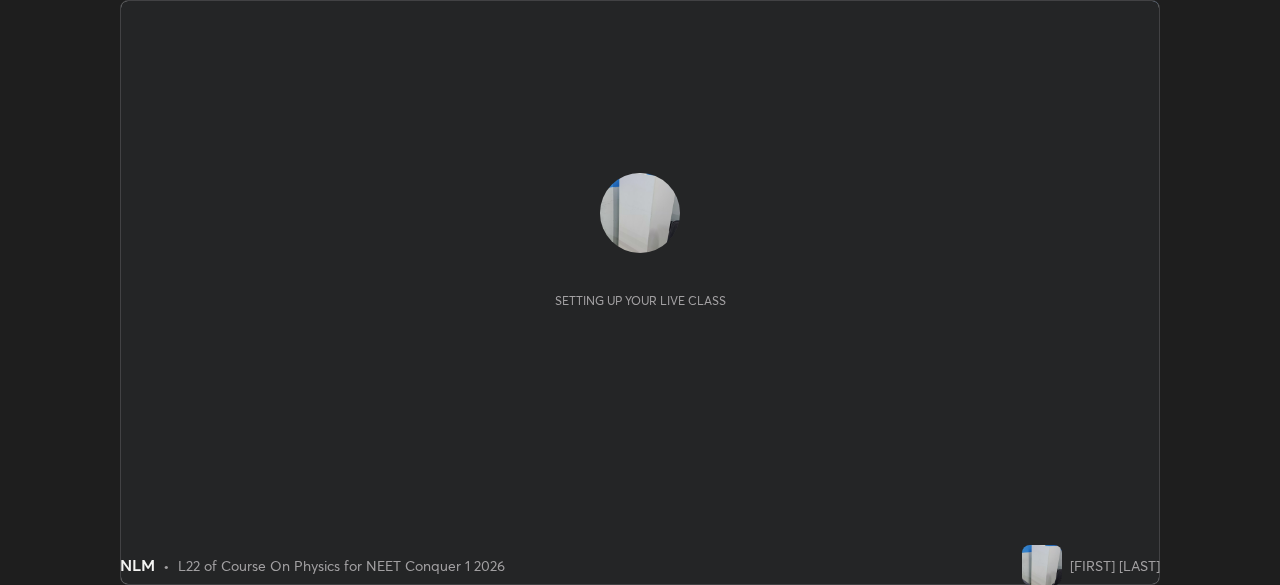 scroll, scrollTop: 0, scrollLeft: 0, axis: both 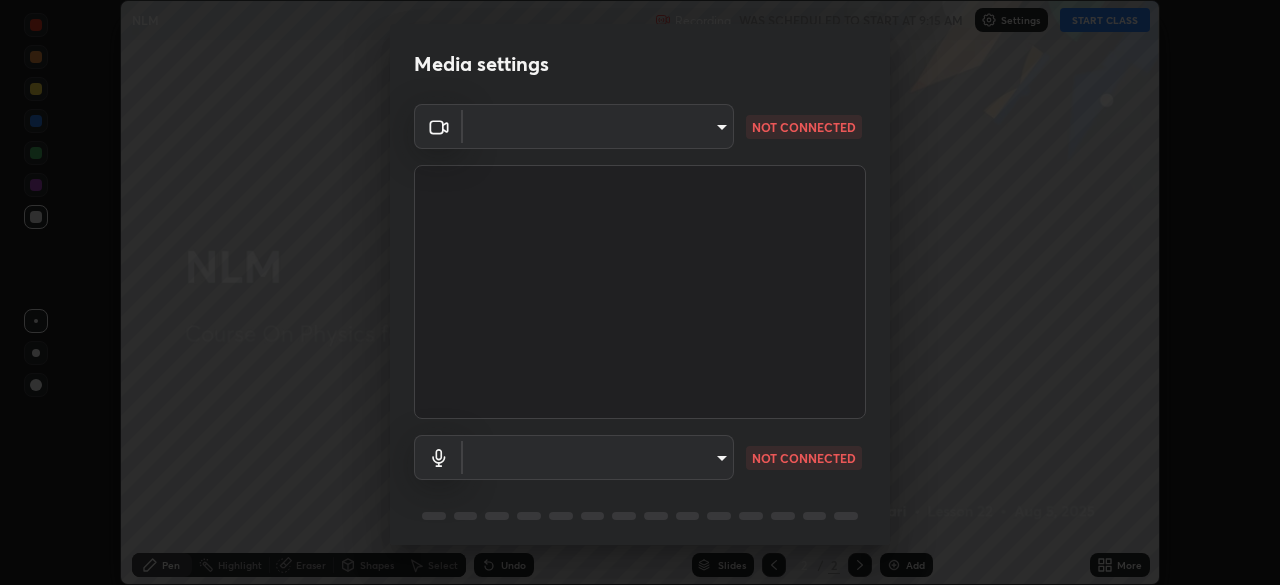 type on "846d0ba8f5080ab81b5b071cdfefeec17a04dc93fe71064fe08a1f5c66129023" 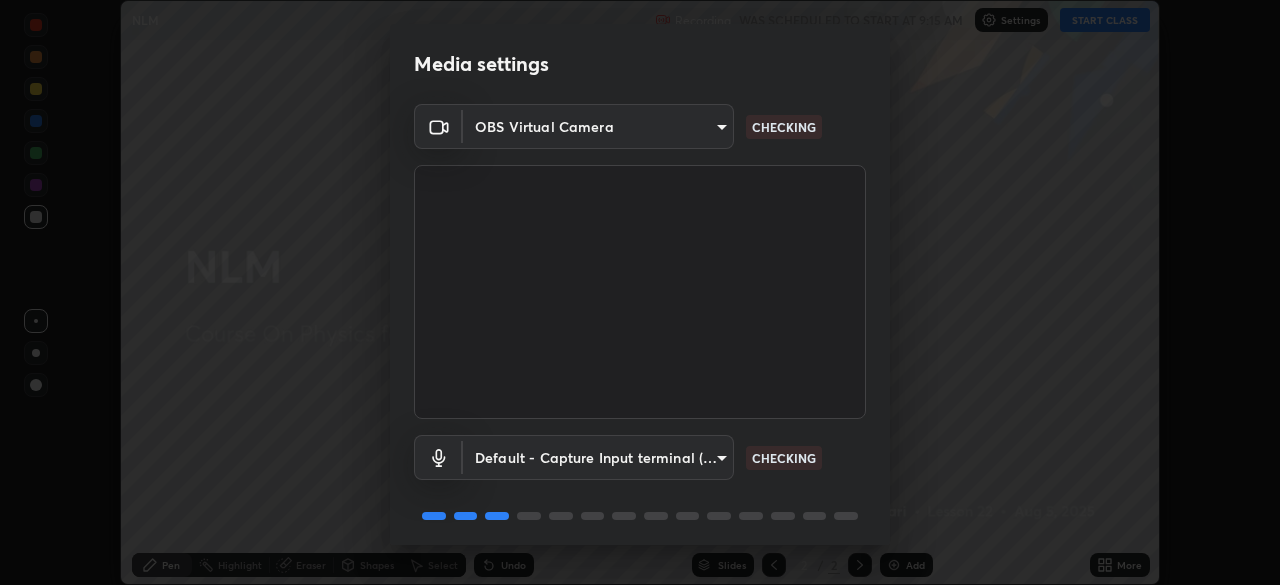 scroll, scrollTop: 71, scrollLeft: 0, axis: vertical 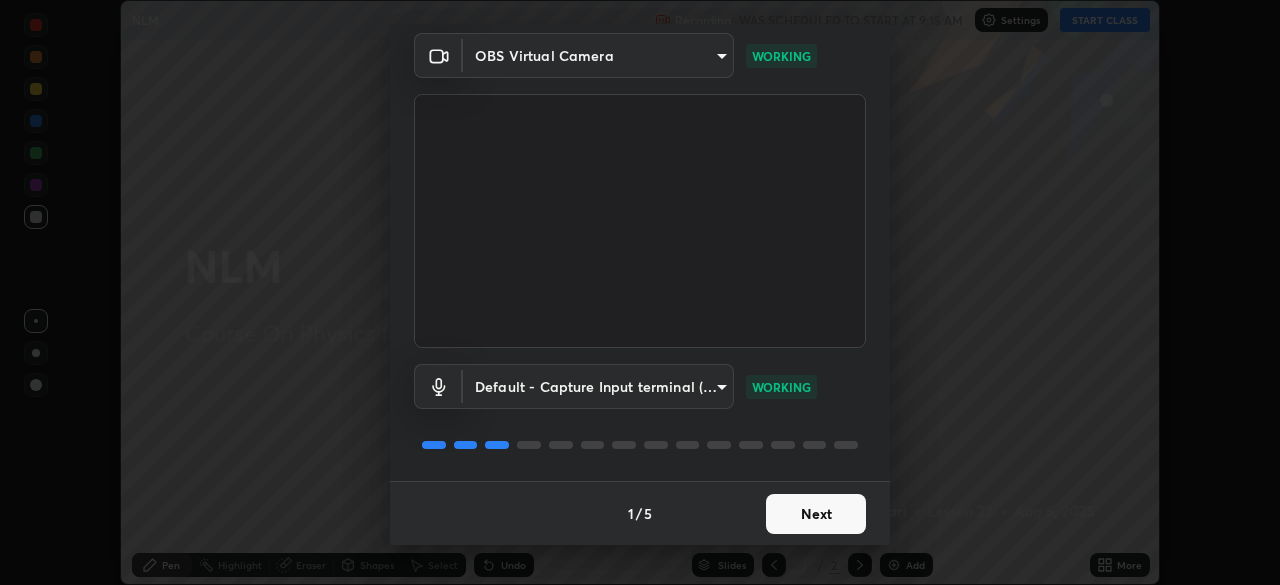 click on "Next" at bounding box center (816, 514) 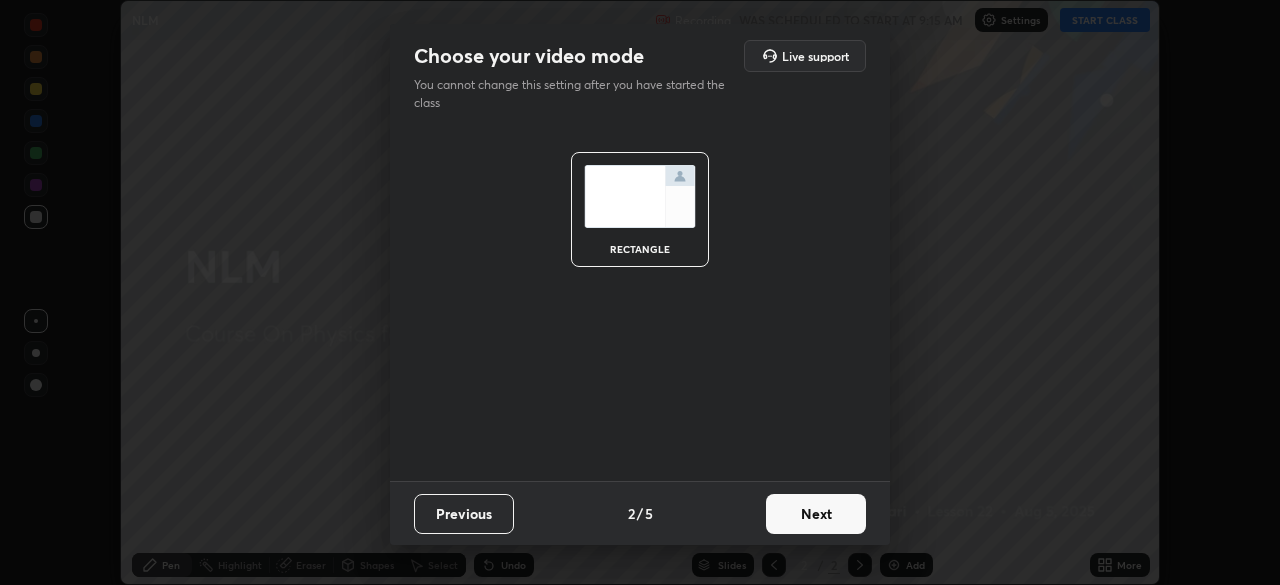 click on "Next" at bounding box center (816, 514) 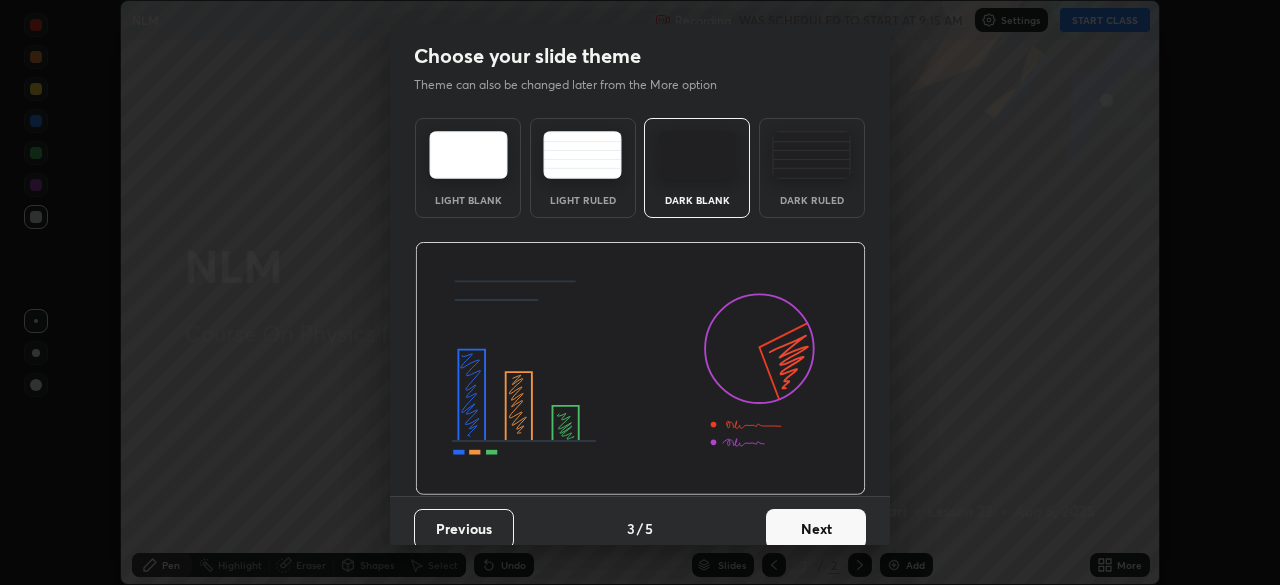 click on "Next" at bounding box center (816, 529) 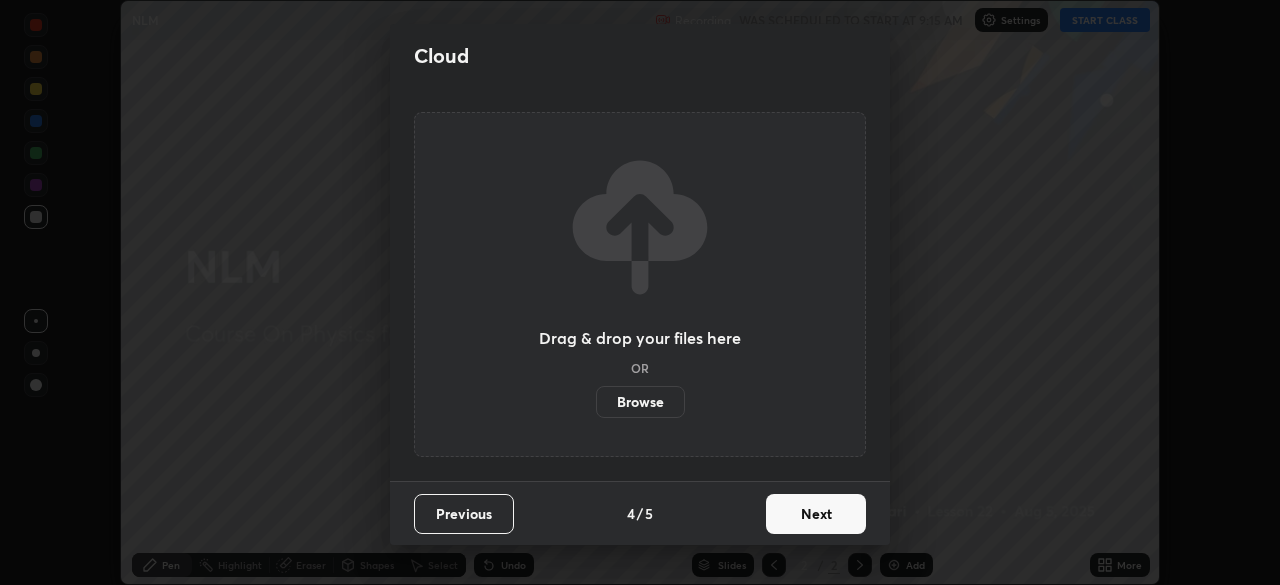 click on "Next" at bounding box center [816, 514] 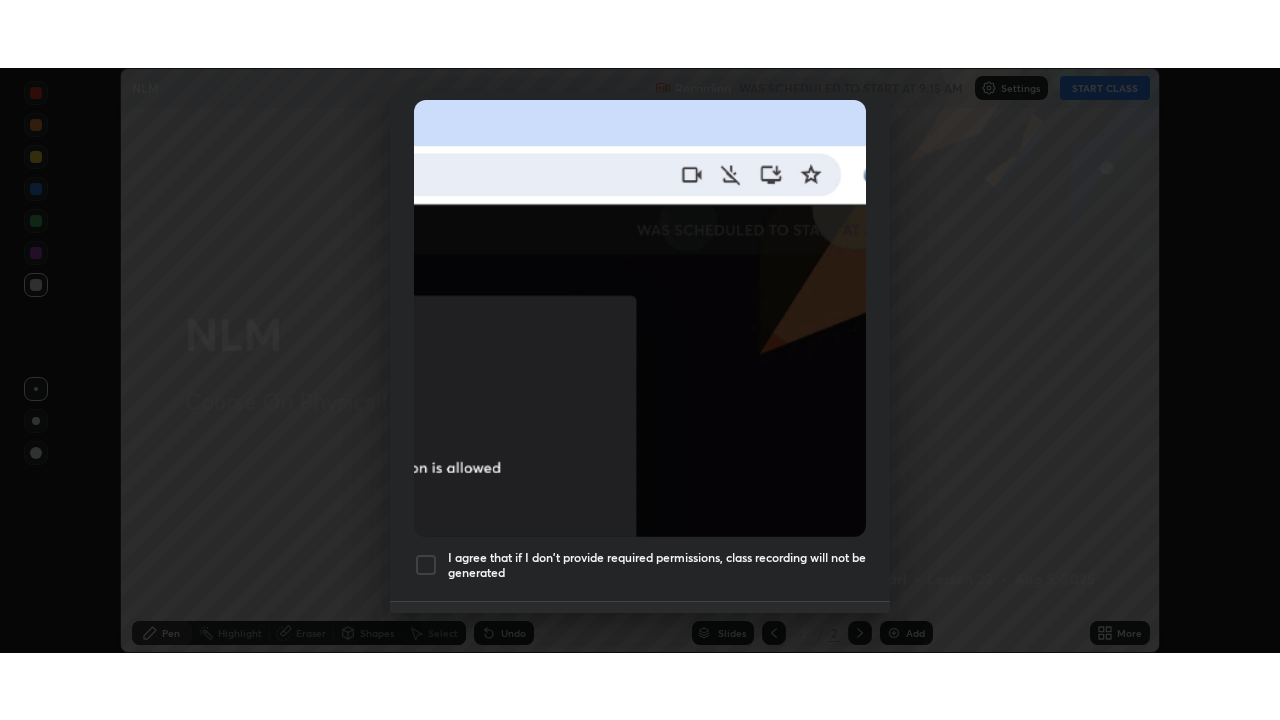 scroll, scrollTop: 479, scrollLeft: 0, axis: vertical 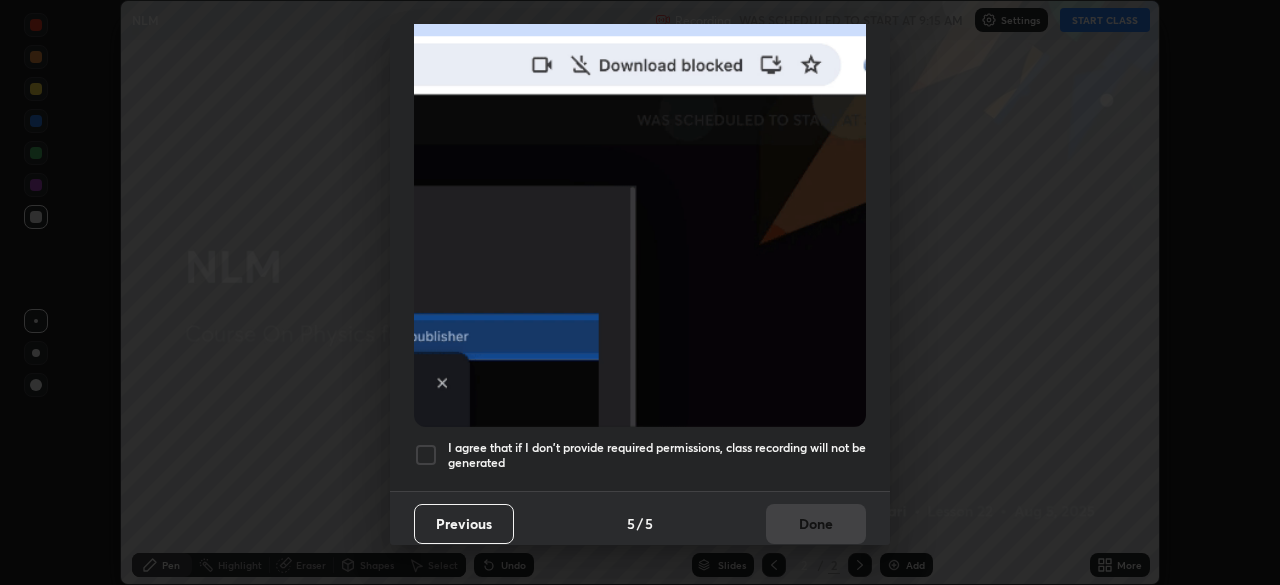 click at bounding box center [426, 455] 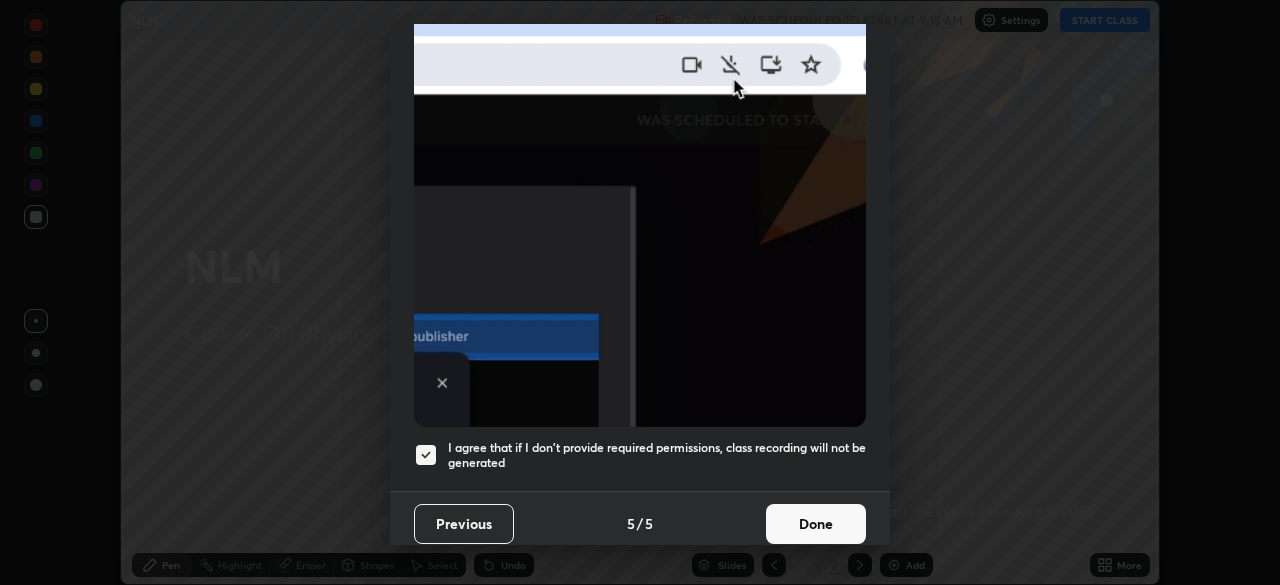 click on "Done" at bounding box center [816, 524] 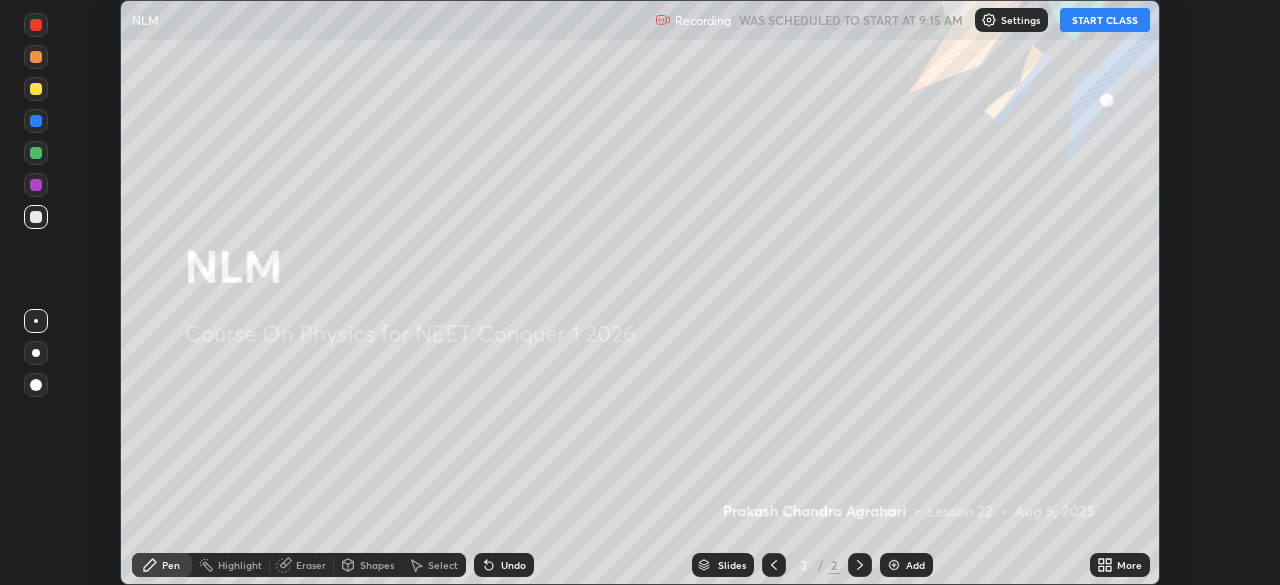 click on "START CLASS" at bounding box center (1105, 20) 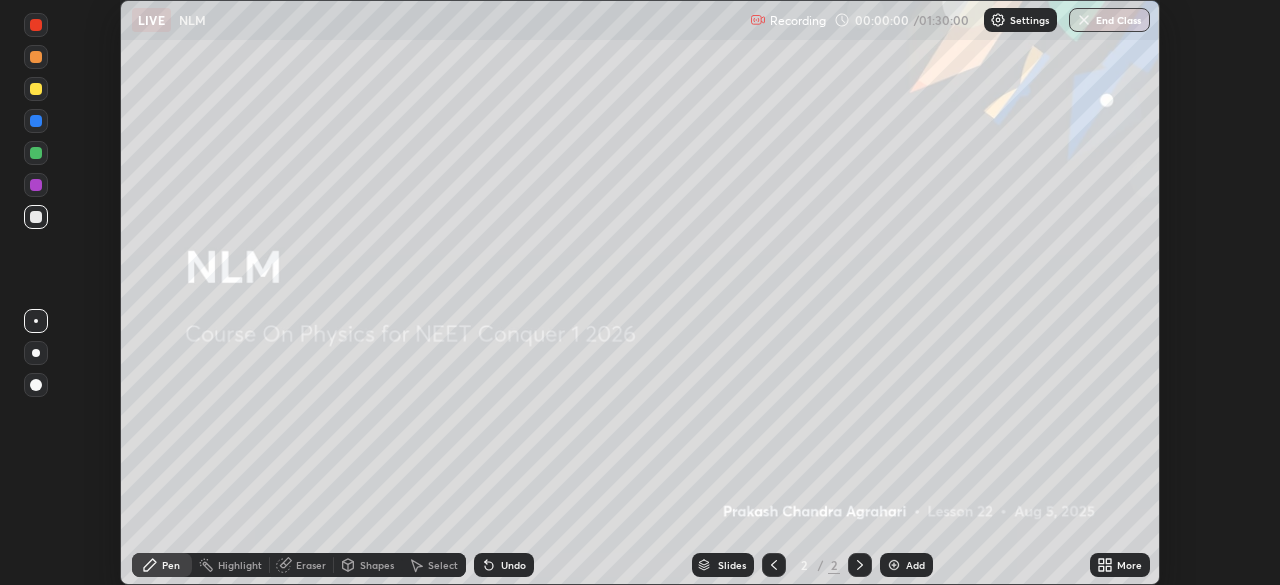 click 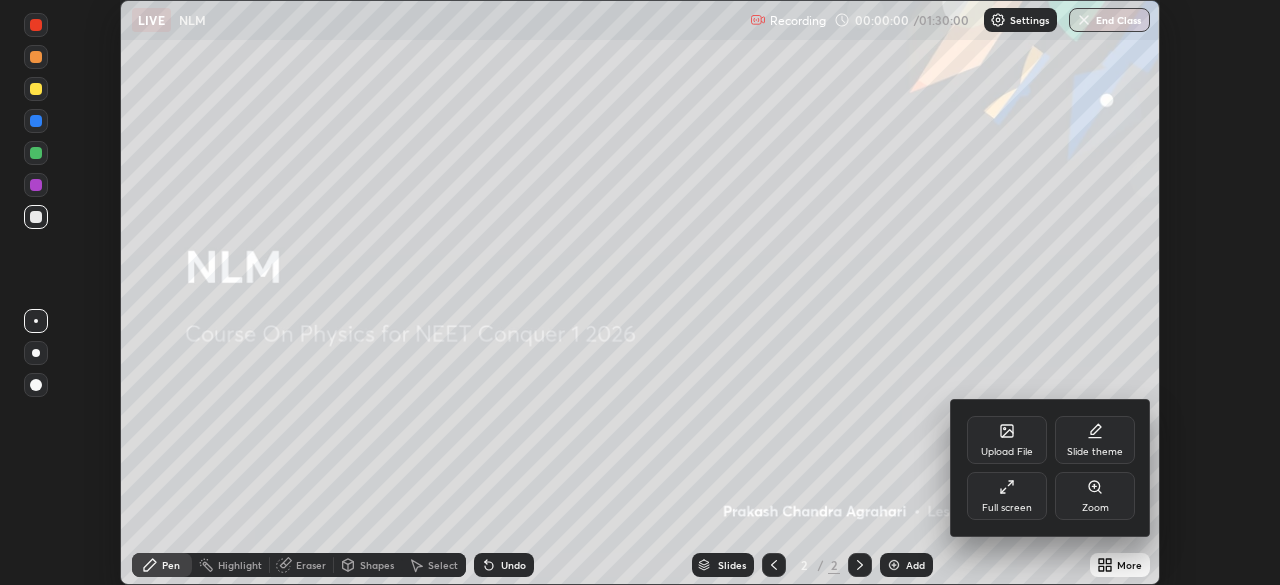 click on "Full screen" at bounding box center [1007, 508] 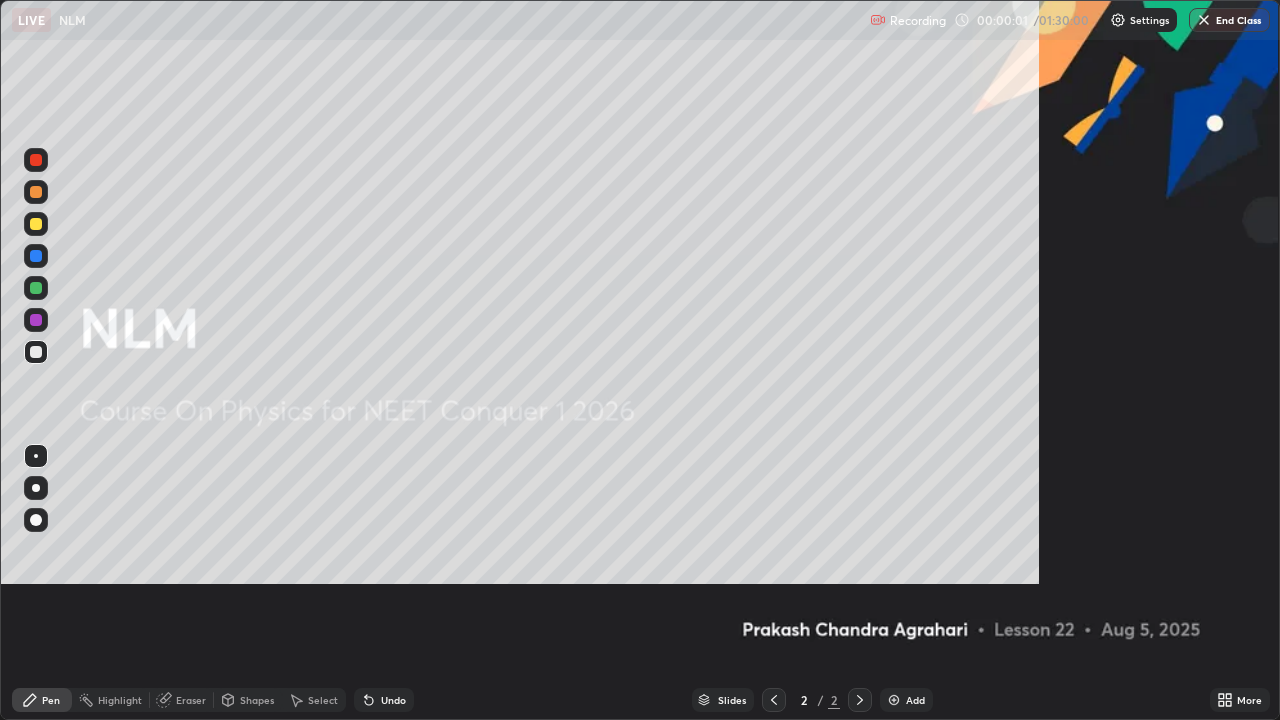 scroll, scrollTop: 99280, scrollLeft: 98720, axis: both 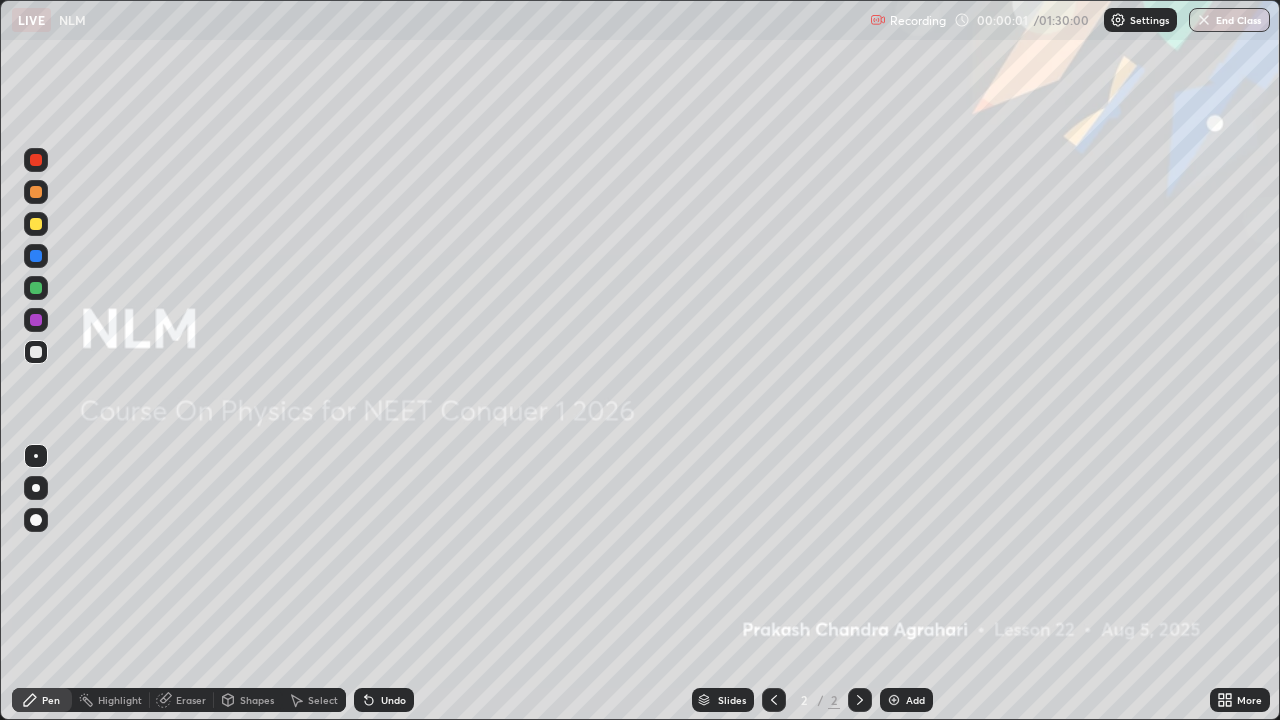 click at bounding box center [894, 700] 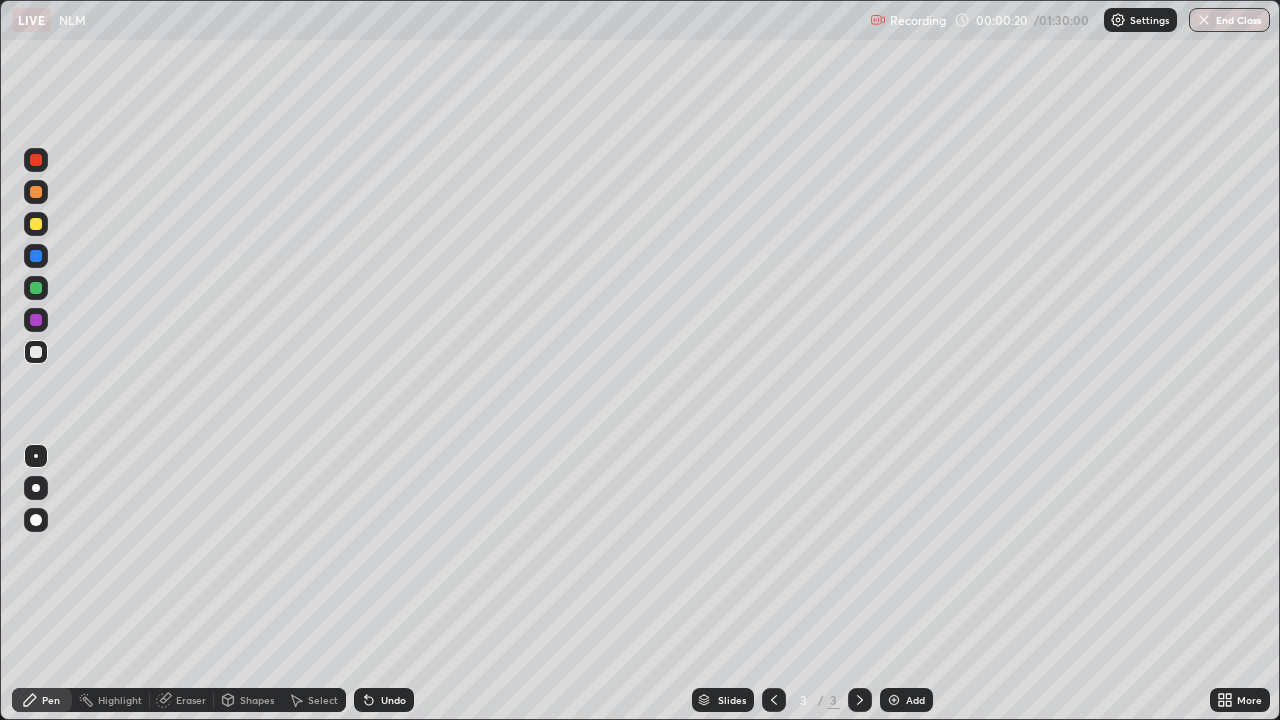 click on "Highlight" at bounding box center (111, 700) 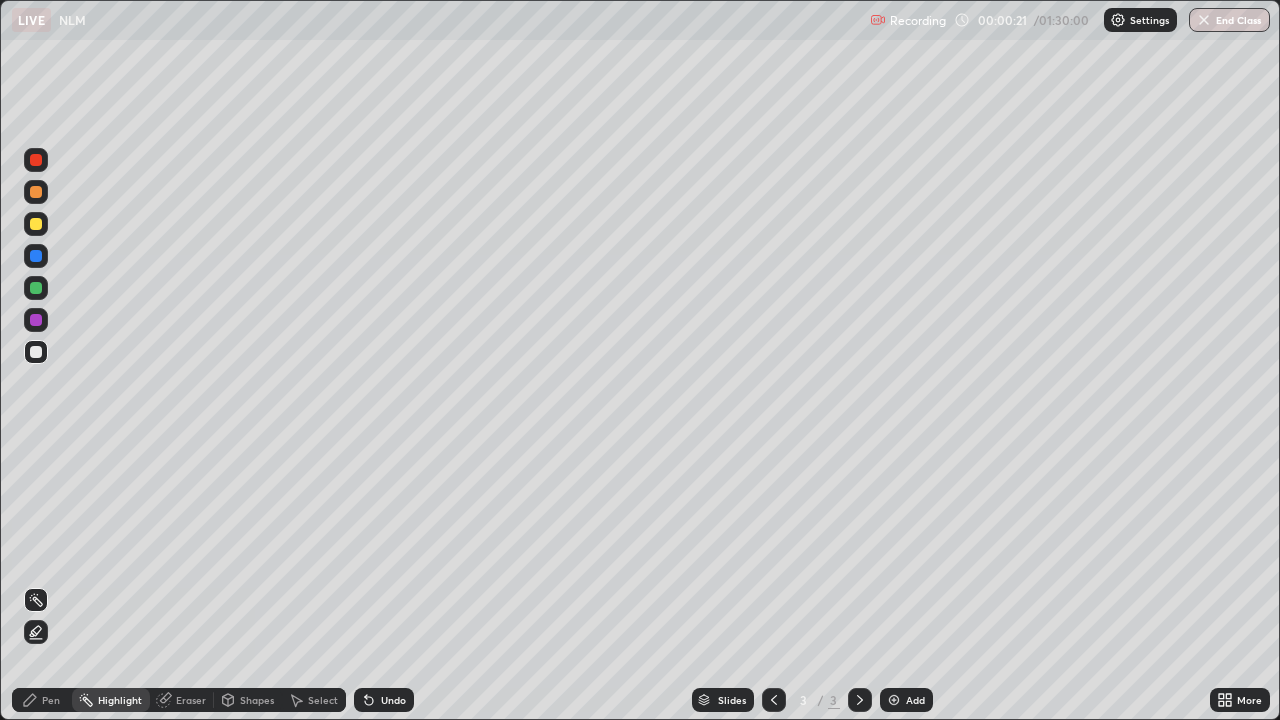 click 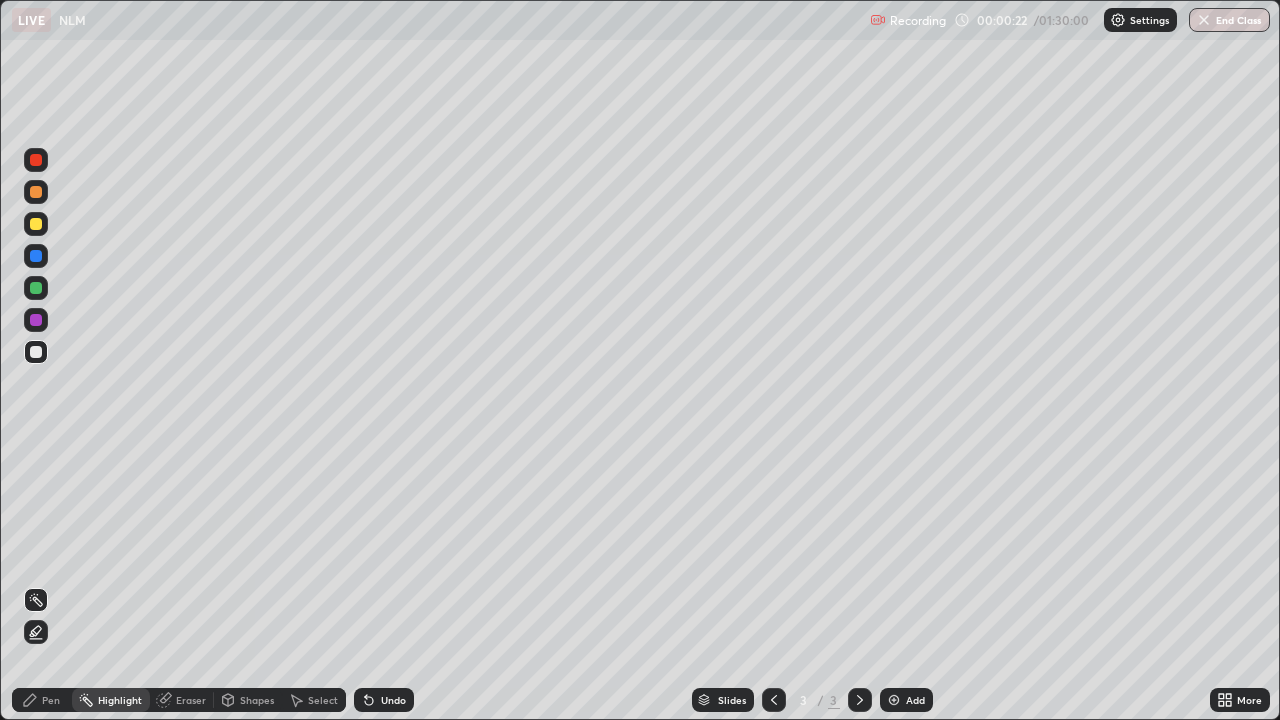 click on "Highlight" at bounding box center (111, 700) 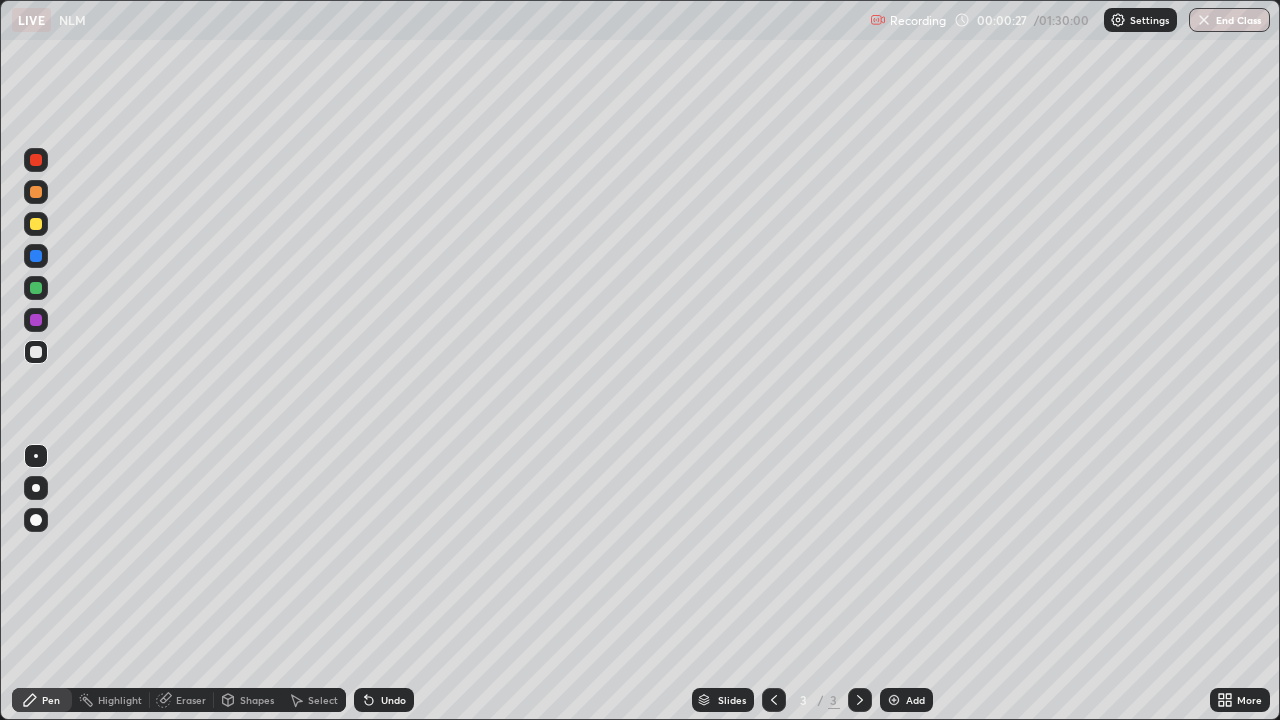 click at bounding box center (36, 288) 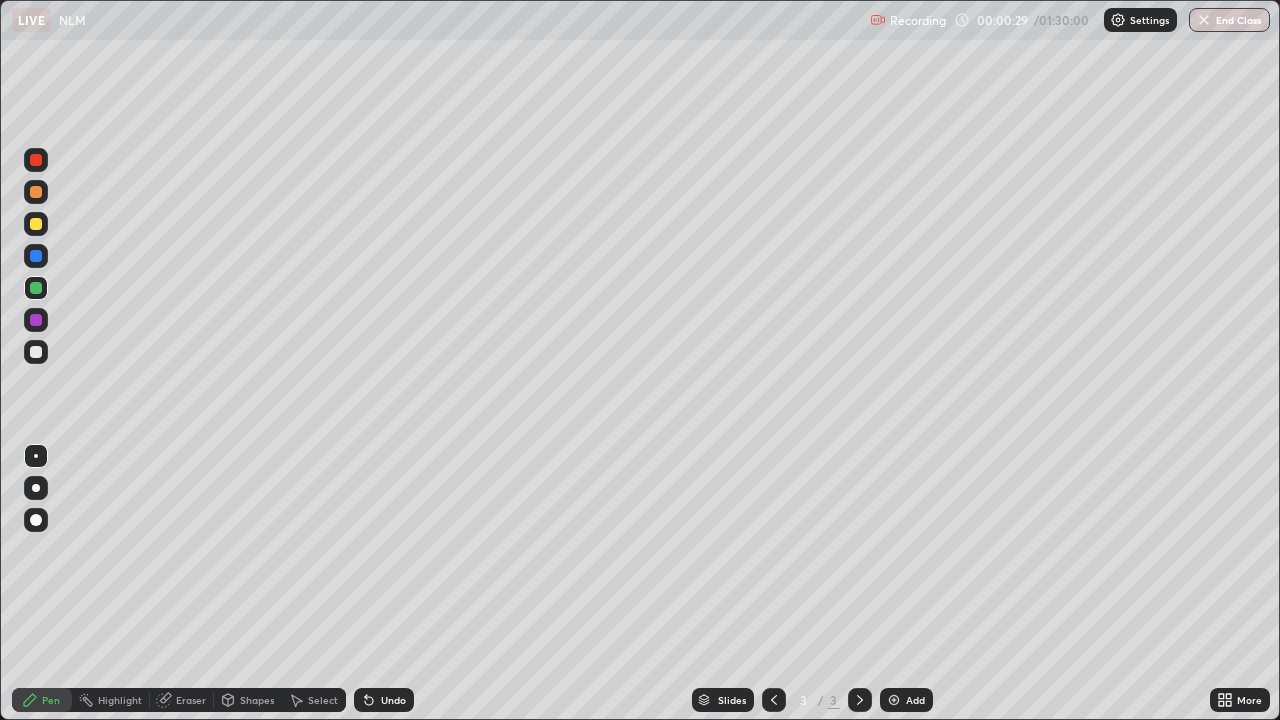 click on "Shapes" at bounding box center (257, 700) 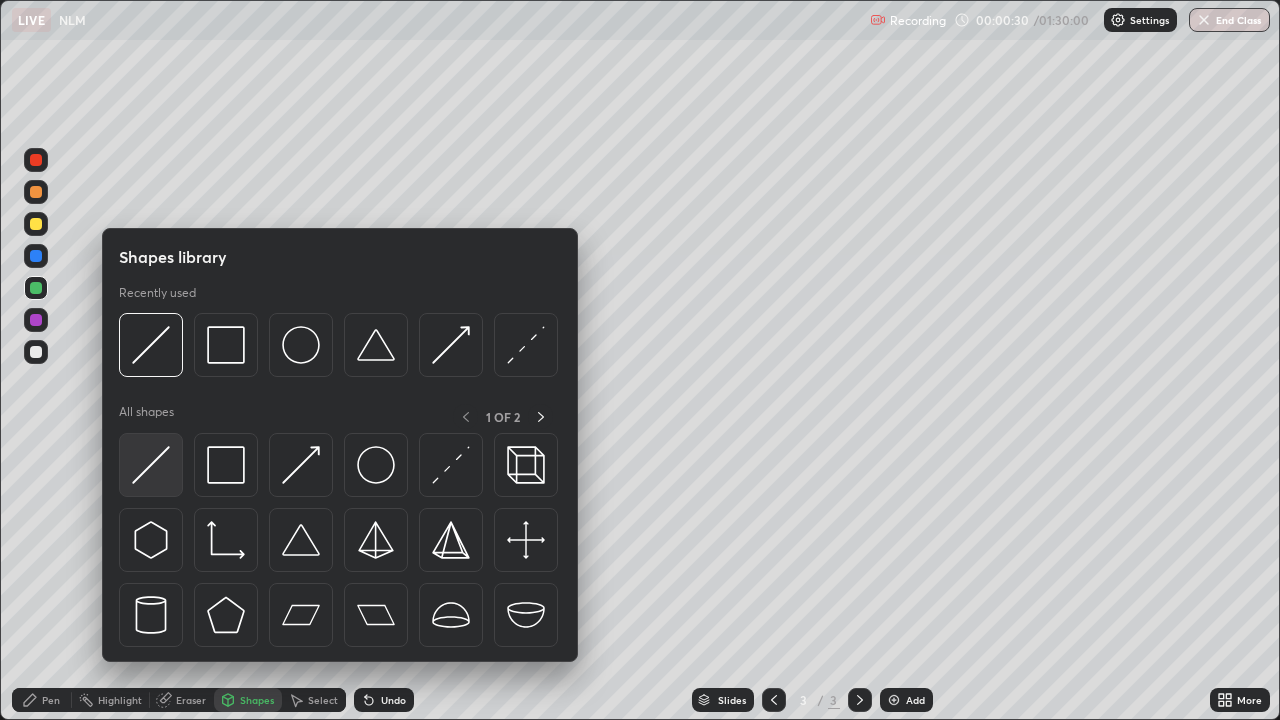 click at bounding box center [151, 465] 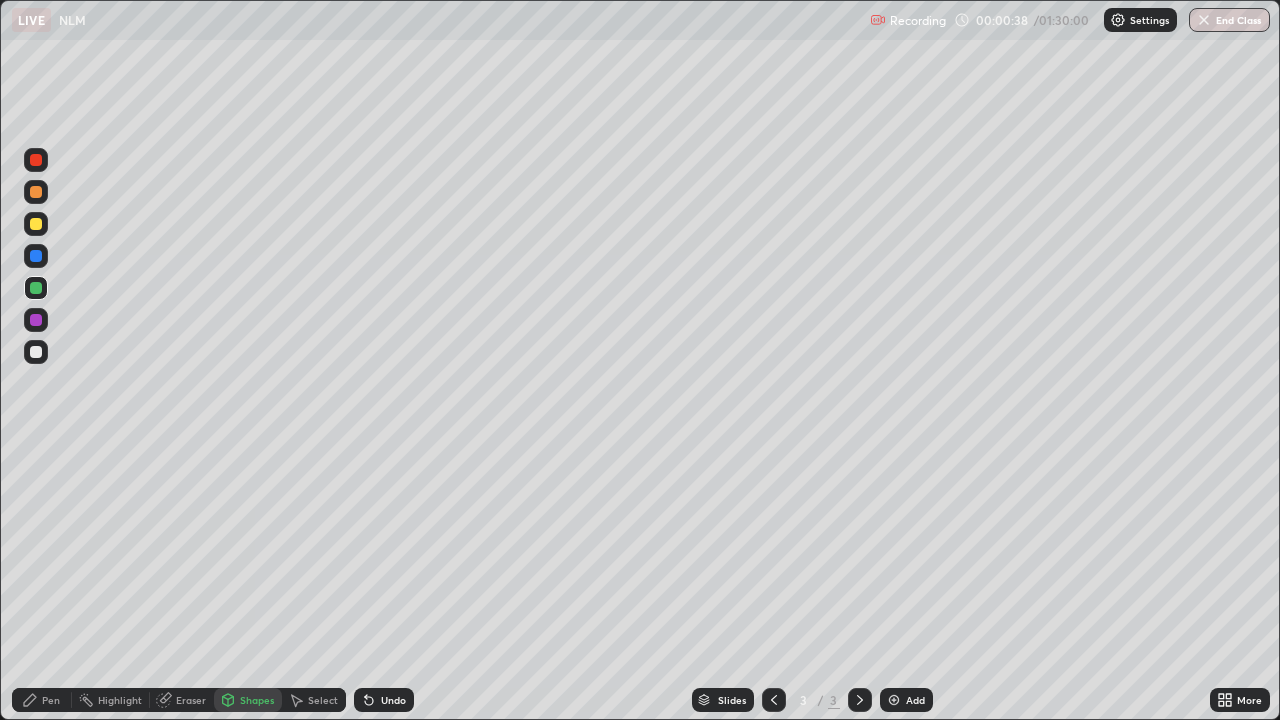 click at bounding box center [36, 320] 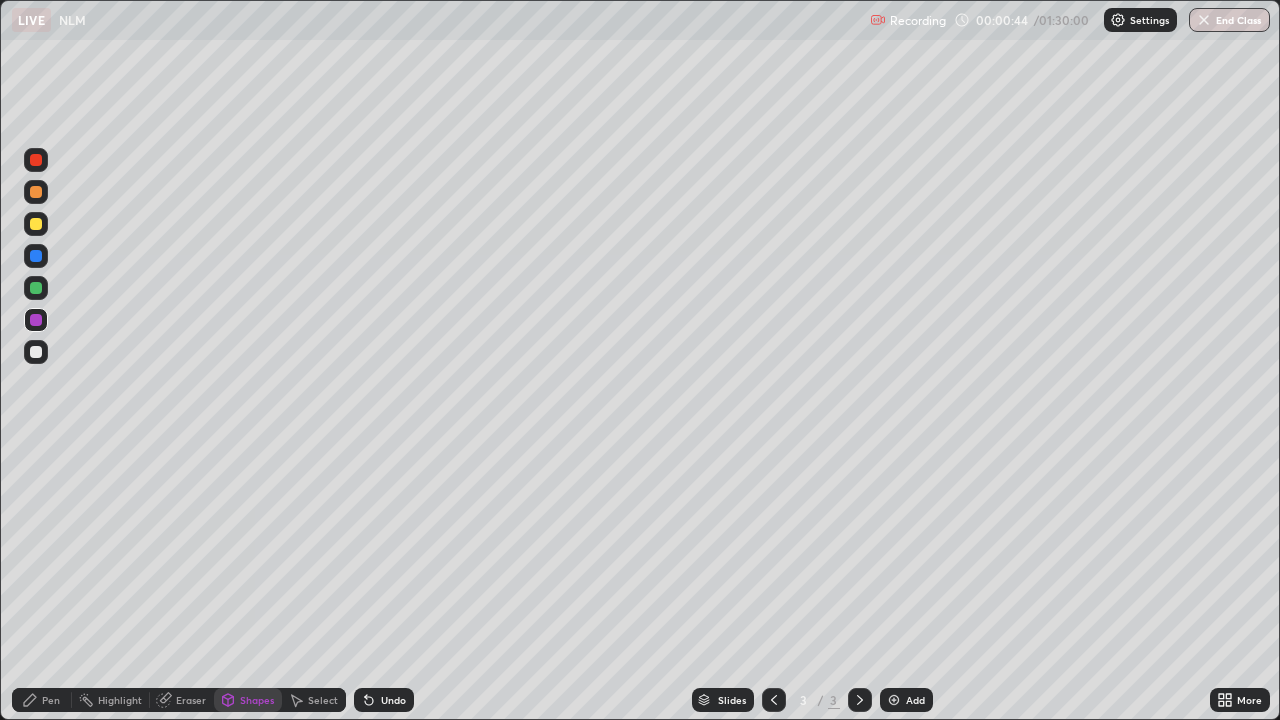 click on "Pen" at bounding box center (51, 700) 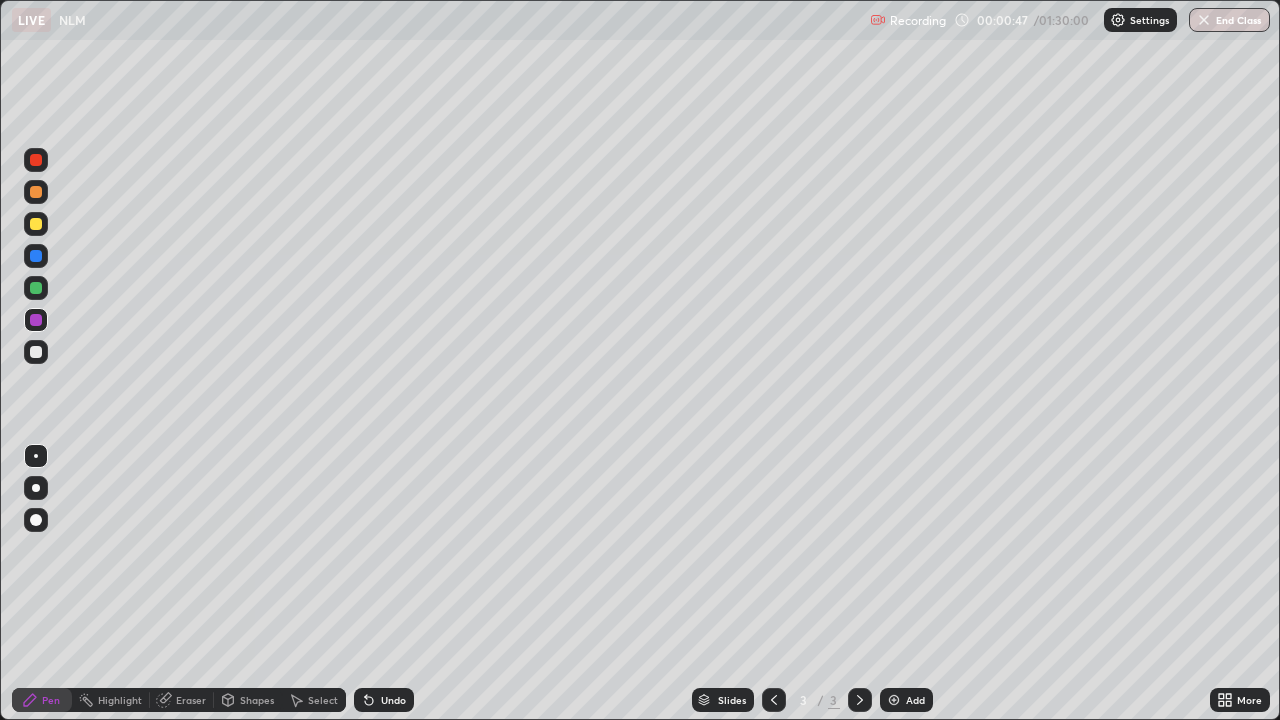 click at bounding box center (36, 320) 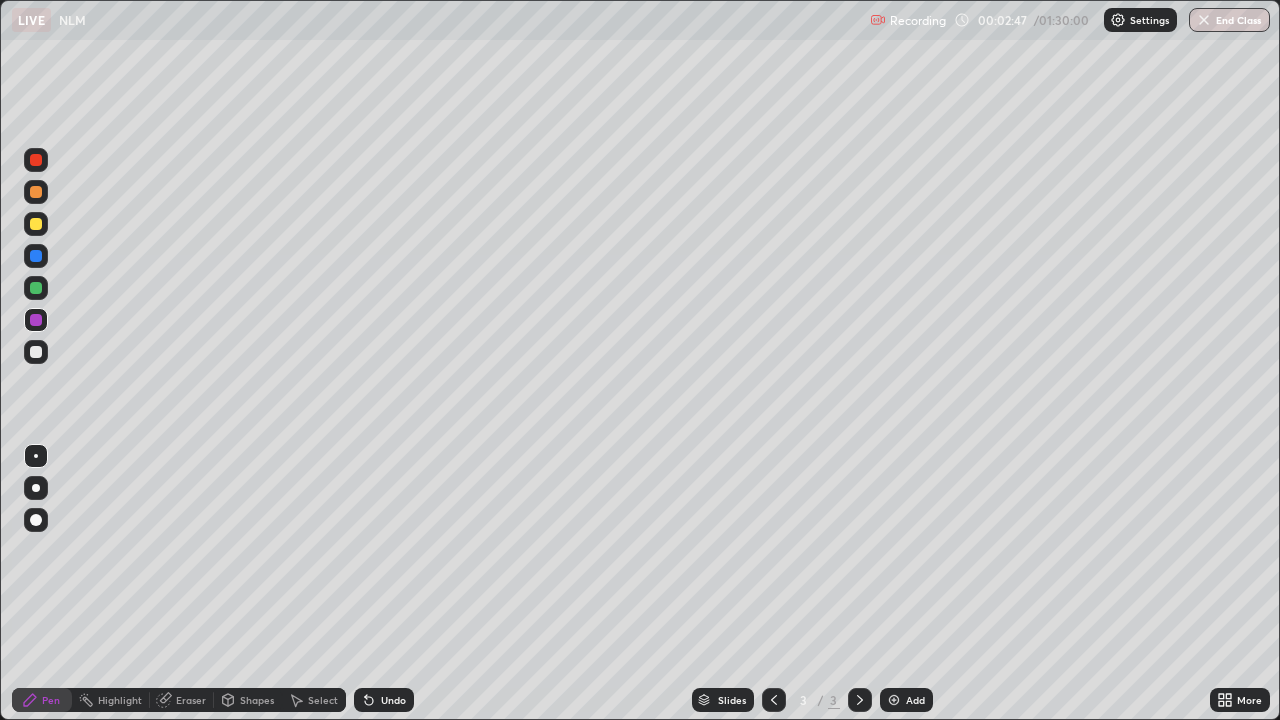 click at bounding box center [36, 352] 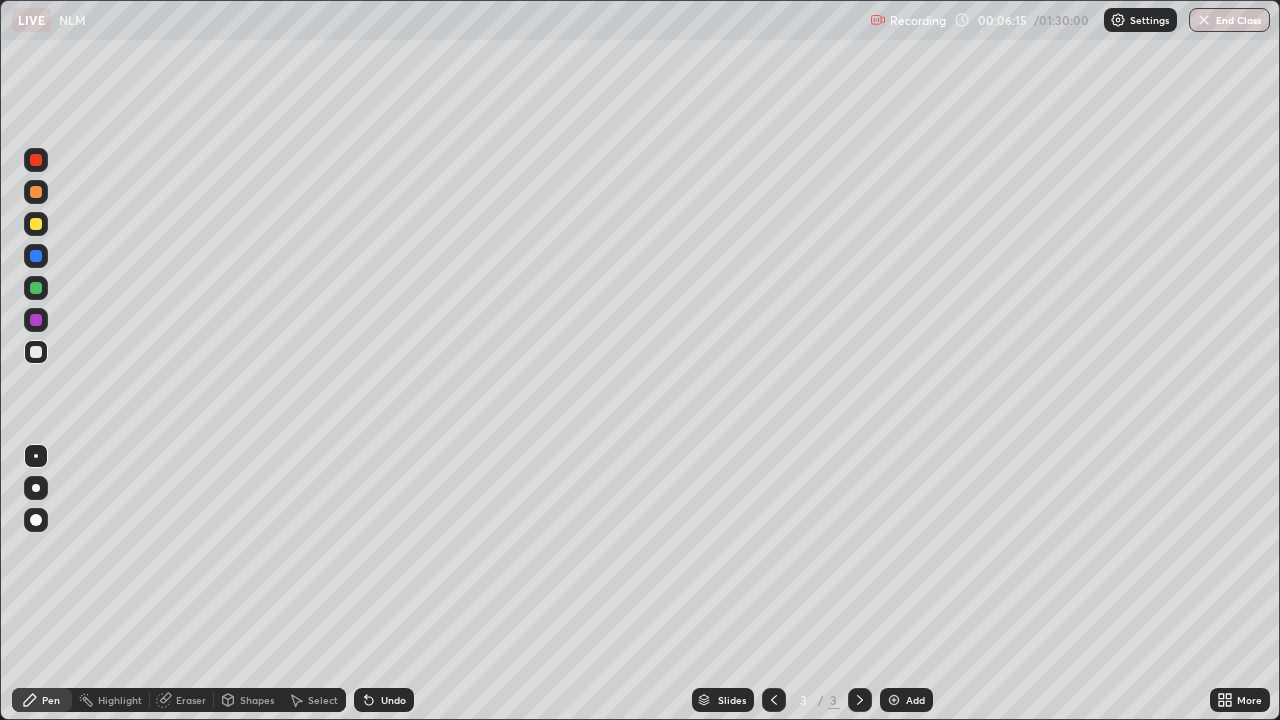 click on "Undo" at bounding box center (393, 700) 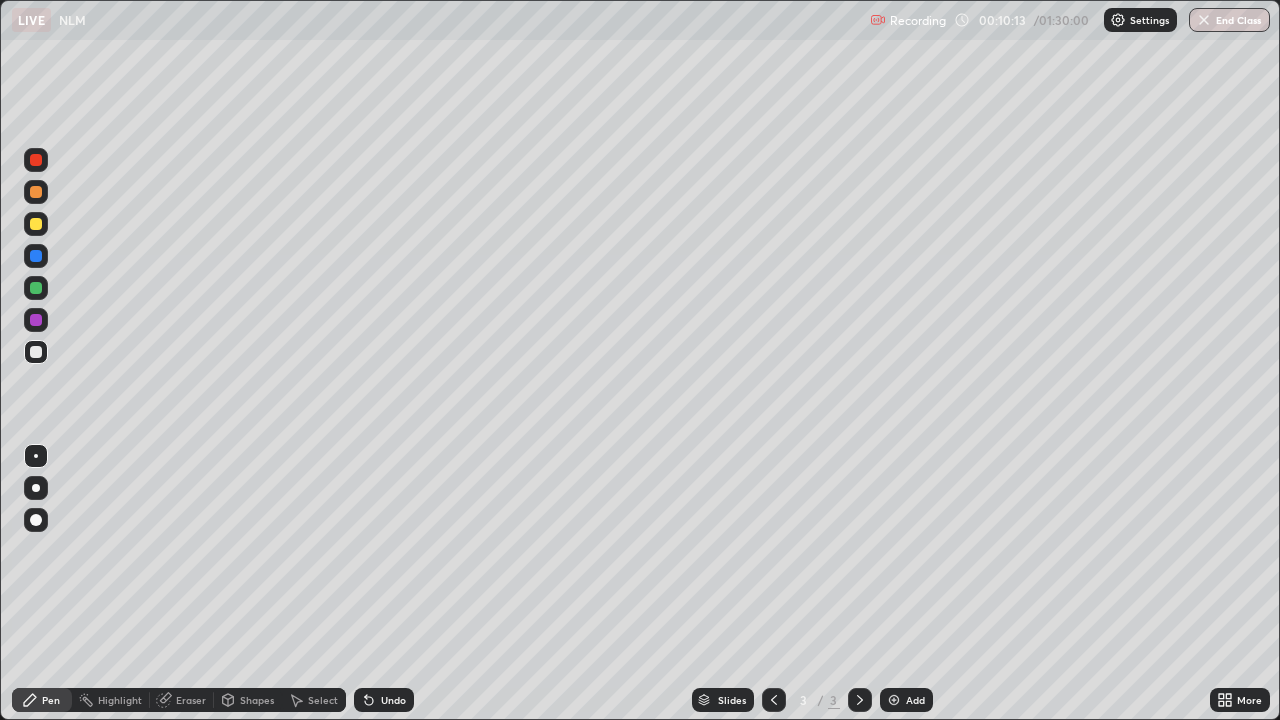 click on "Eraser" at bounding box center (191, 700) 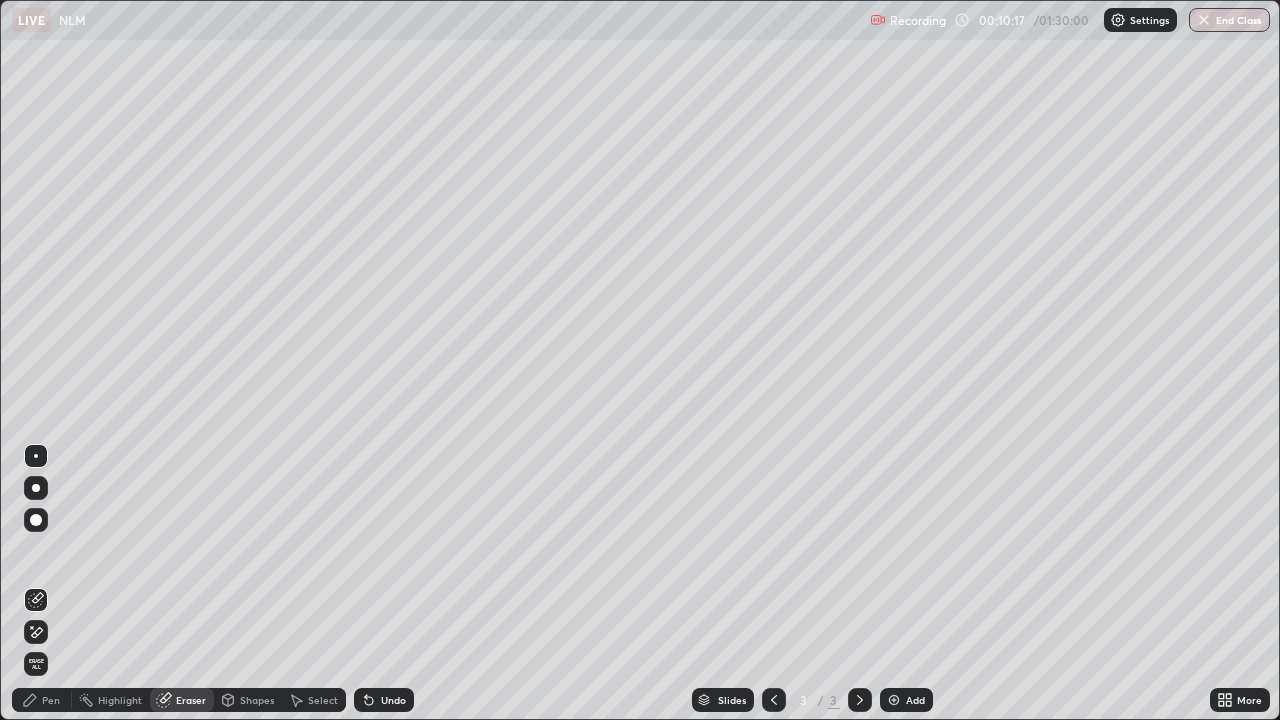 click on "Pen" at bounding box center [51, 700] 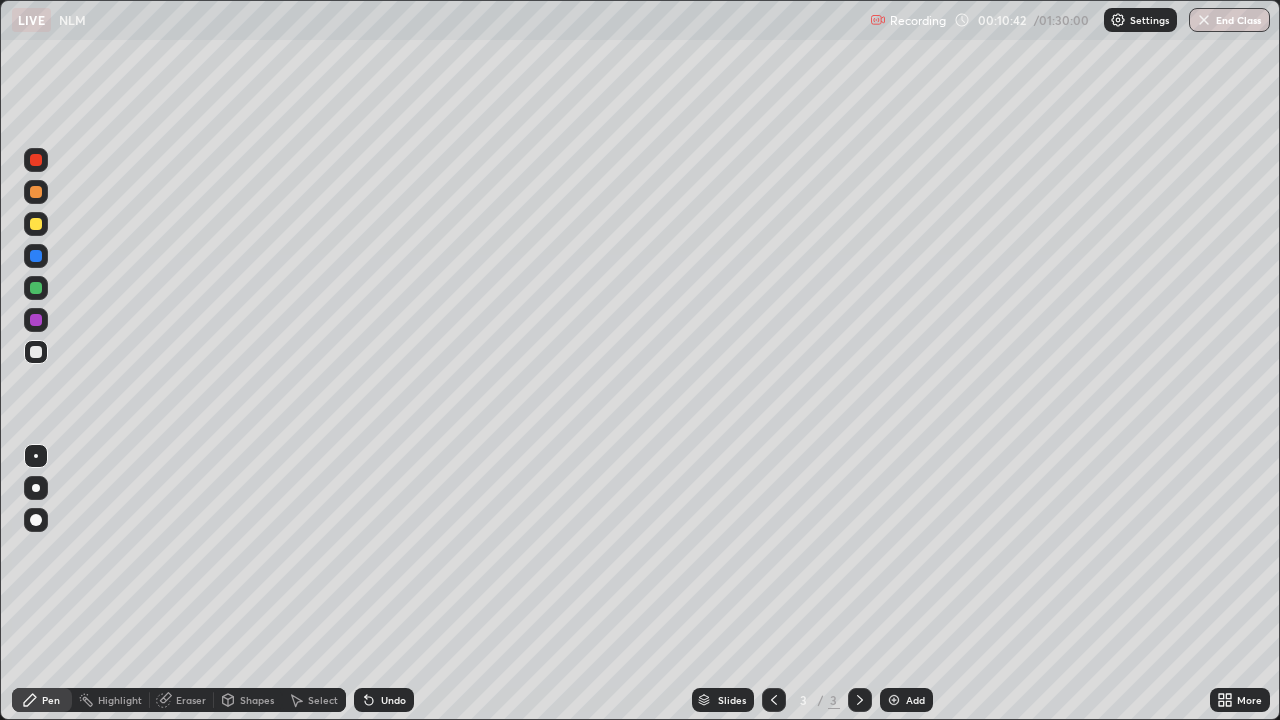 click on "Eraser" at bounding box center (191, 700) 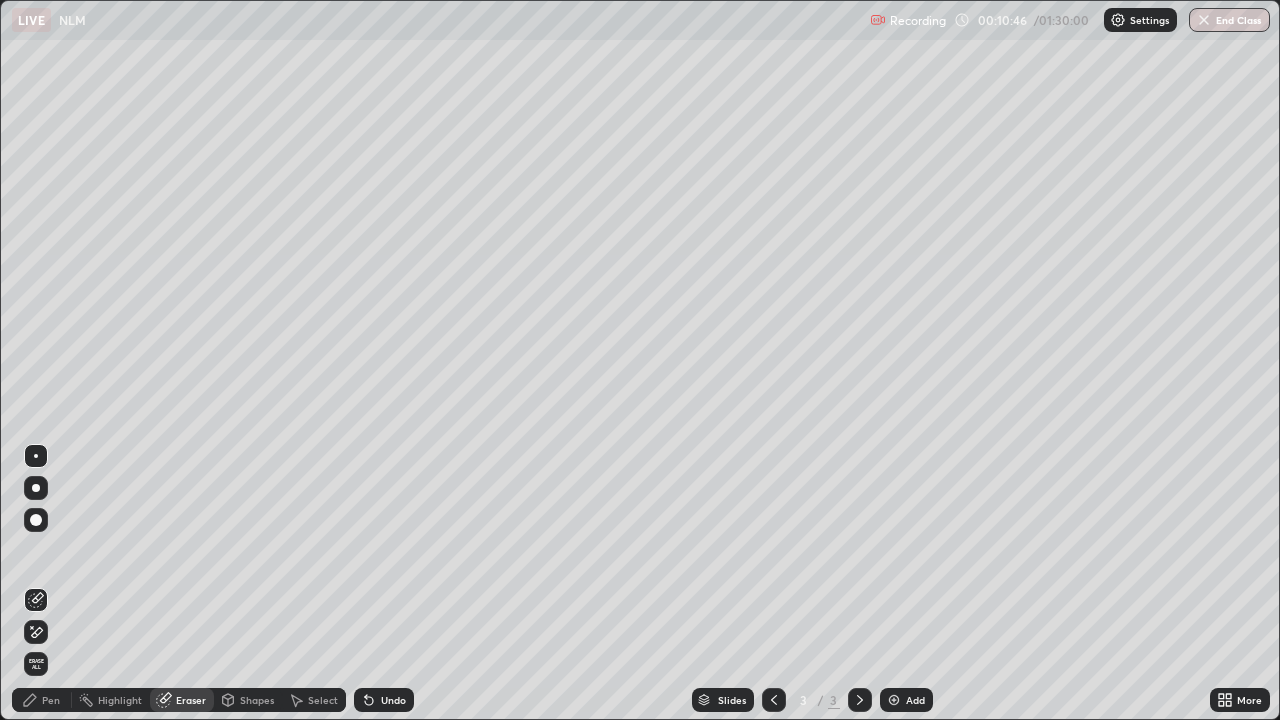 click on "Pen" at bounding box center (51, 700) 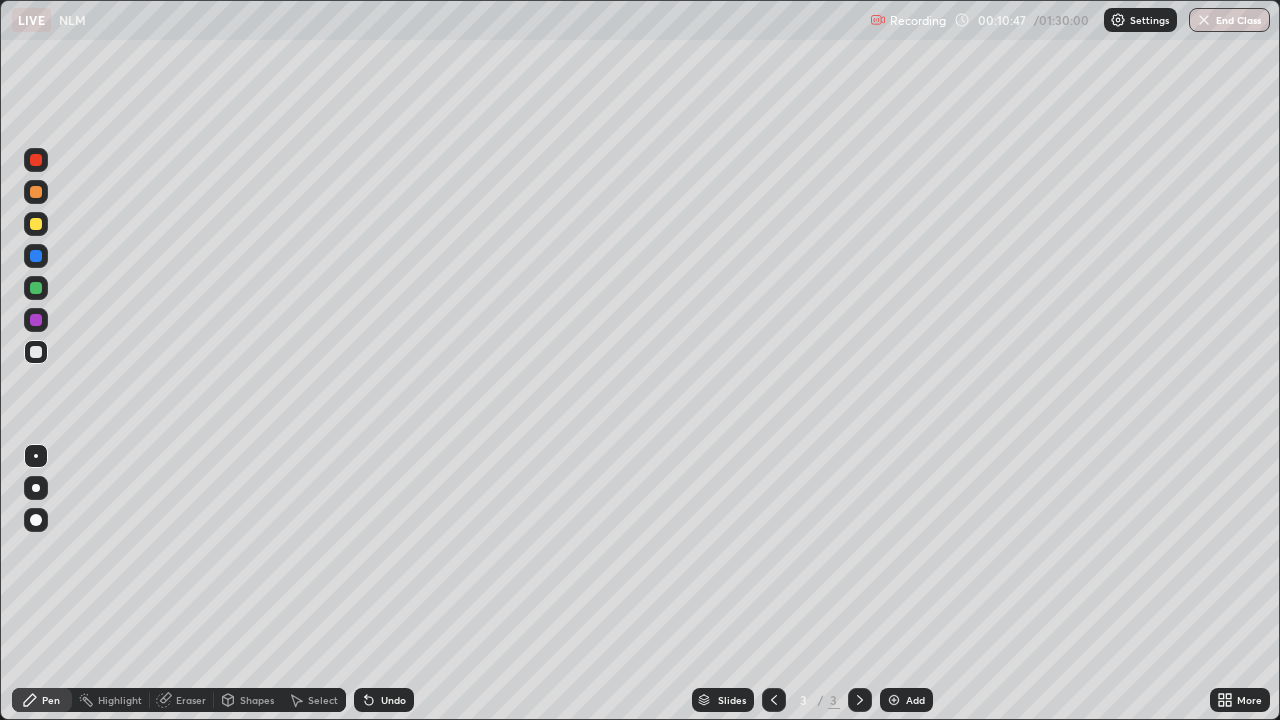 click at bounding box center (36, 320) 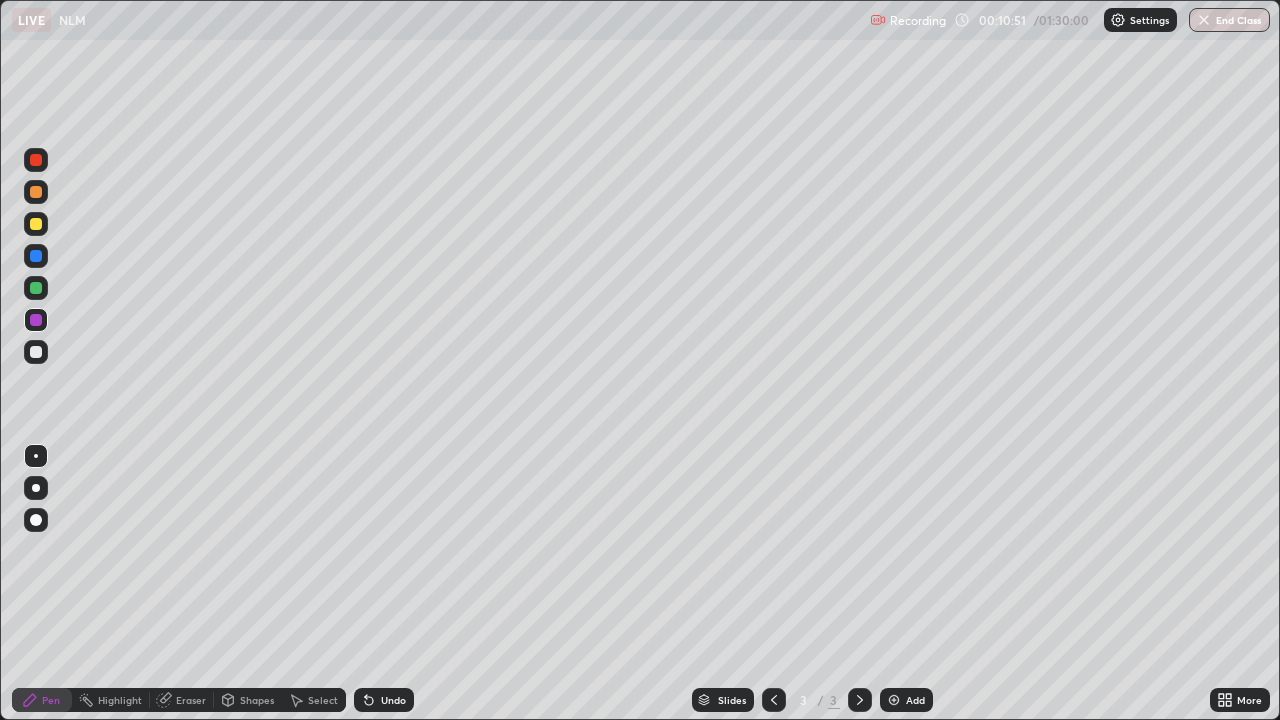 click on "Eraser" at bounding box center [191, 700] 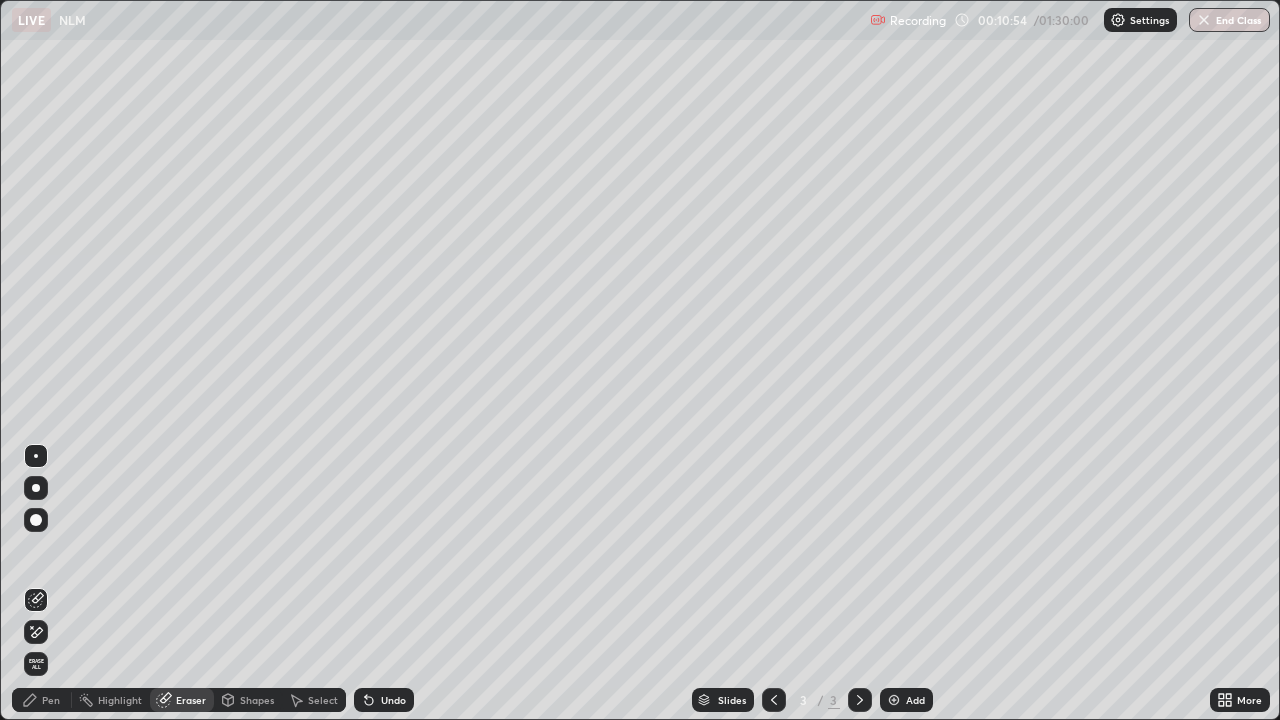 click on "Pen" at bounding box center [51, 700] 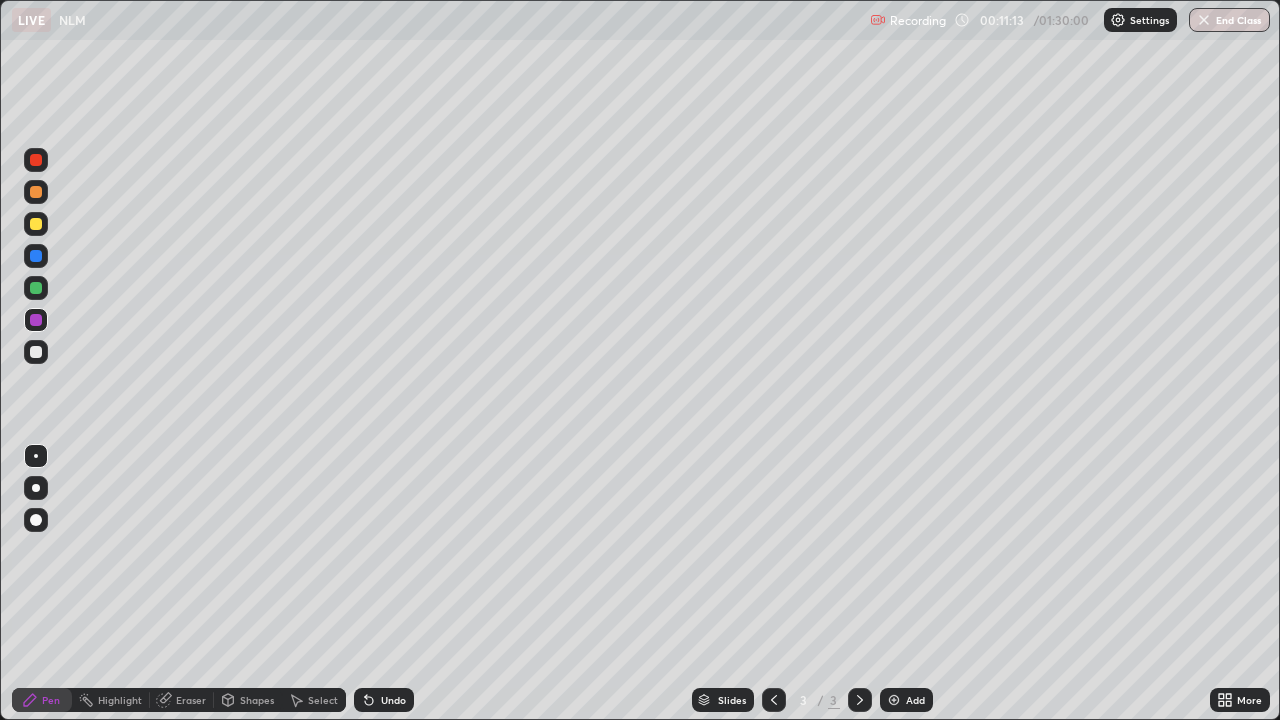 click on "Eraser" at bounding box center (191, 700) 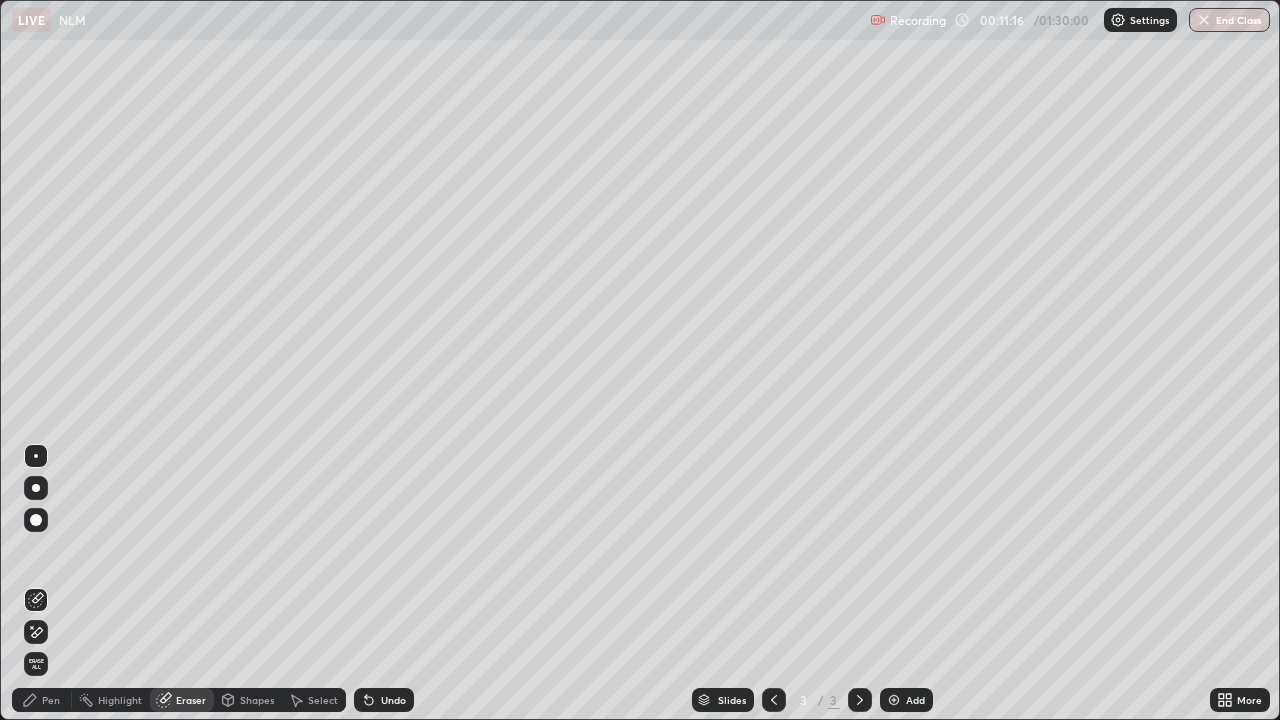 click on "Pen" at bounding box center (42, 700) 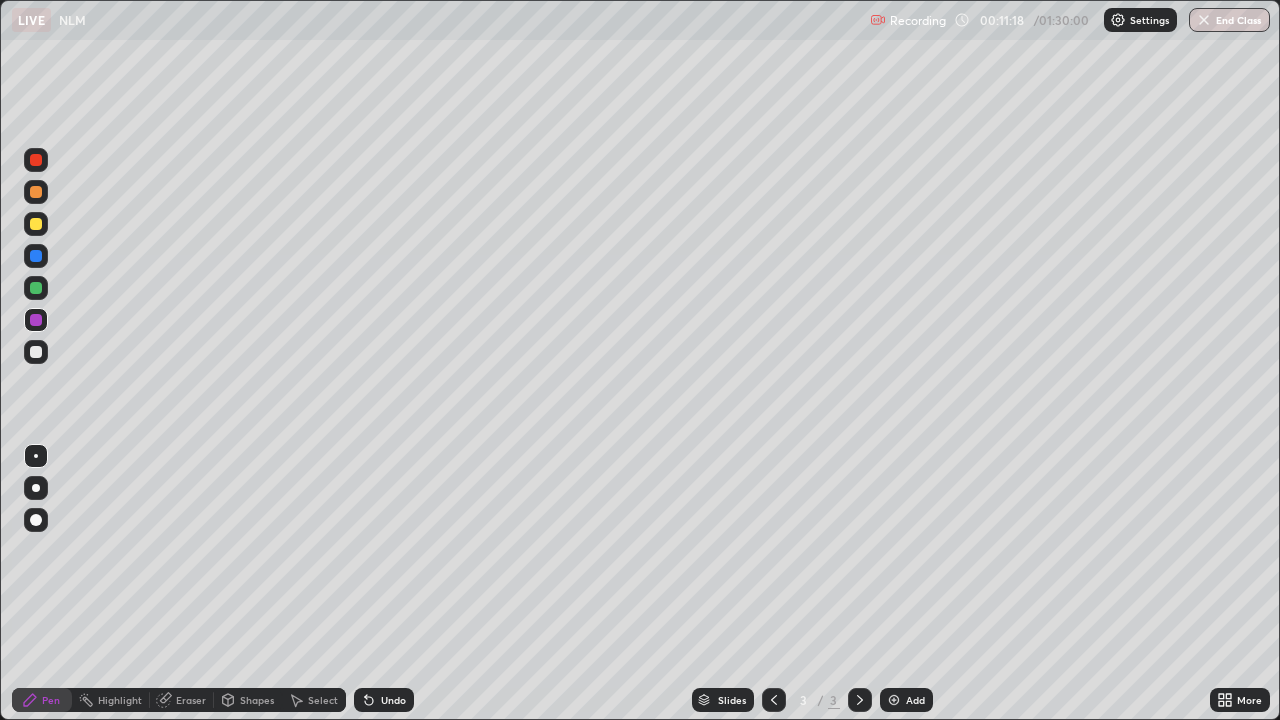 click at bounding box center [36, 352] 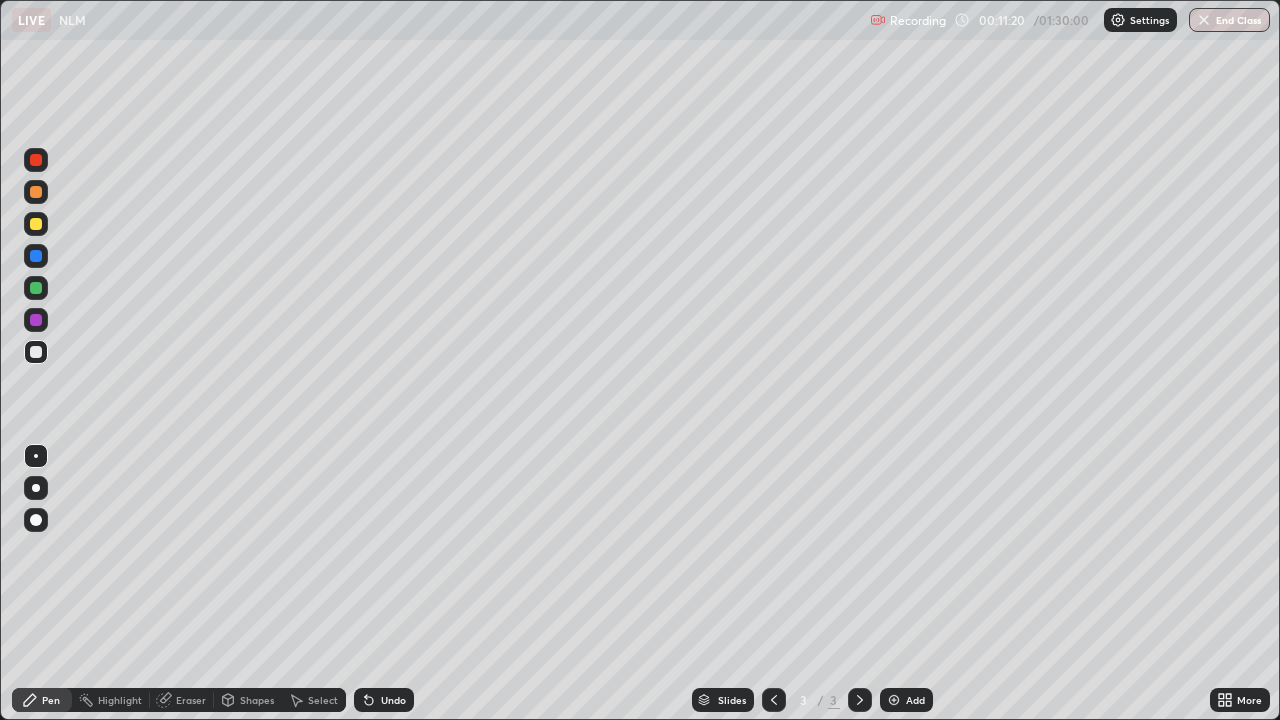 click on "Select" at bounding box center [323, 700] 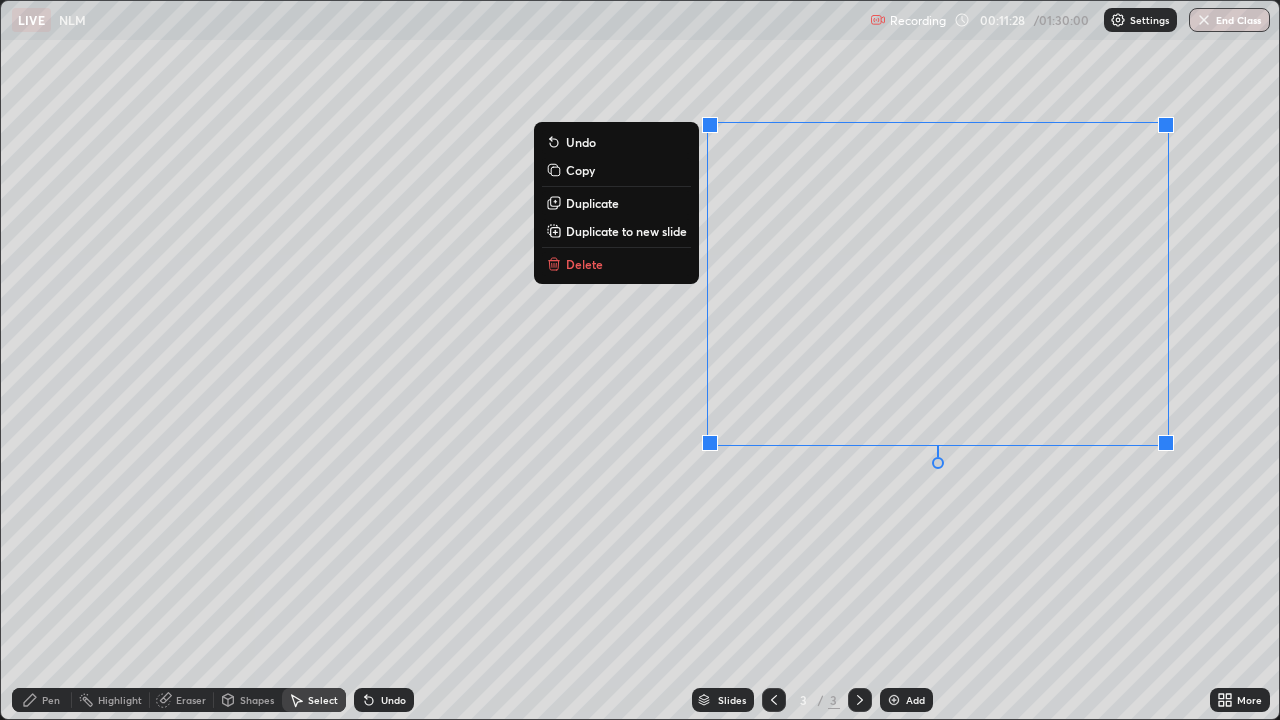 click on "Duplicate to new slide" at bounding box center (626, 231) 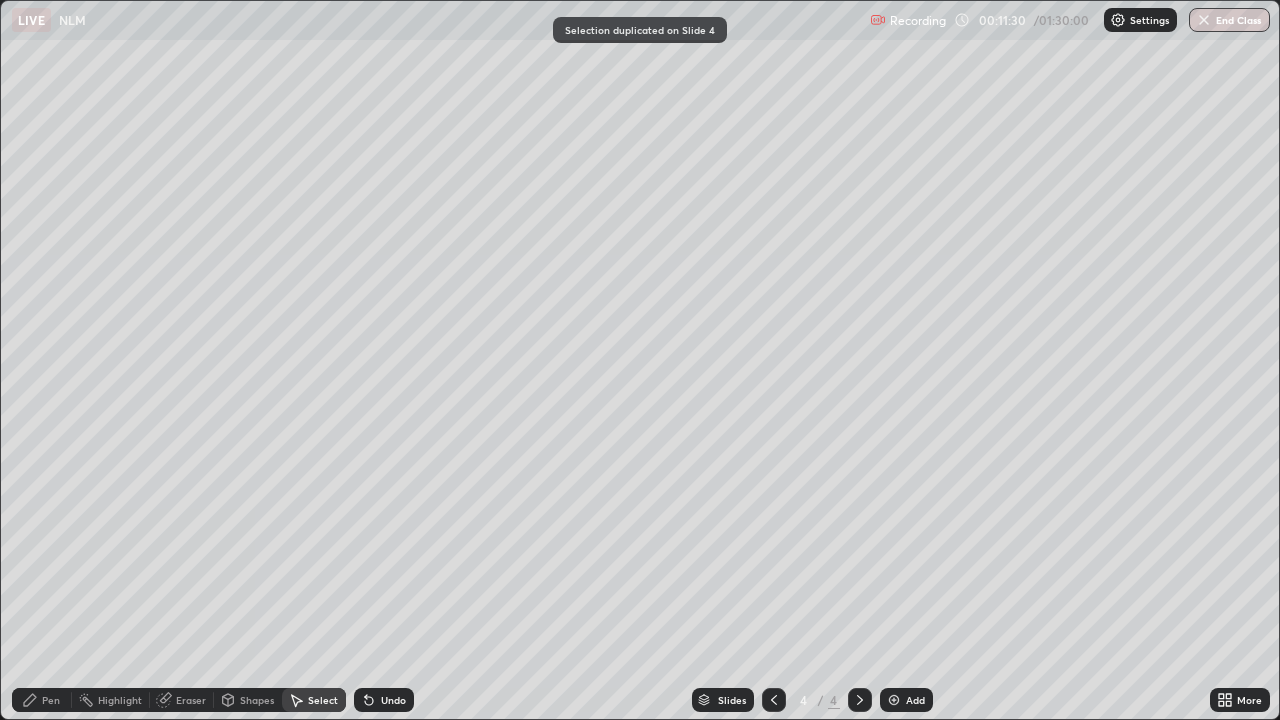click on "Eraser" at bounding box center (191, 700) 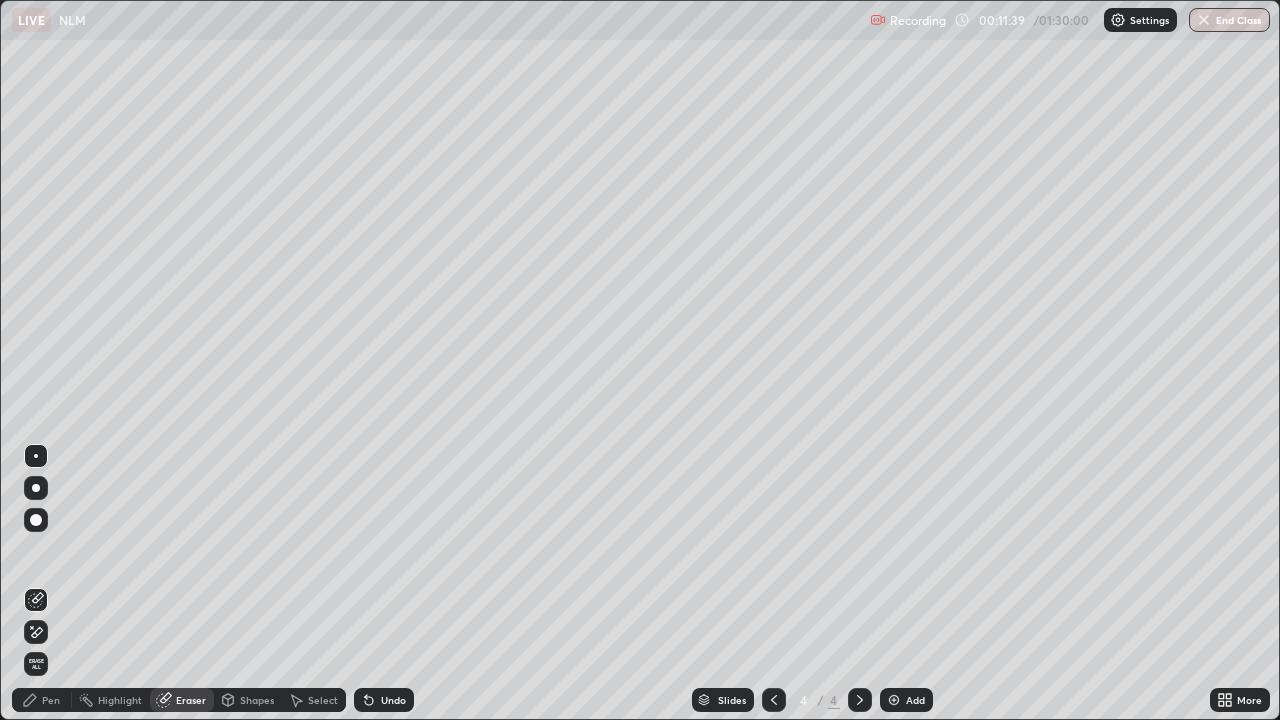 click on "Pen" at bounding box center (51, 700) 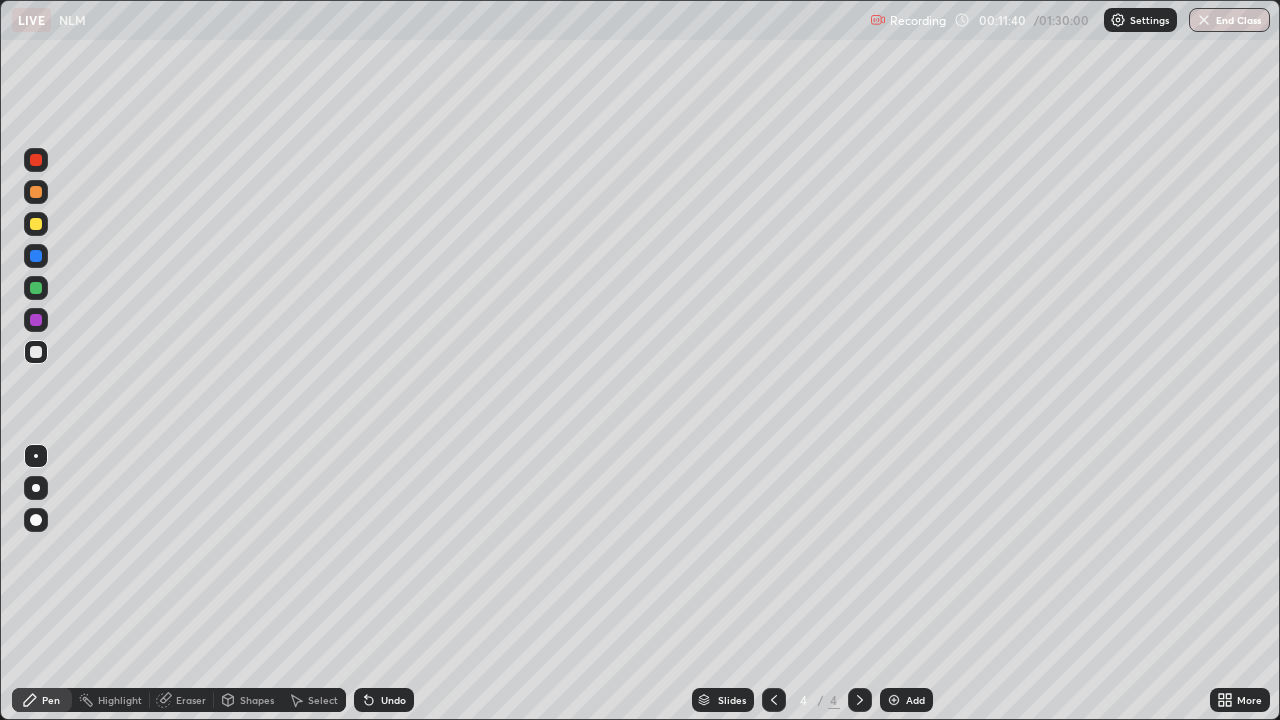 click at bounding box center (36, 320) 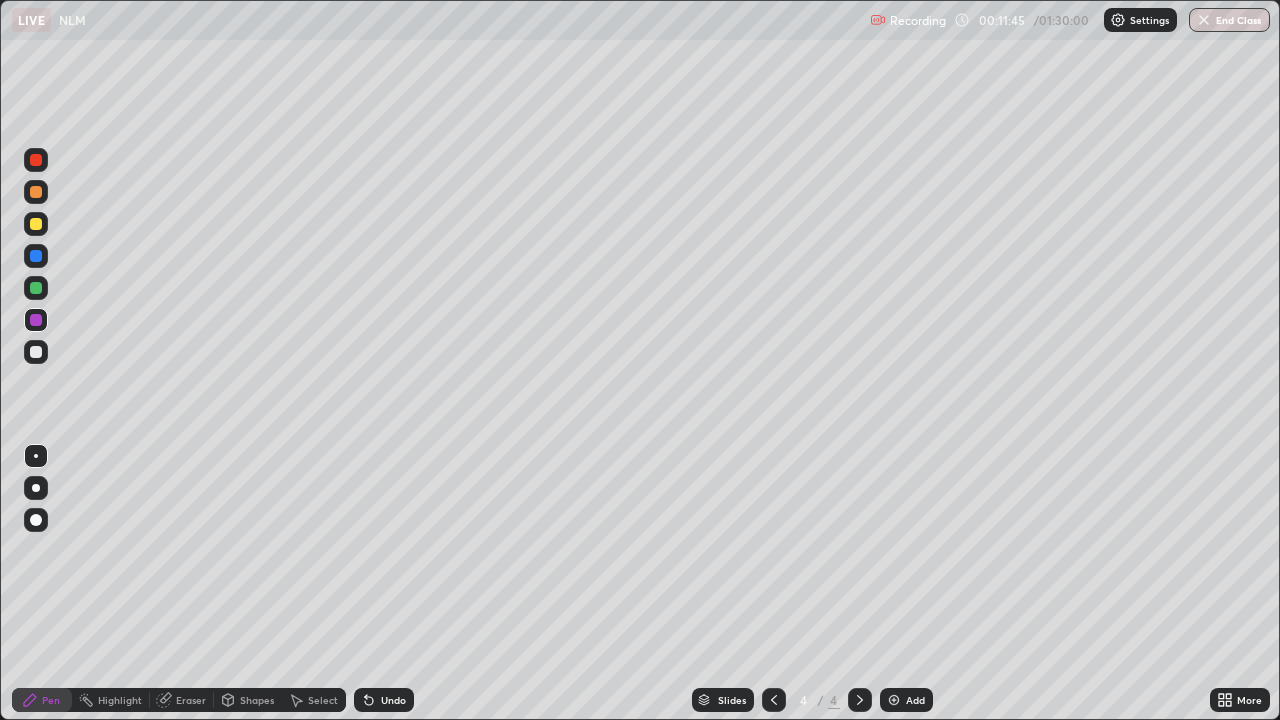 click at bounding box center [36, 352] 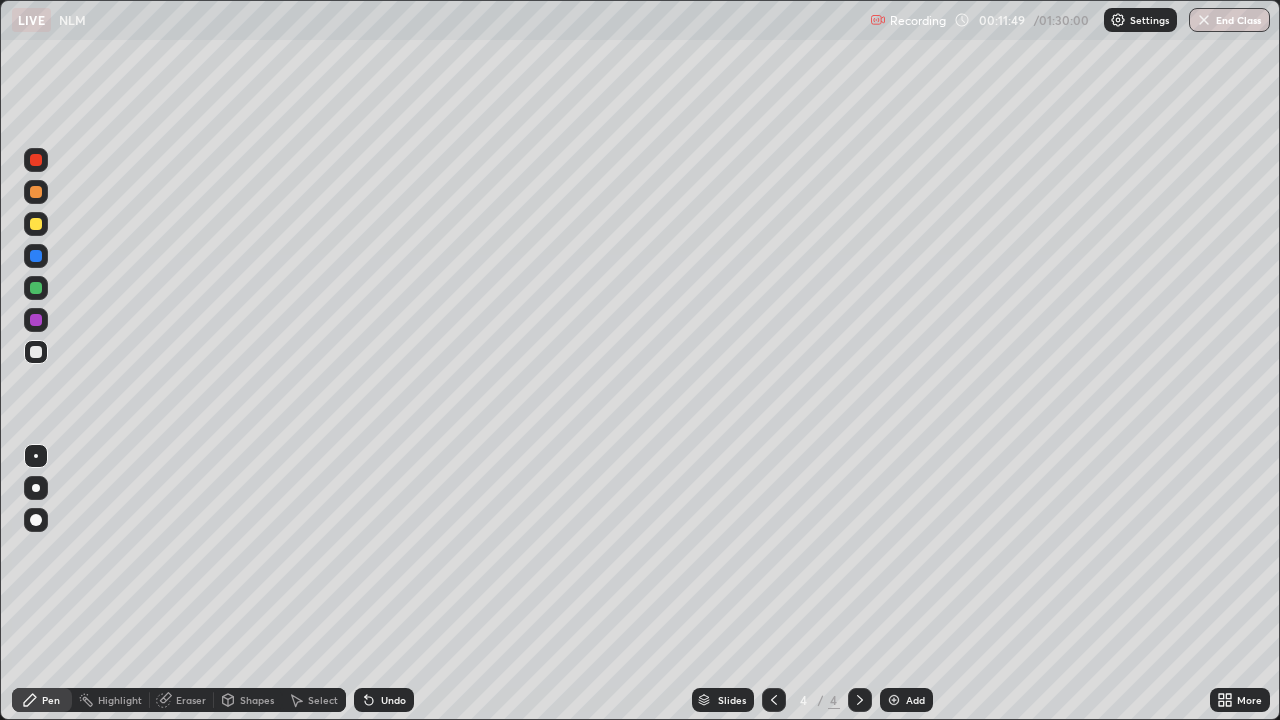 click on "Pen" at bounding box center [51, 700] 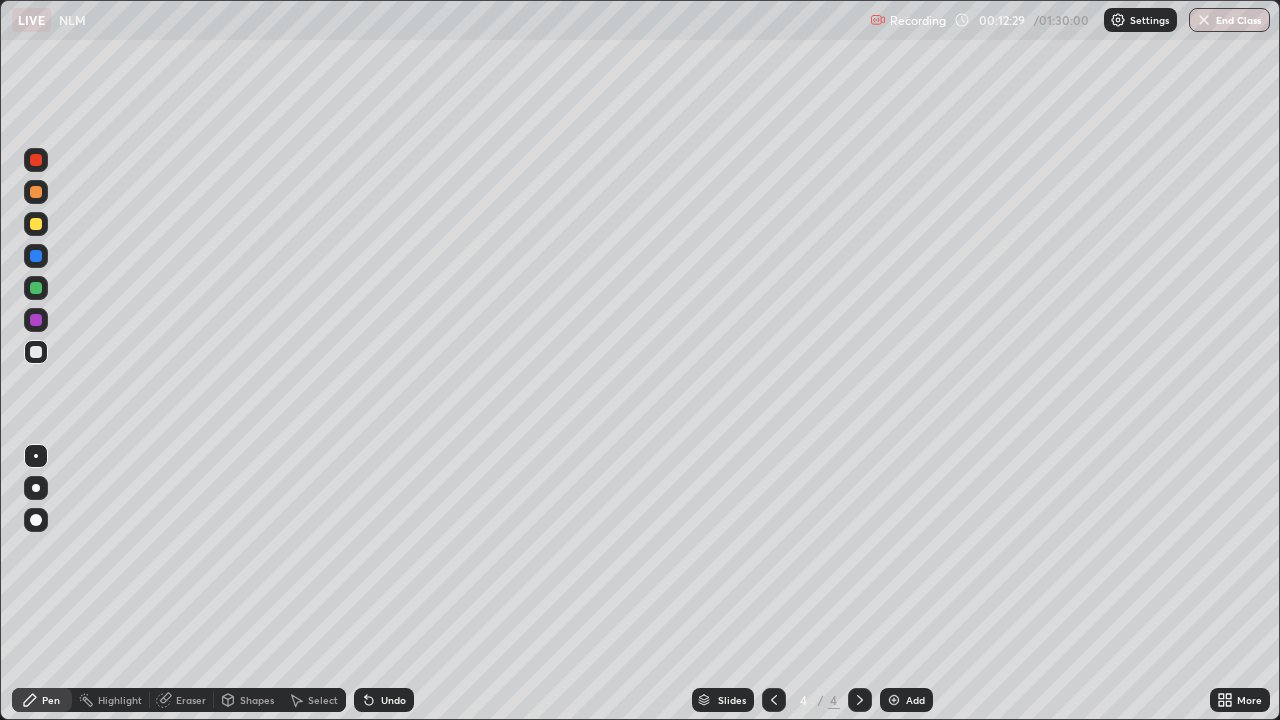 click on "Eraser" at bounding box center [191, 700] 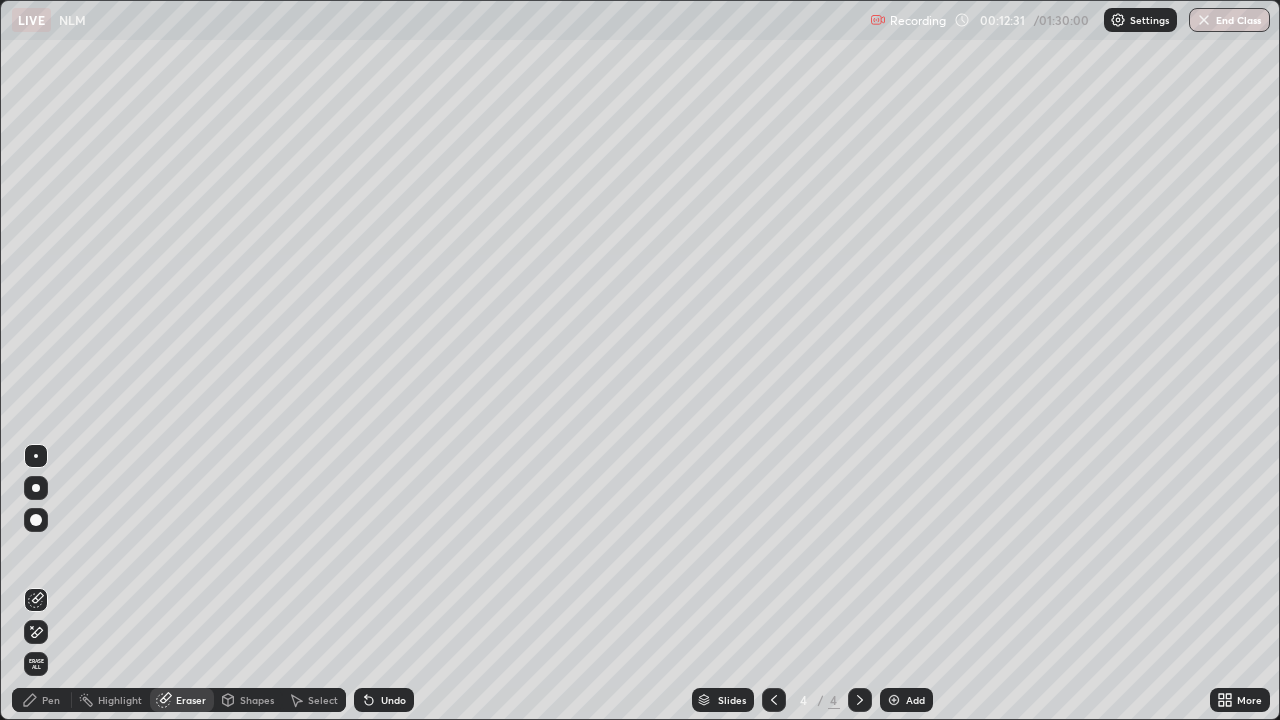click 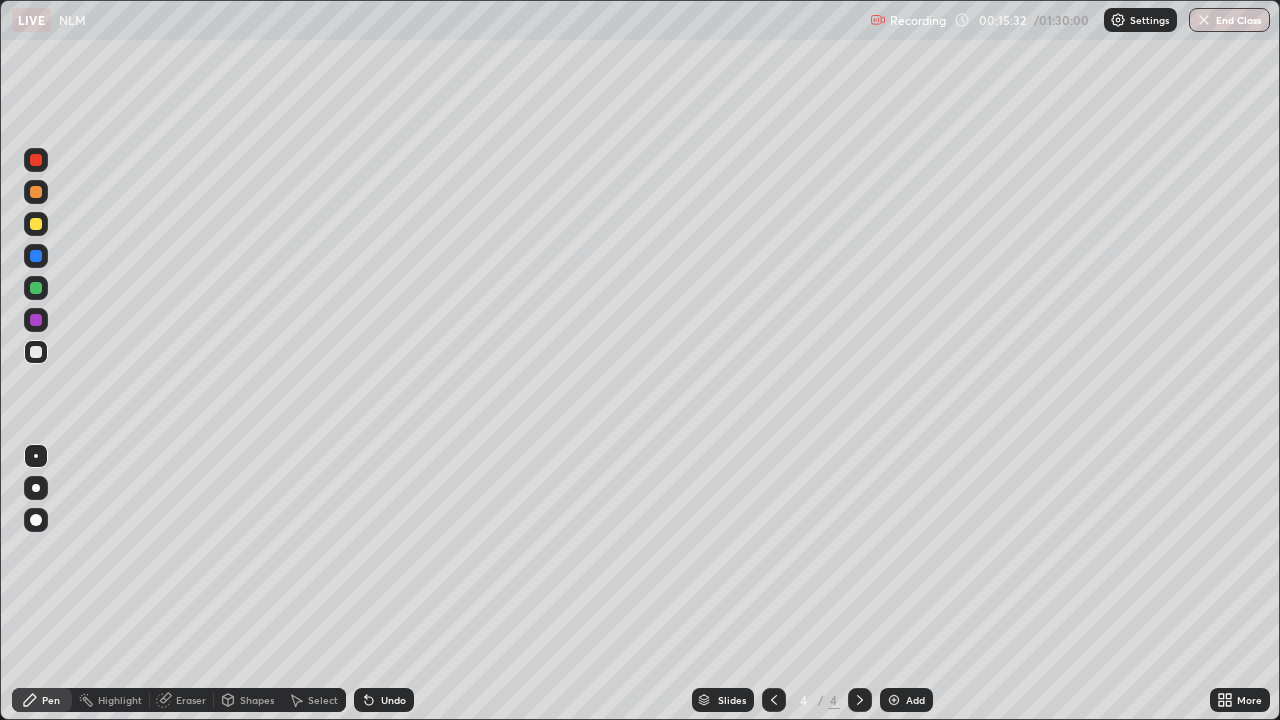 click at bounding box center (774, 700) 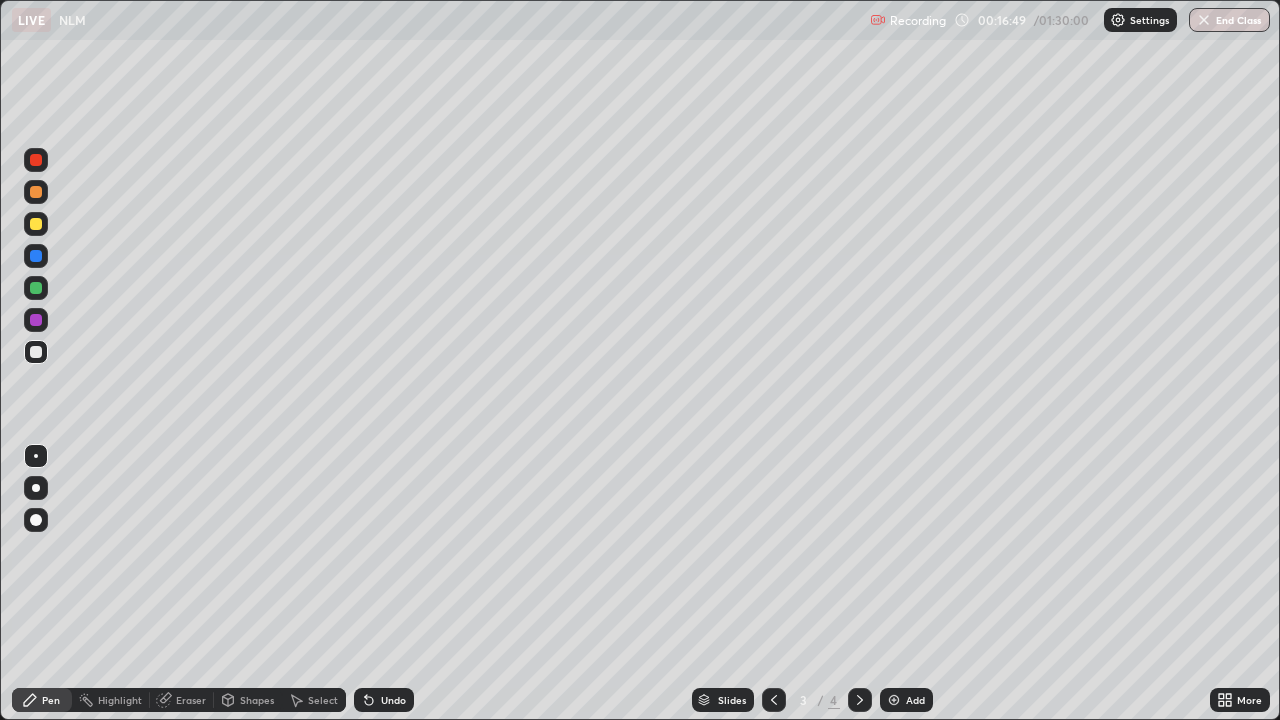 click 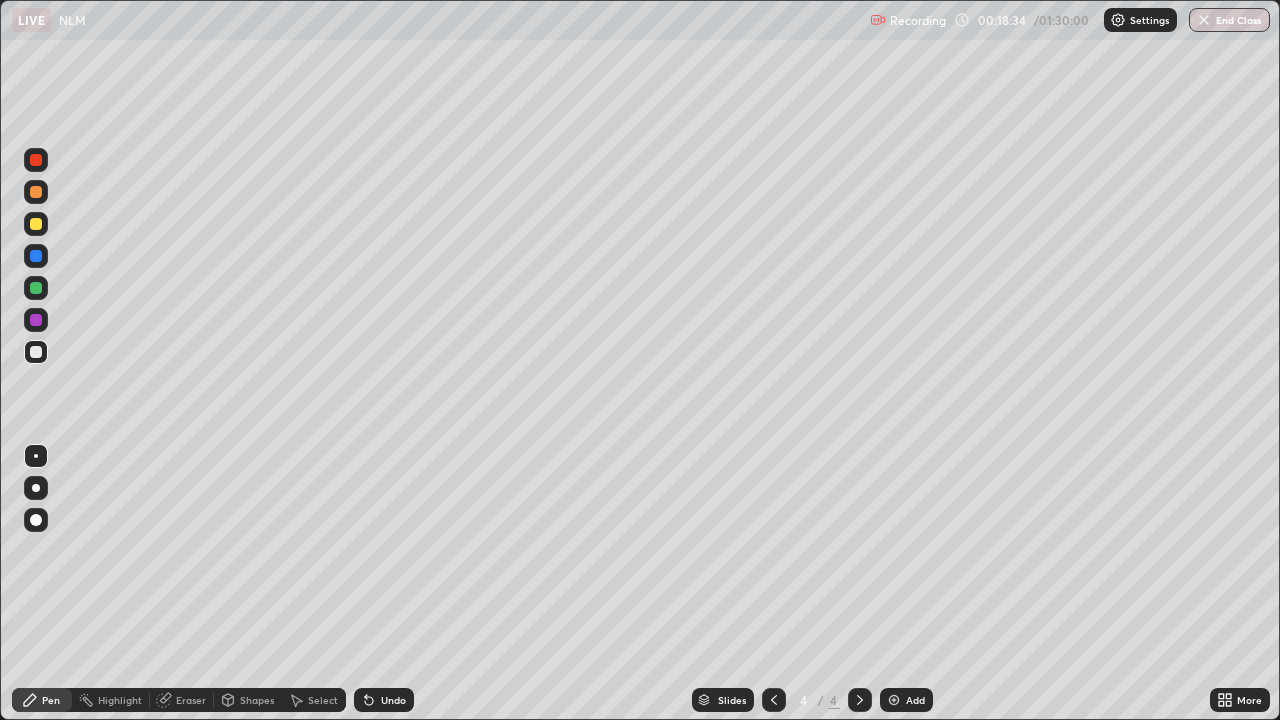 click on "Select" at bounding box center [323, 700] 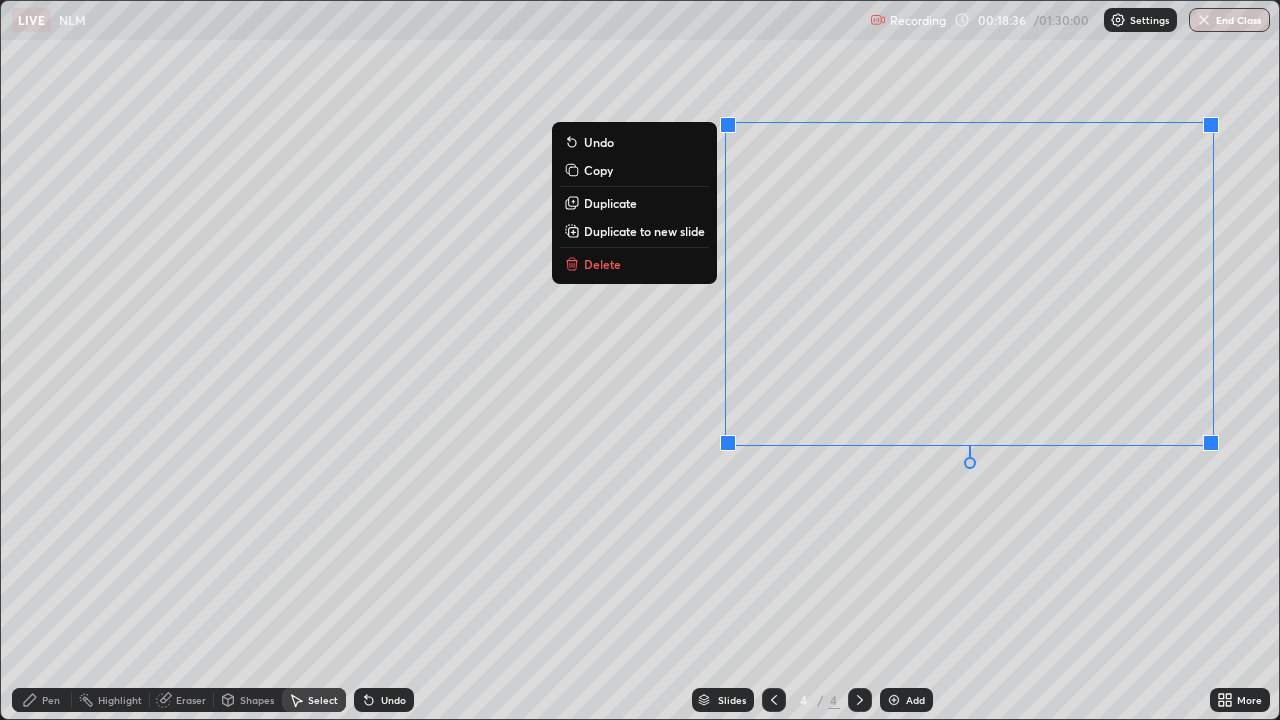 click on "Duplicate to new slide" at bounding box center (644, 231) 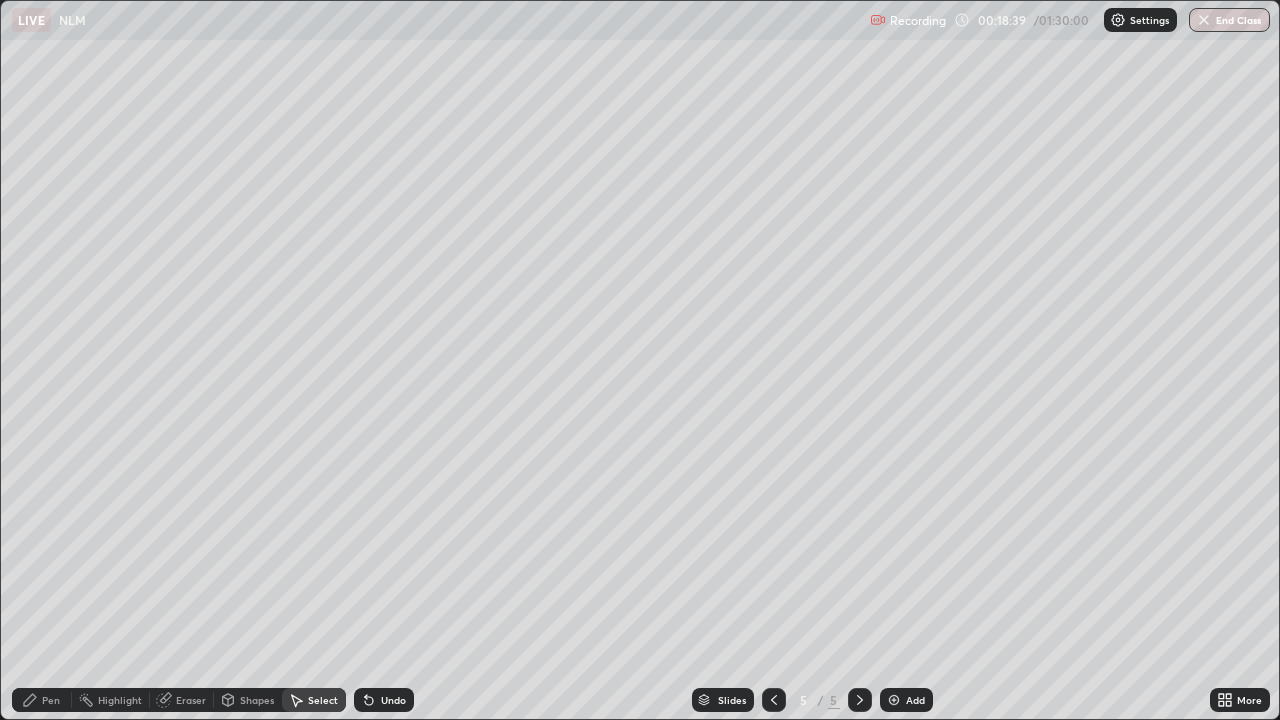 click on "Eraser" at bounding box center [191, 700] 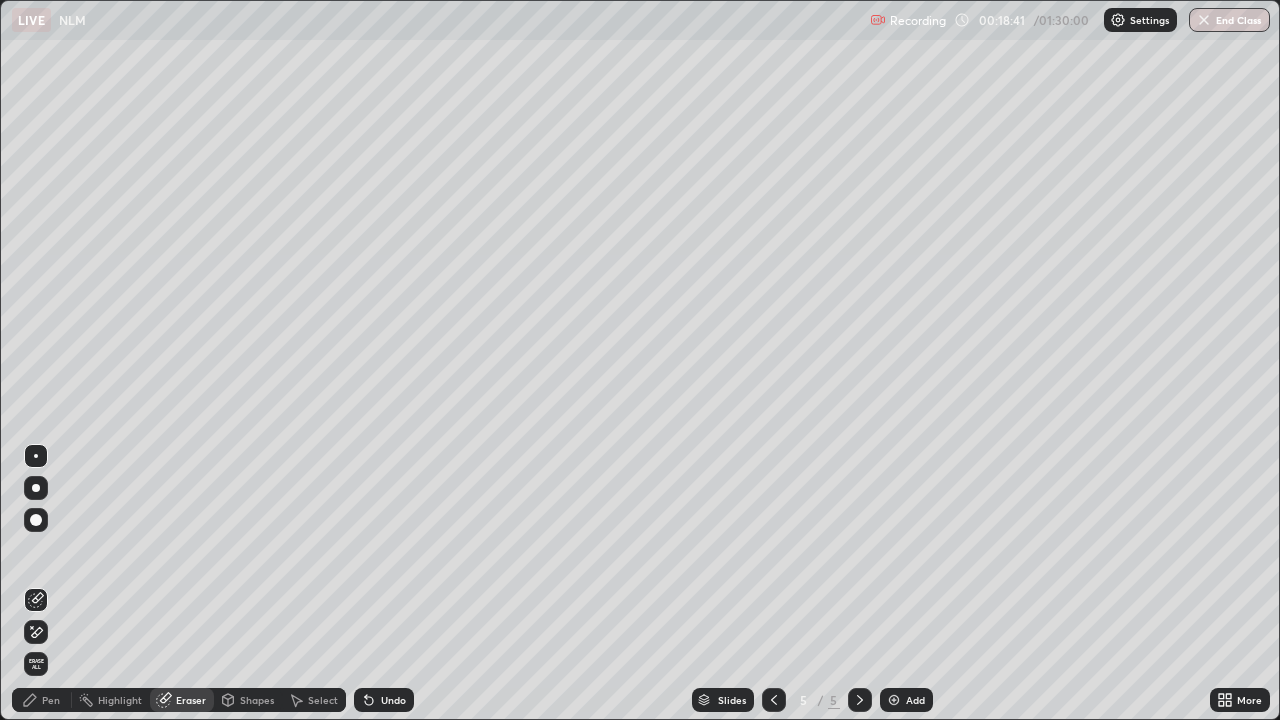 click at bounding box center (36, 488) 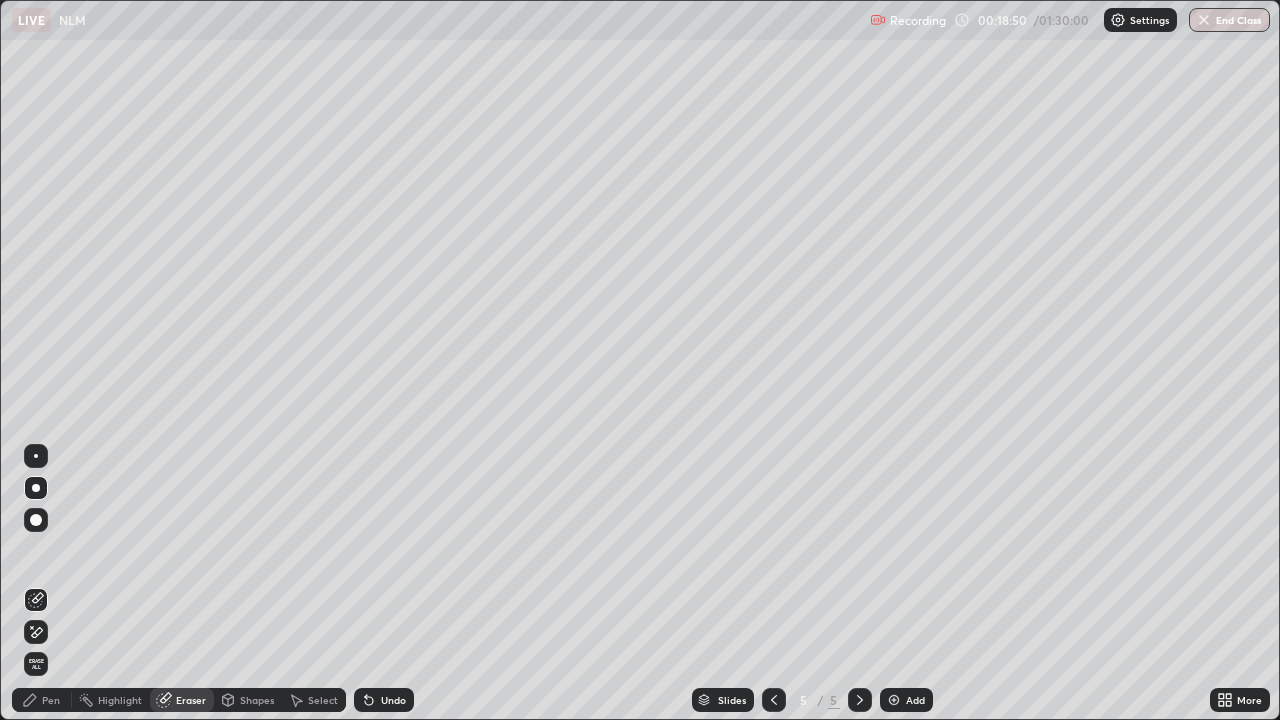 click on "Pen" at bounding box center (42, 700) 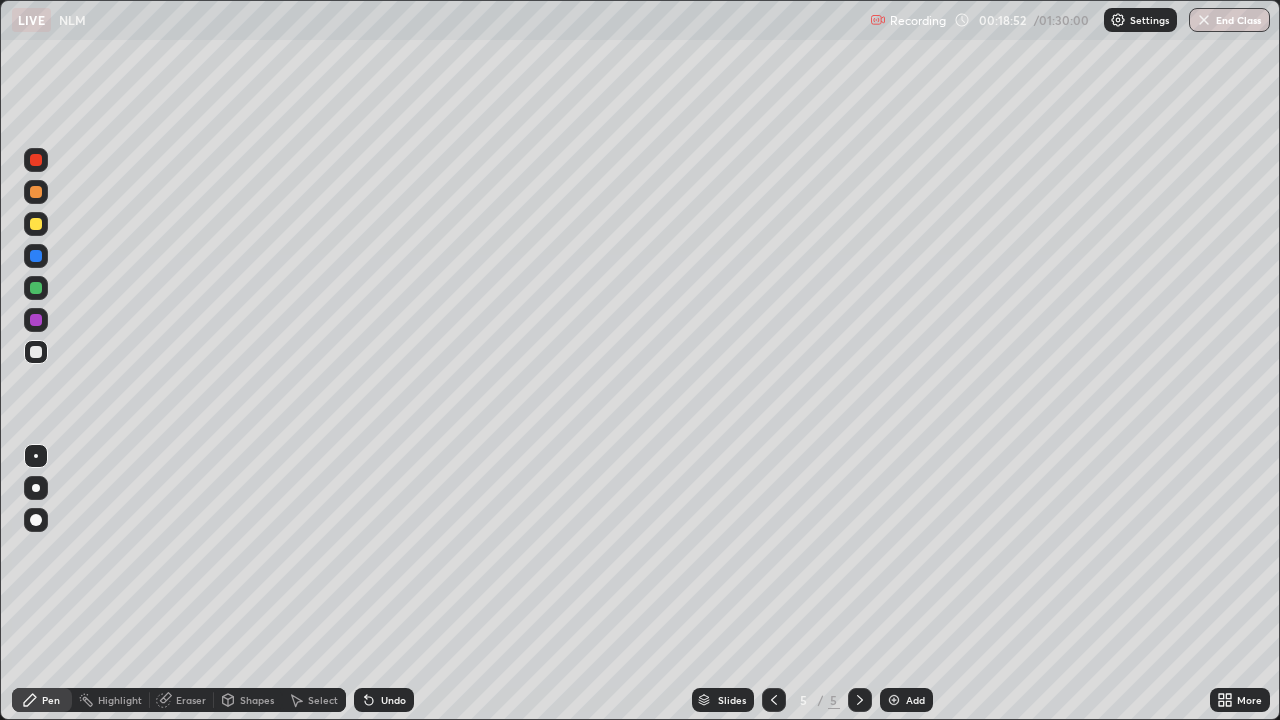 click at bounding box center [36, 288] 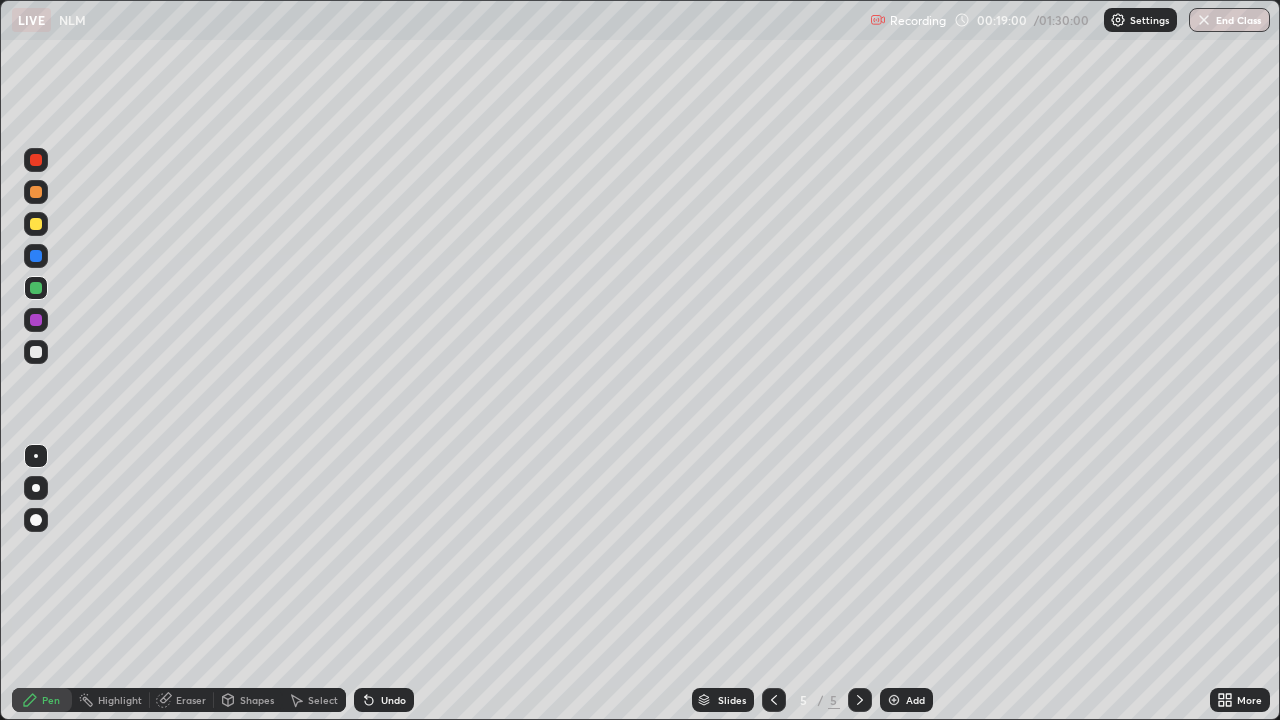 click at bounding box center [36, 352] 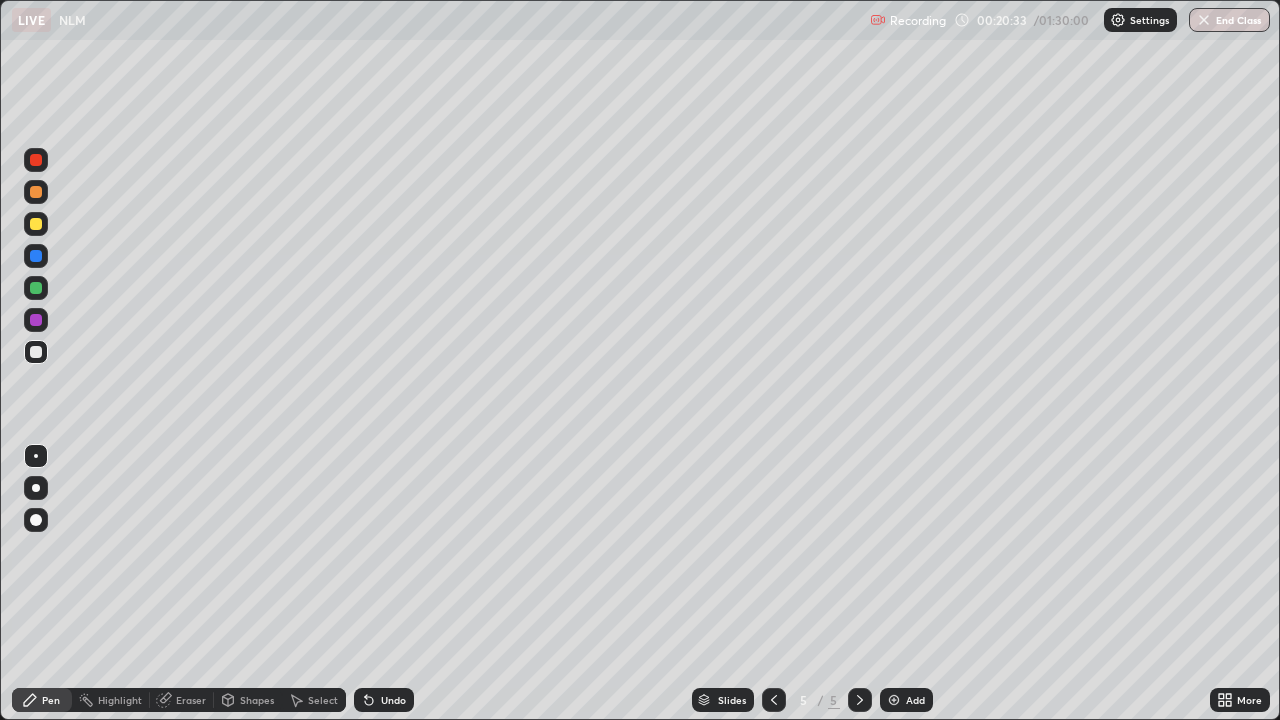 click on "Eraser" at bounding box center [191, 700] 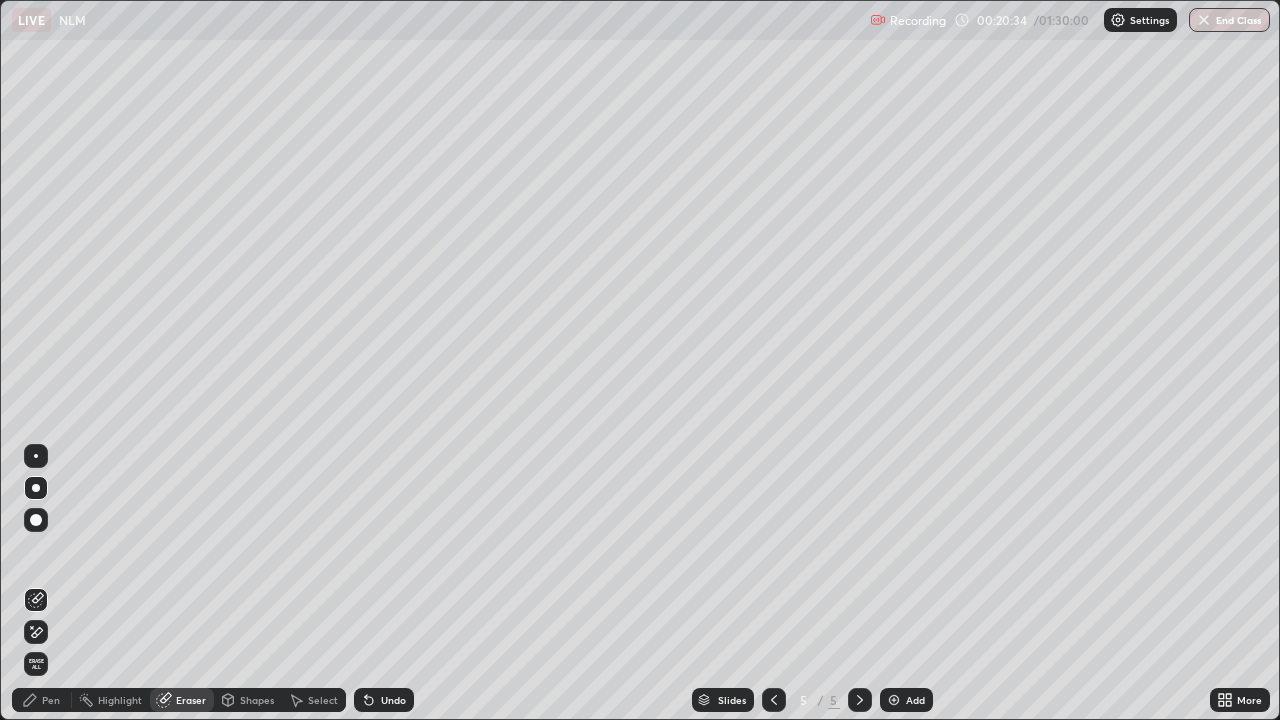 click on "Pen" at bounding box center (42, 700) 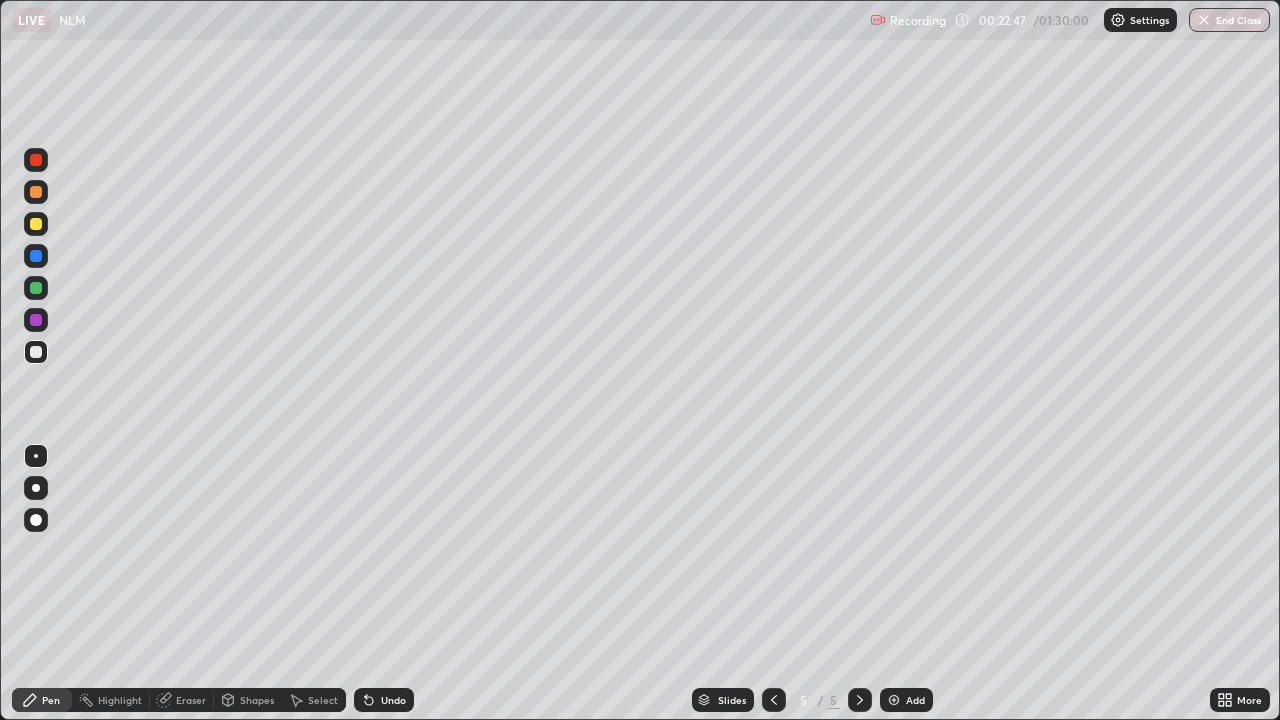 click on "Add" at bounding box center [906, 700] 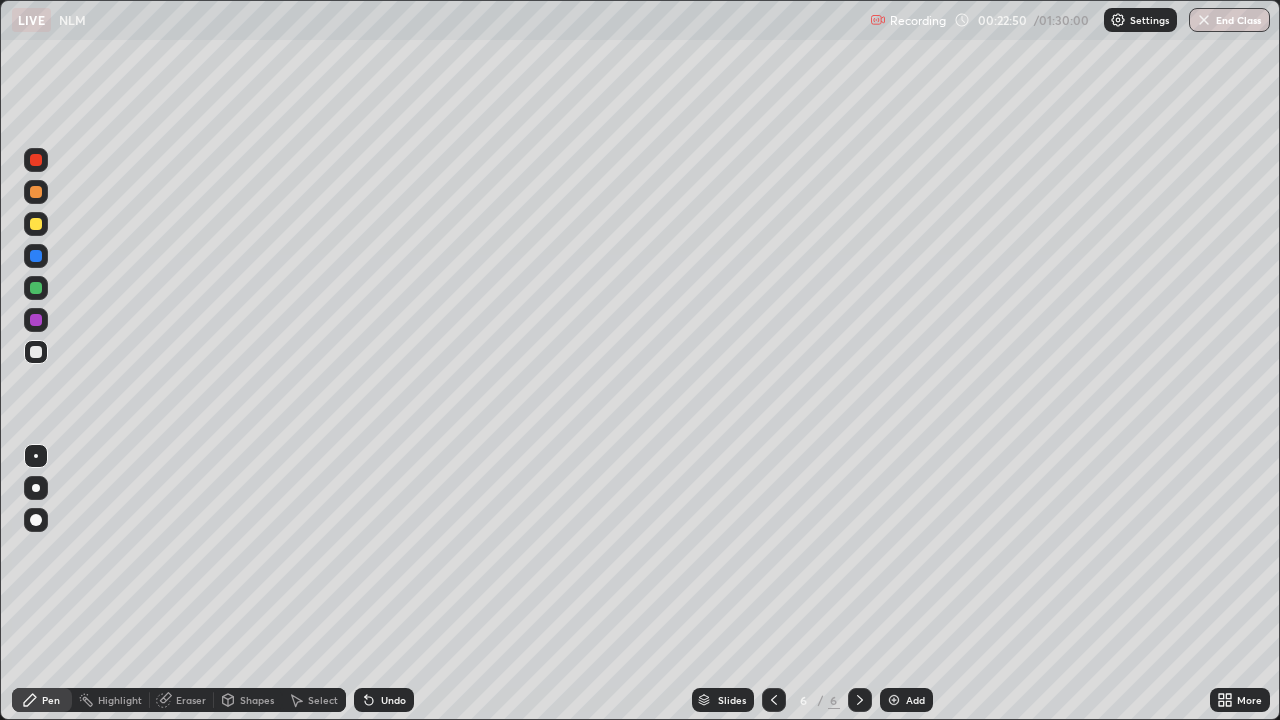 click at bounding box center [36, 224] 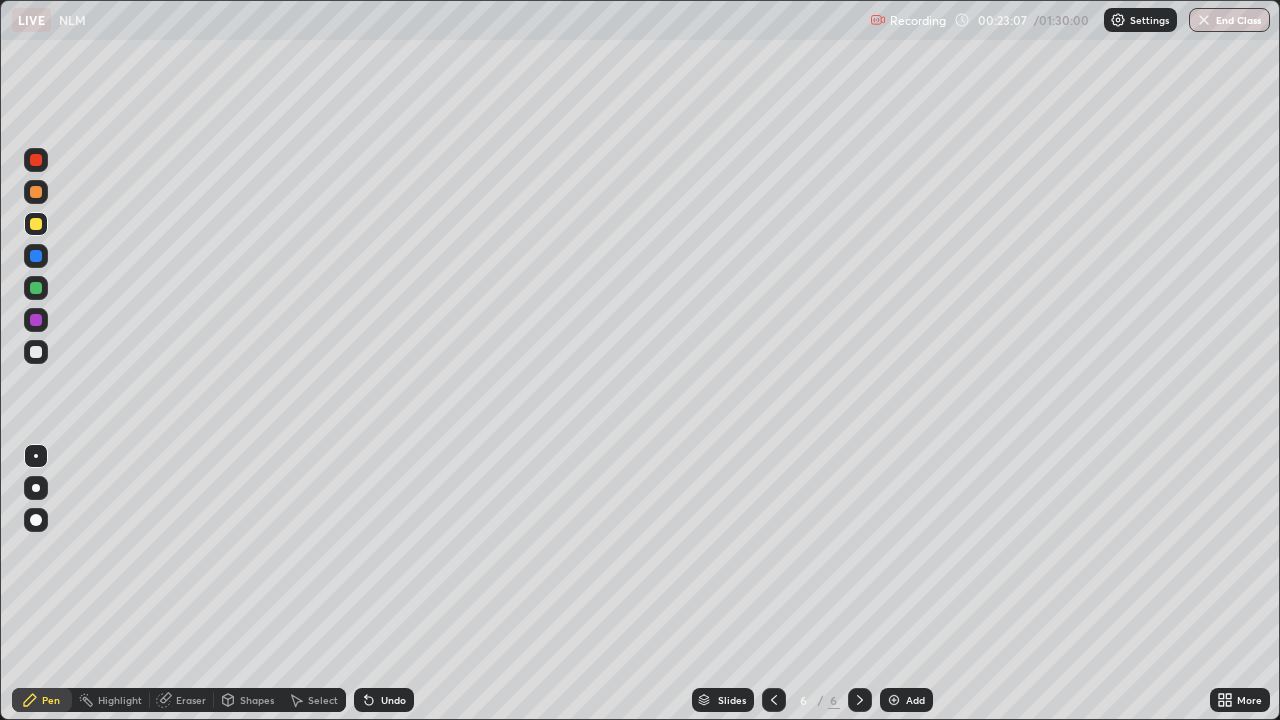 click at bounding box center (36, 352) 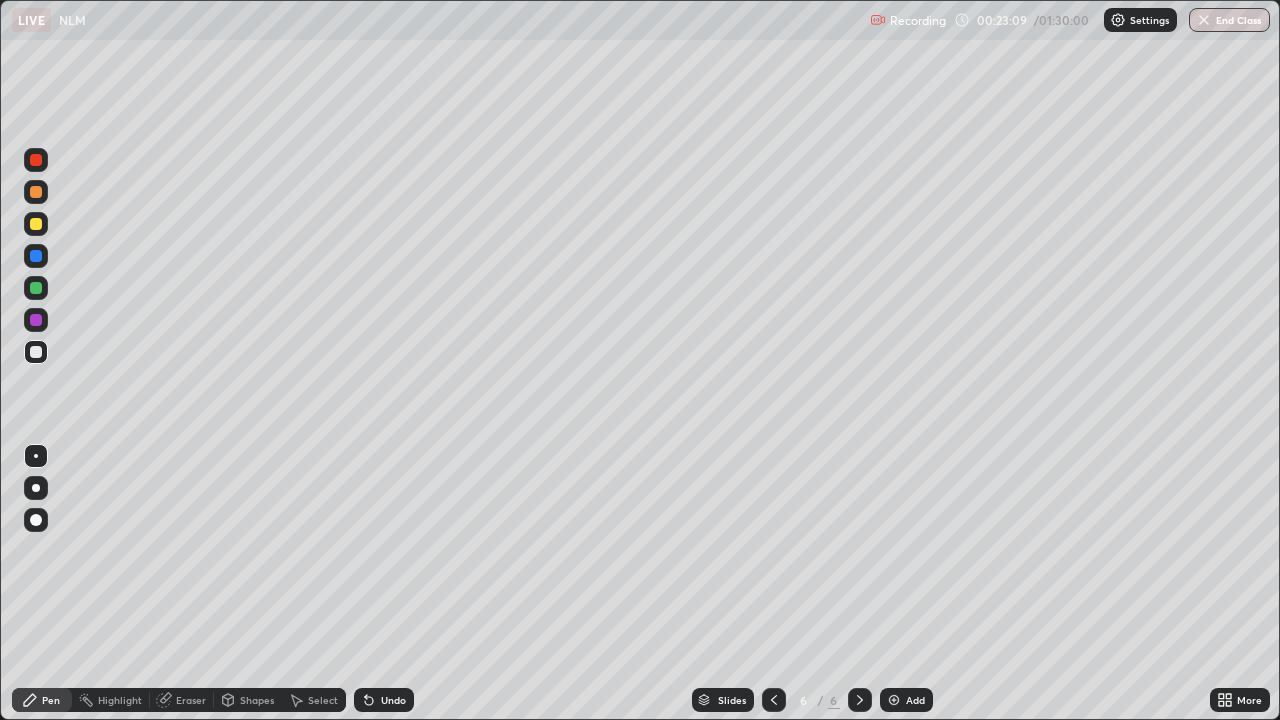 click on "Undo" at bounding box center (393, 700) 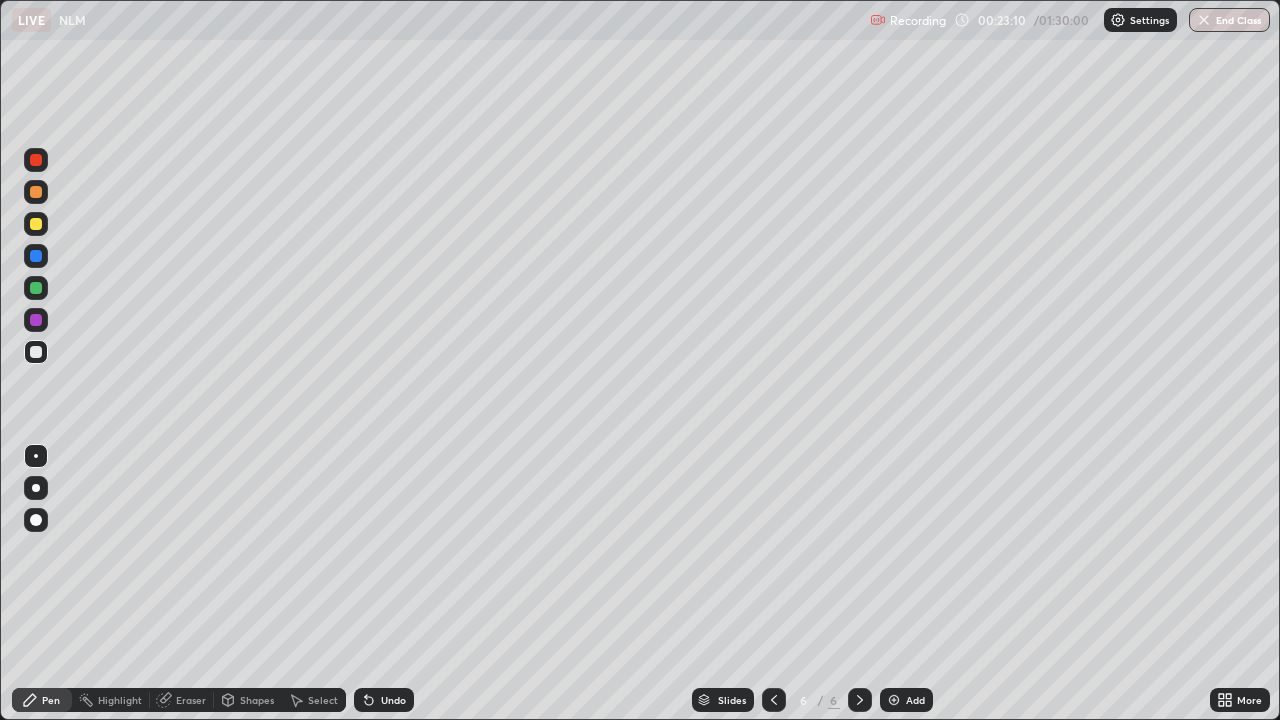 click on "Shapes" at bounding box center [257, 700] 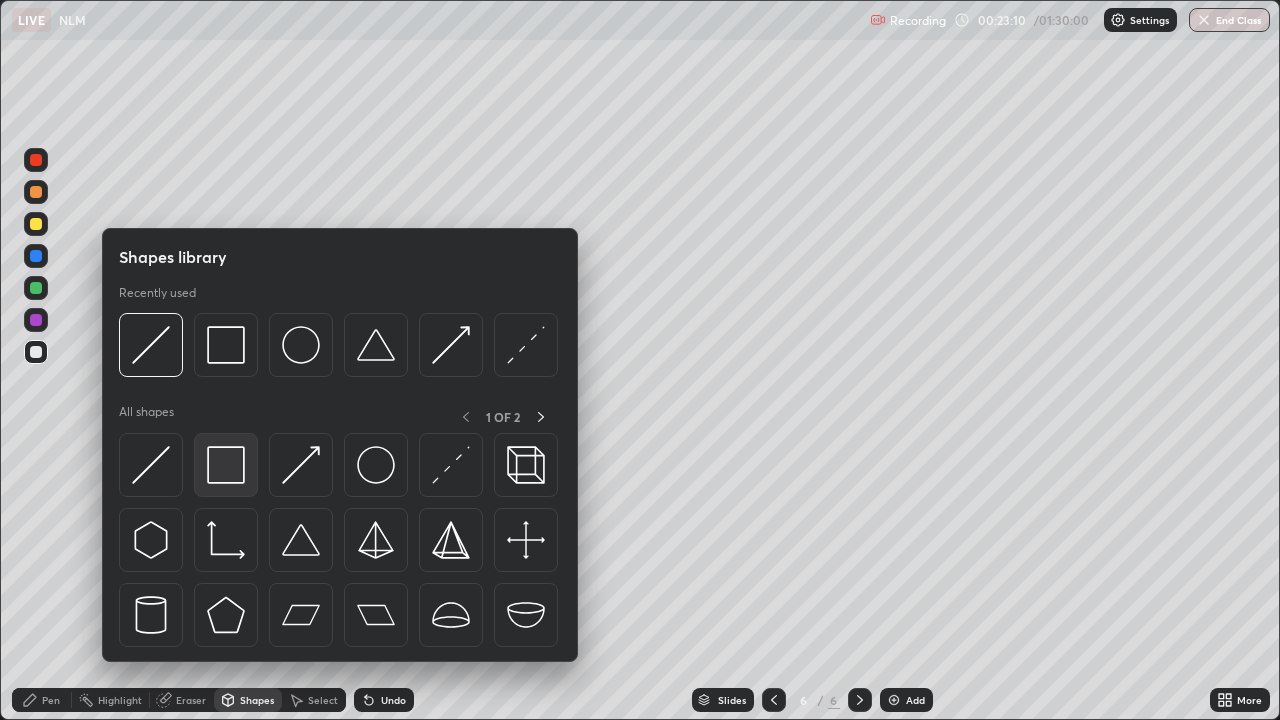 click at bounding box center (226, 465) 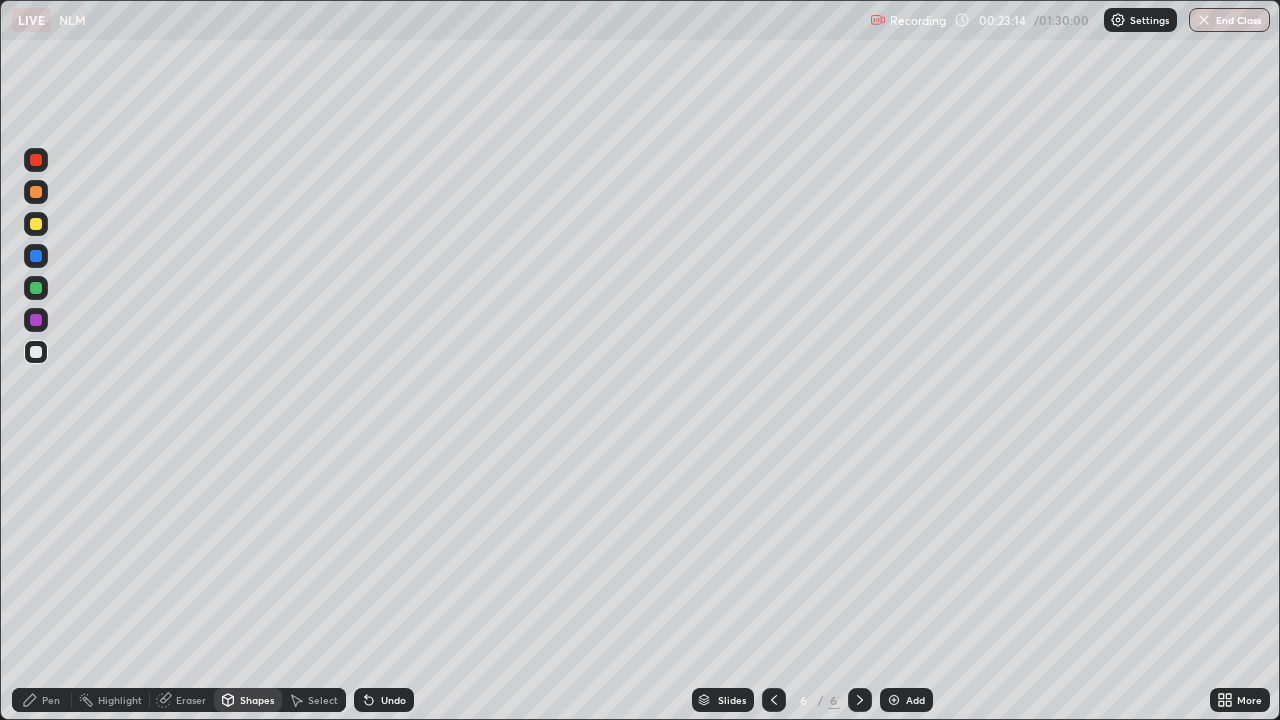 click on "Shapes" at bounding box center (257, 700) 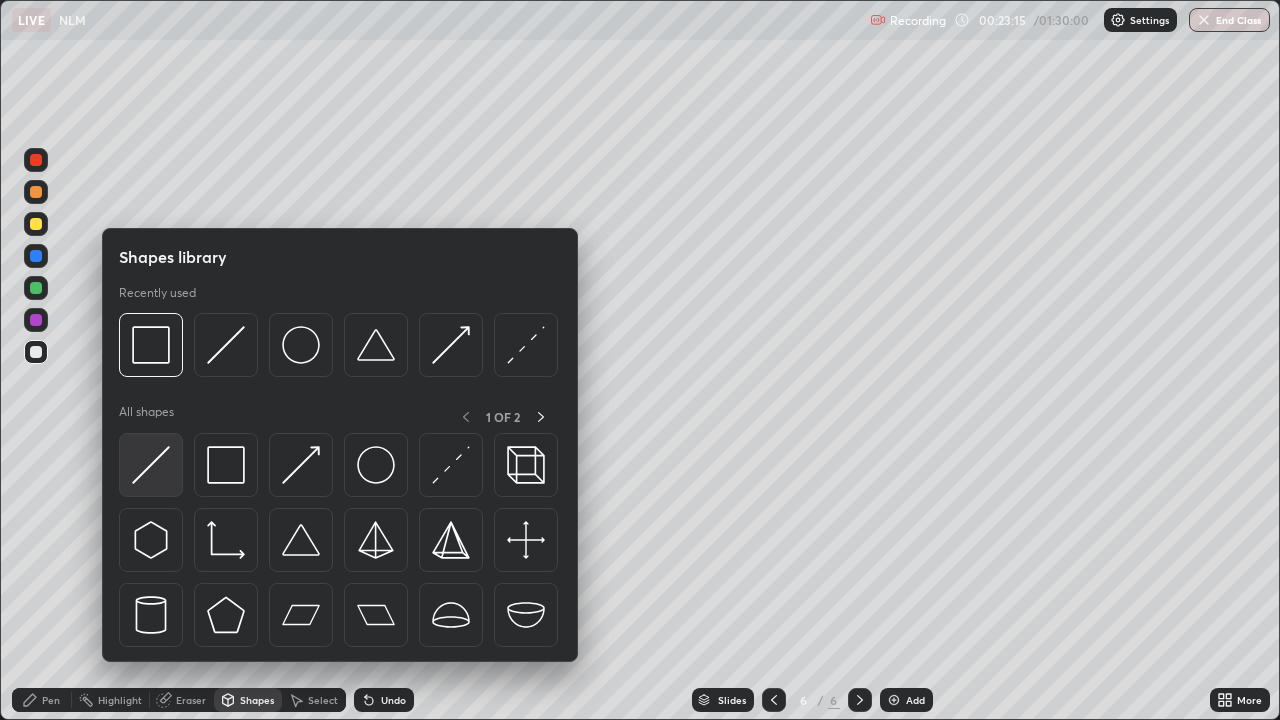 click at bounding box center [151, 465] 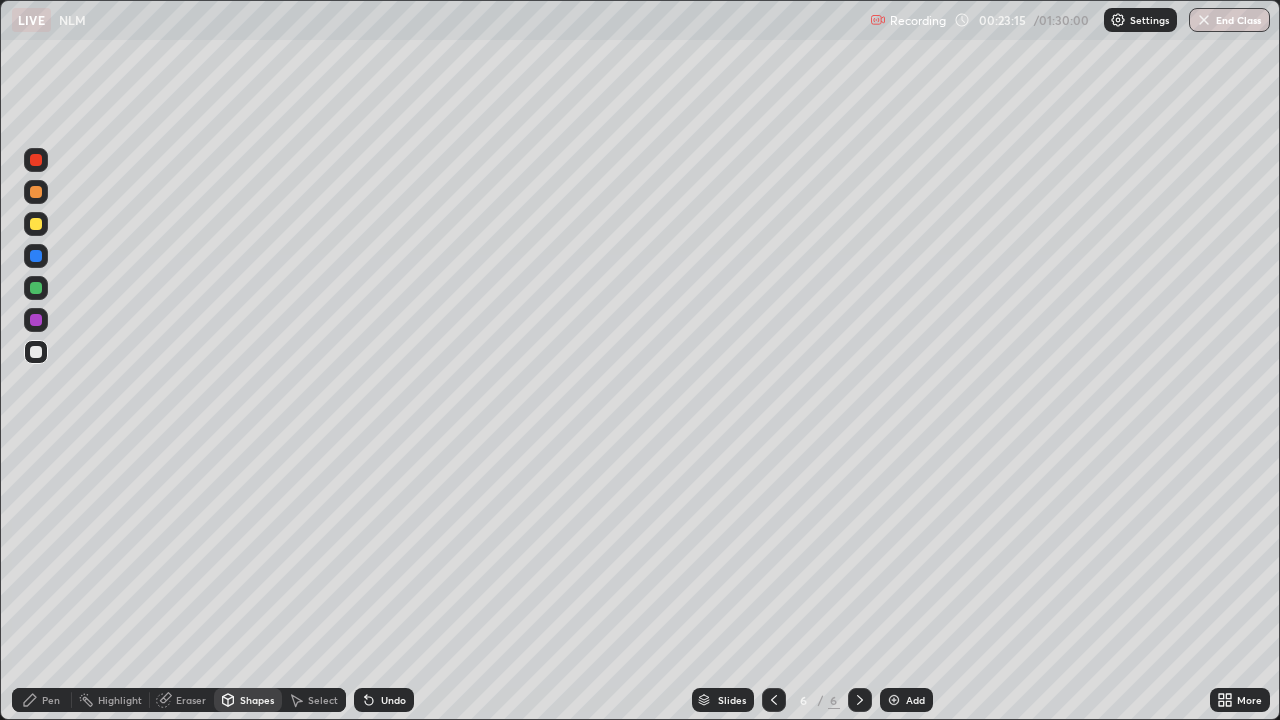 click at bounding box center [36, 320] 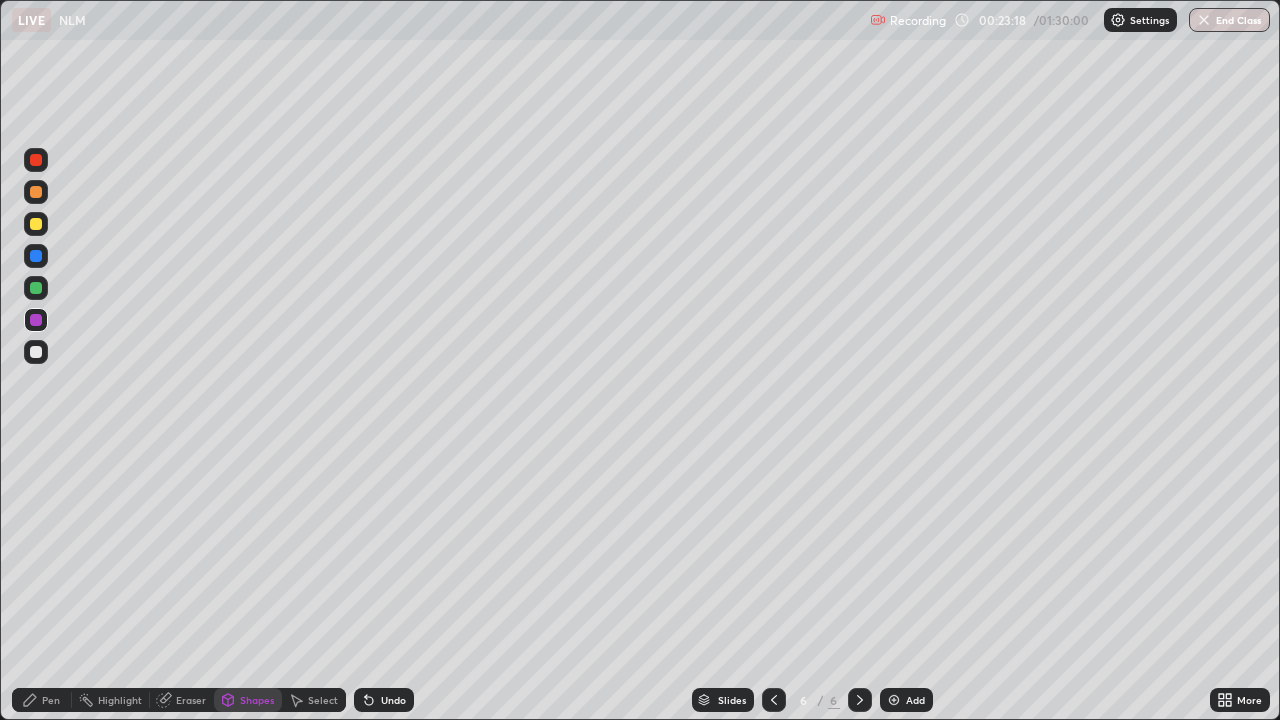 click on "Pen" at bounding box center (51, 700) 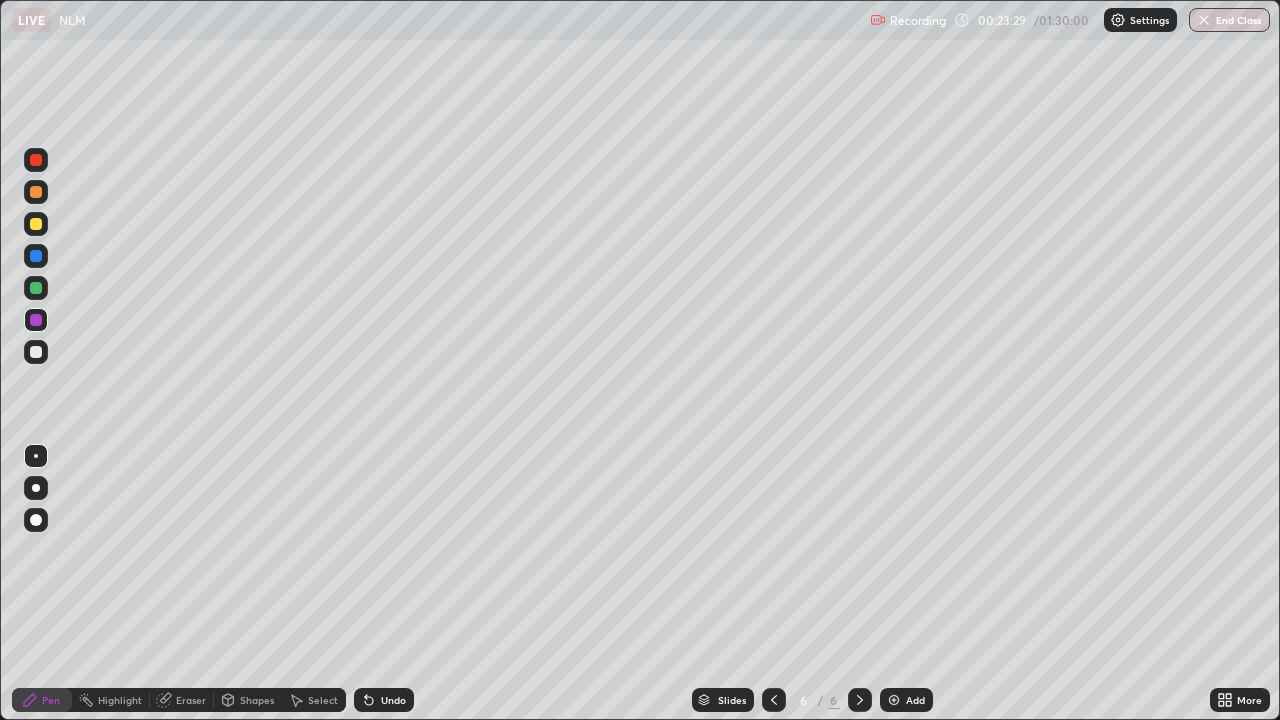 click at bounding box center (36, 224) 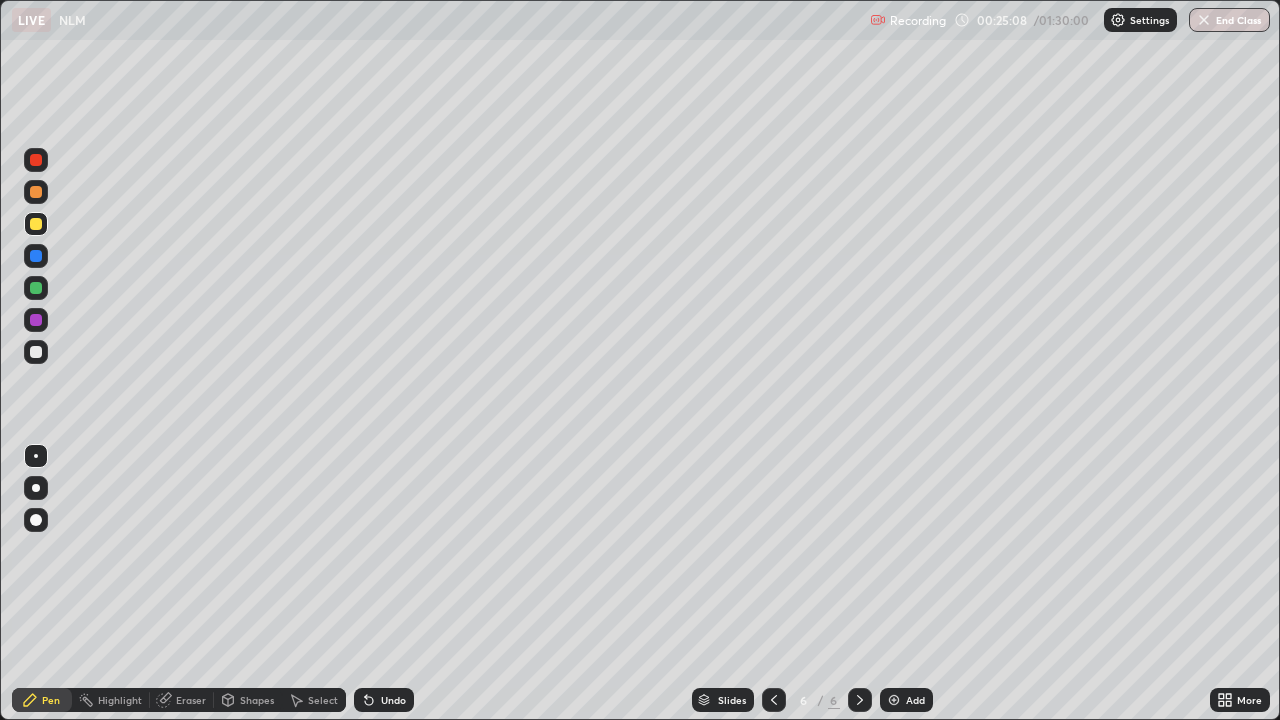 click on "Undo" at bounding box center (384, 700) 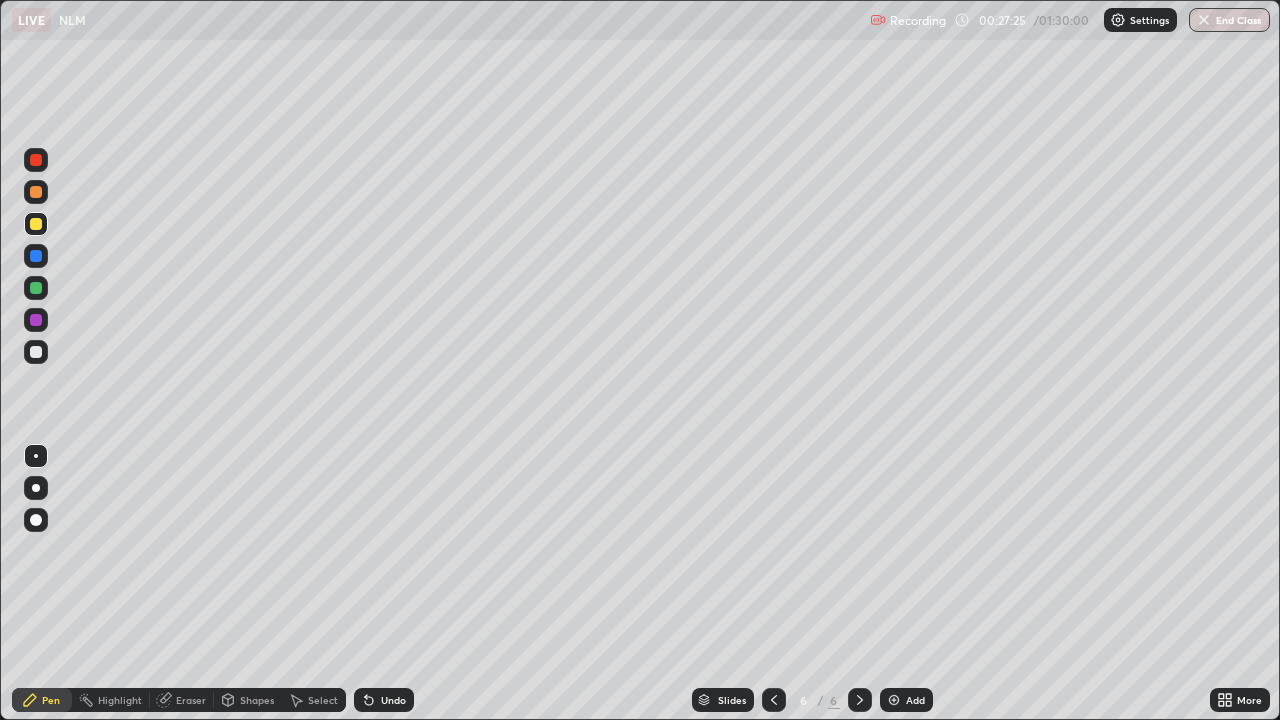 click at bounding box center (894, 700) 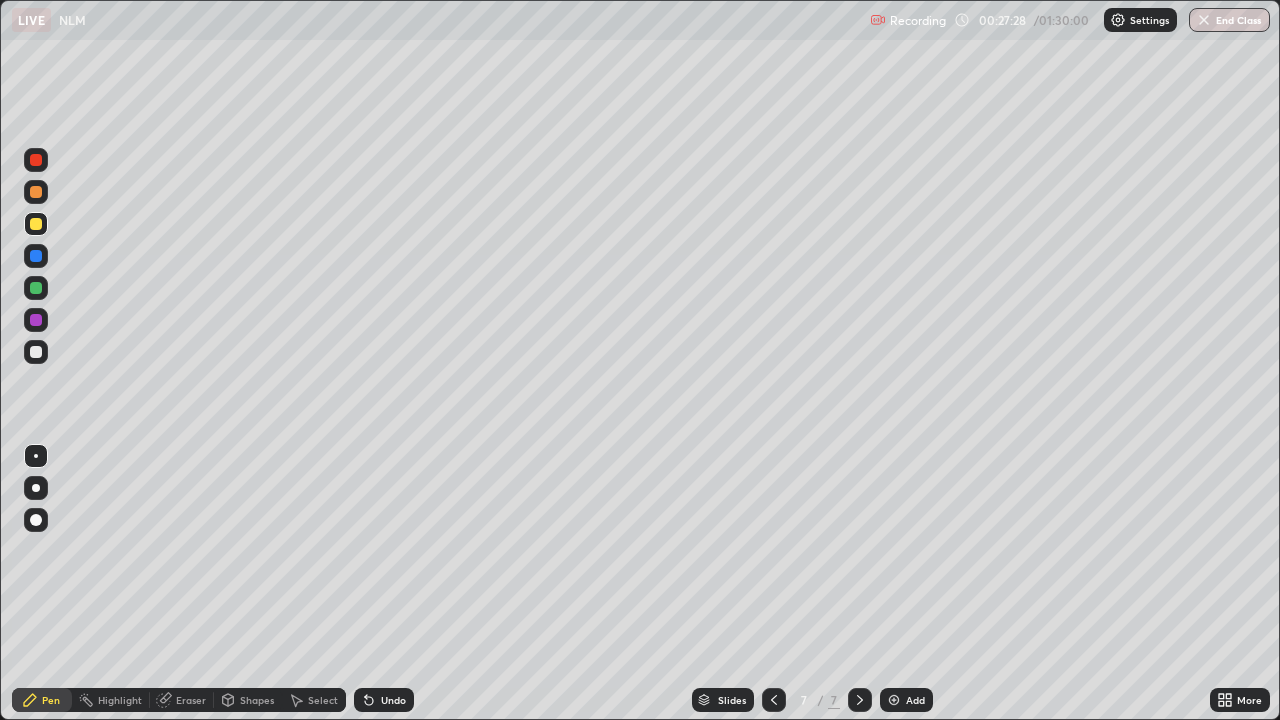 click on "Eraser" at bounding box center [191, 700] 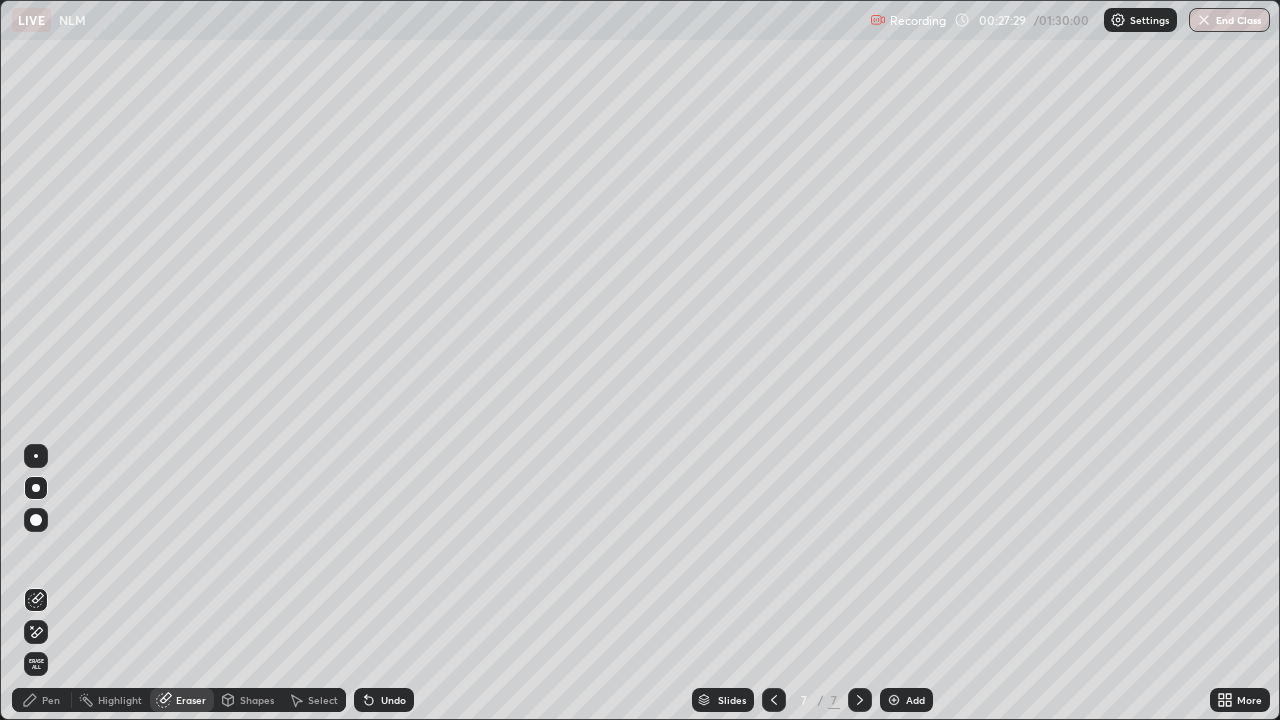 click 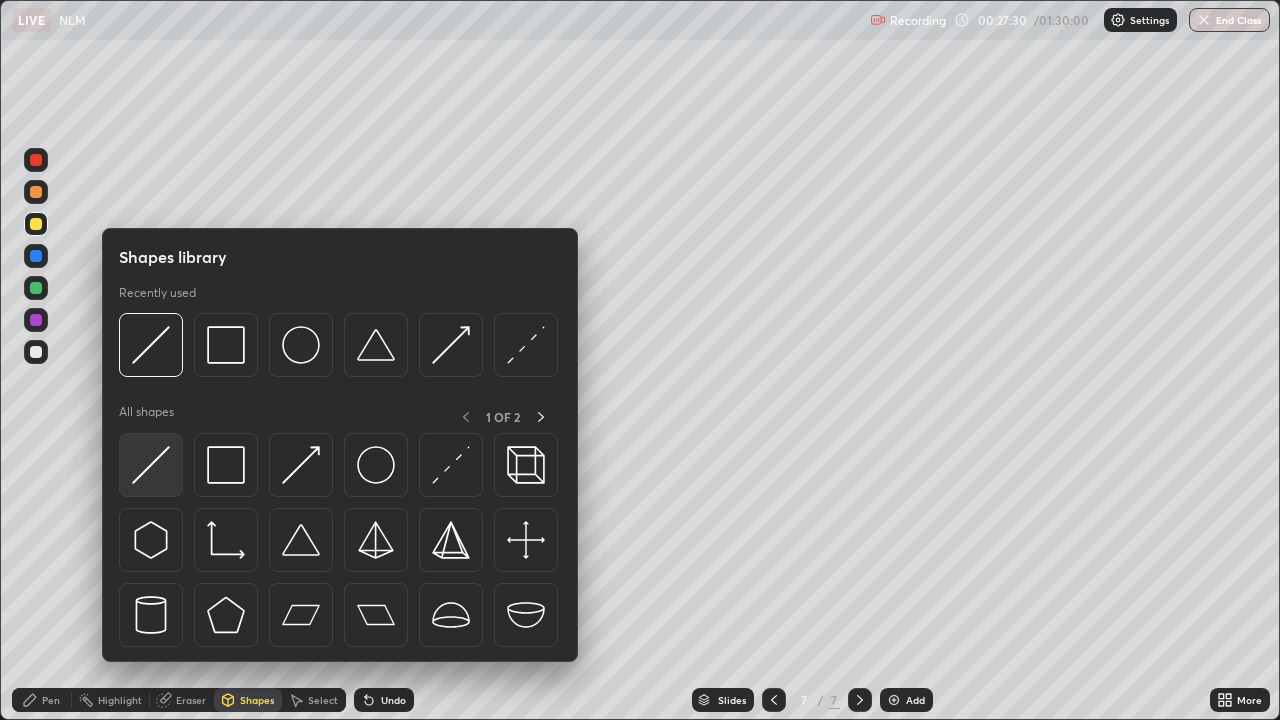 click at bounding box center [151, 465] 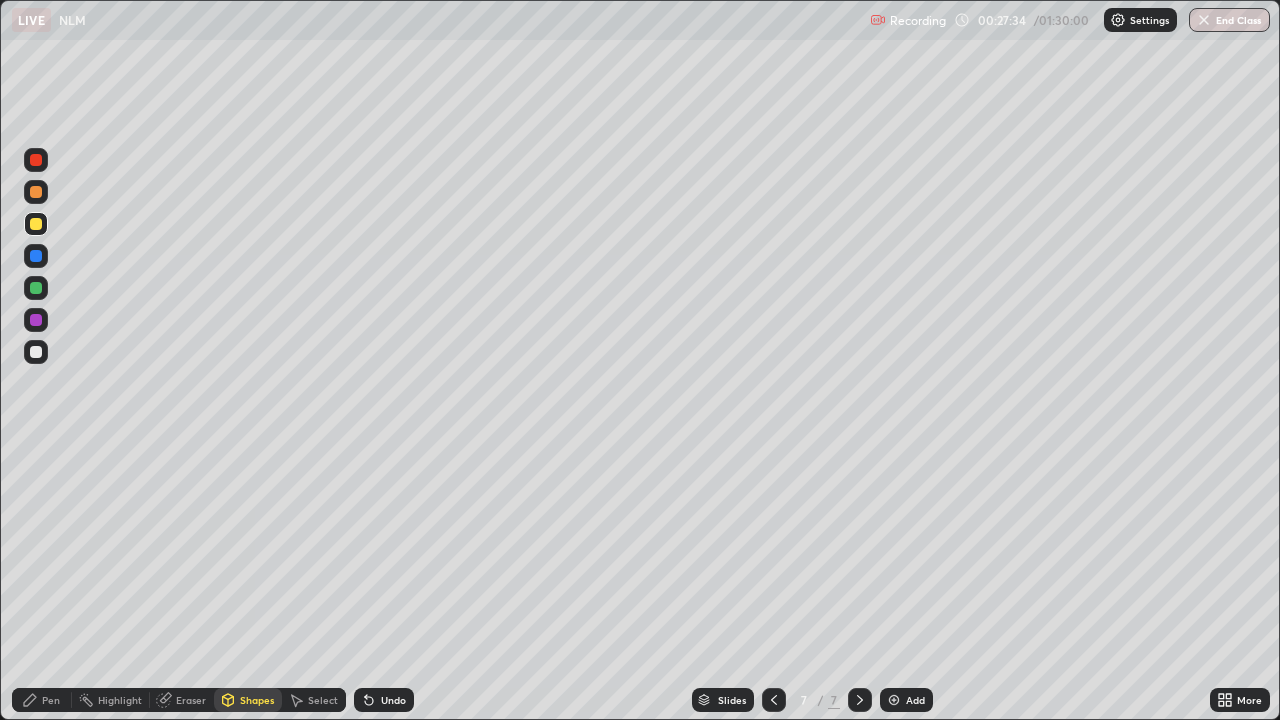 click on "Shapes" at bounding box center [248, 700] 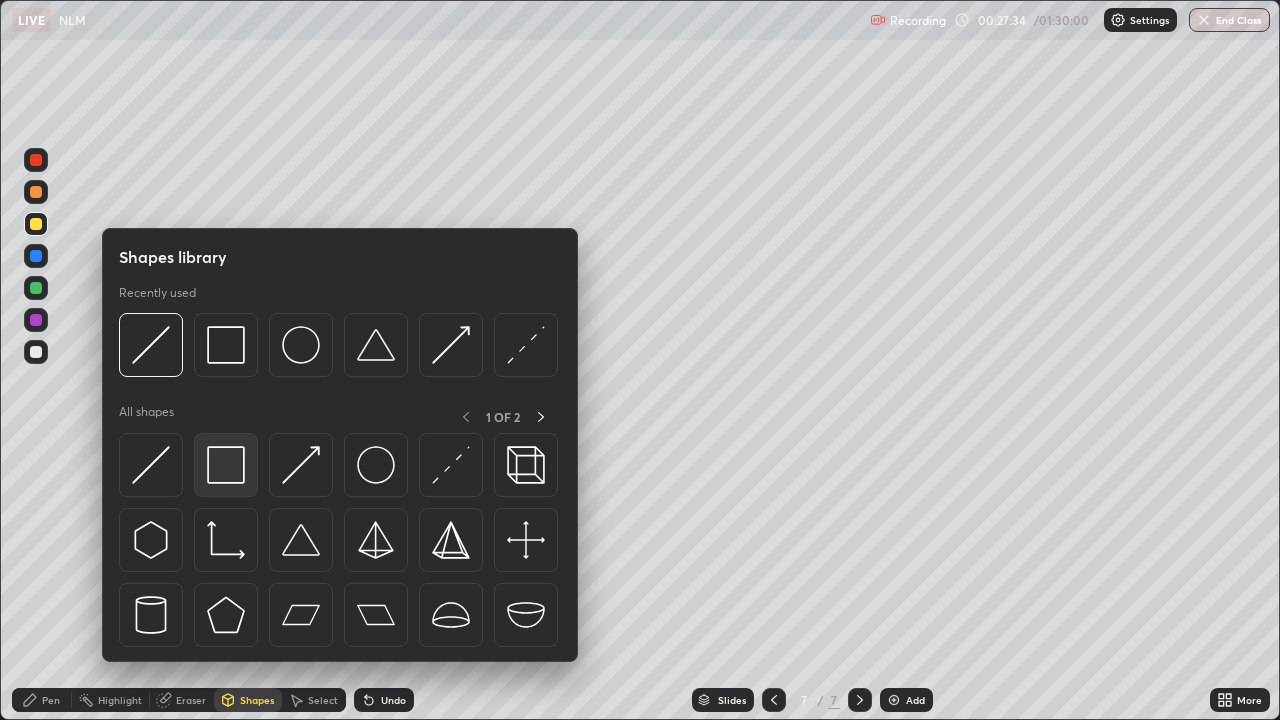click at bounding box center [226, 465] 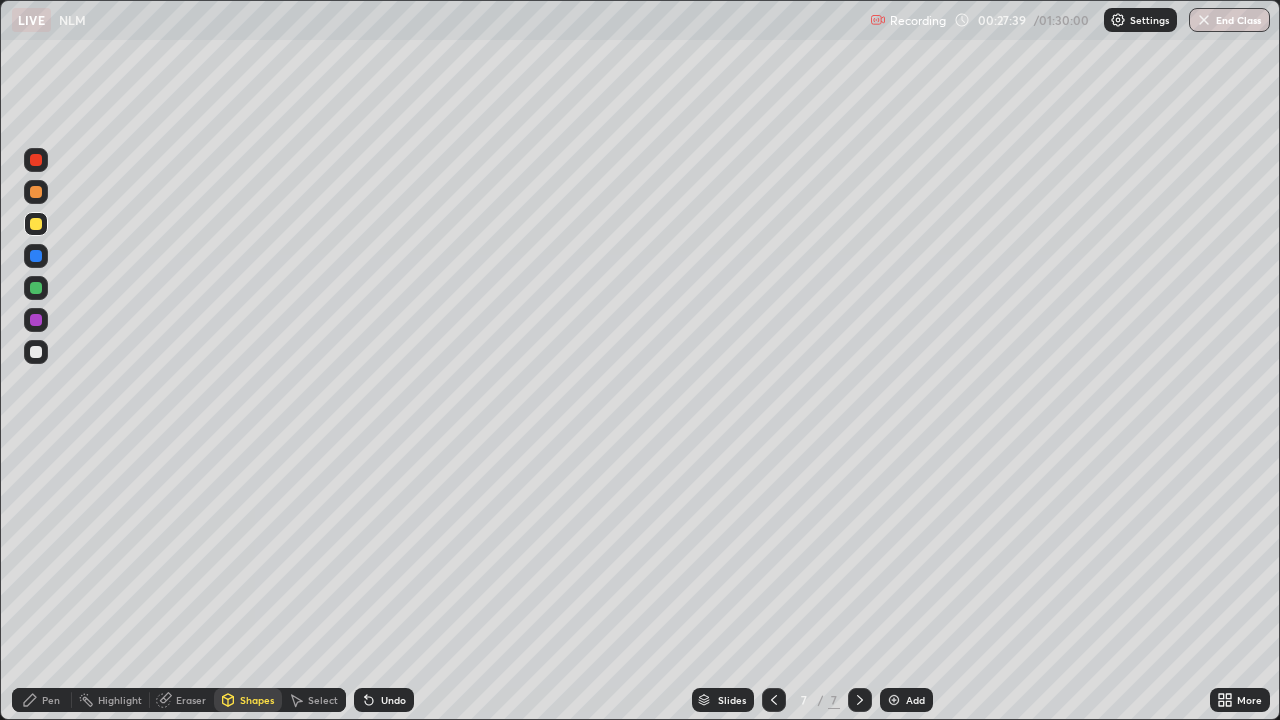 click on "Shapes" at bounding box center [257, 700] 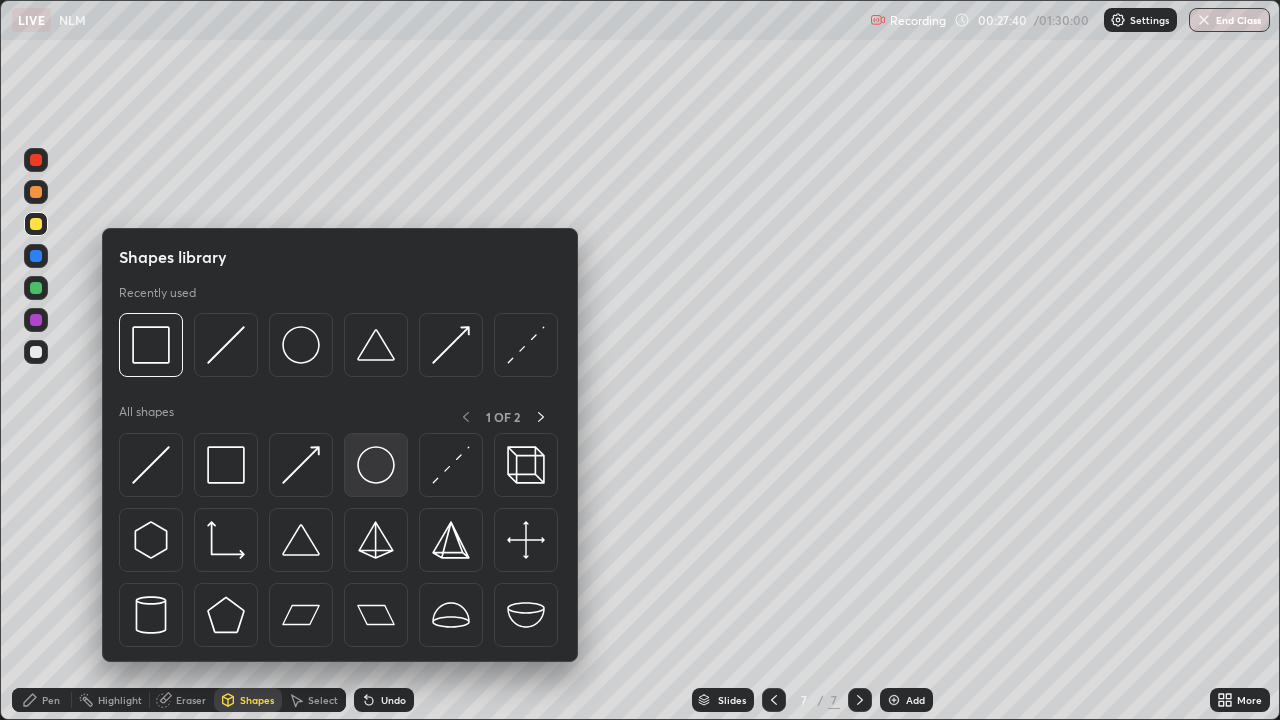 click at bounding box center [376, 465] 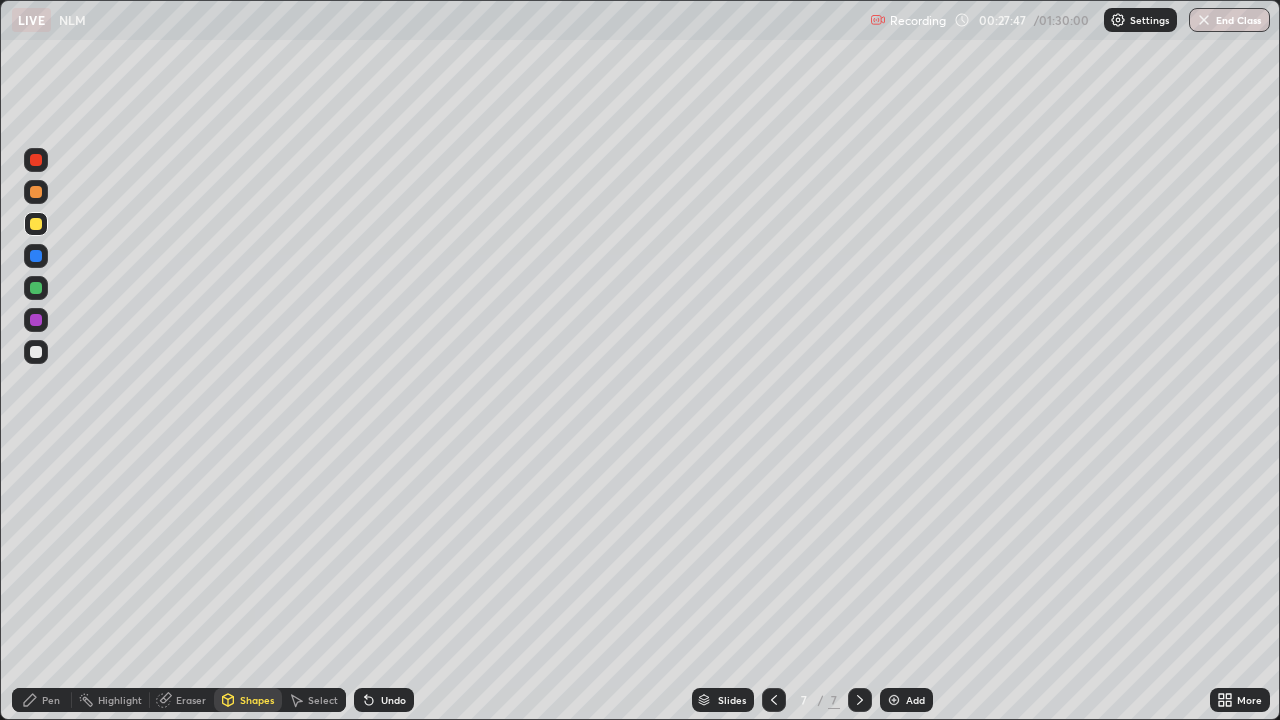 click on "Shapes" at bounding box center (257, 700) 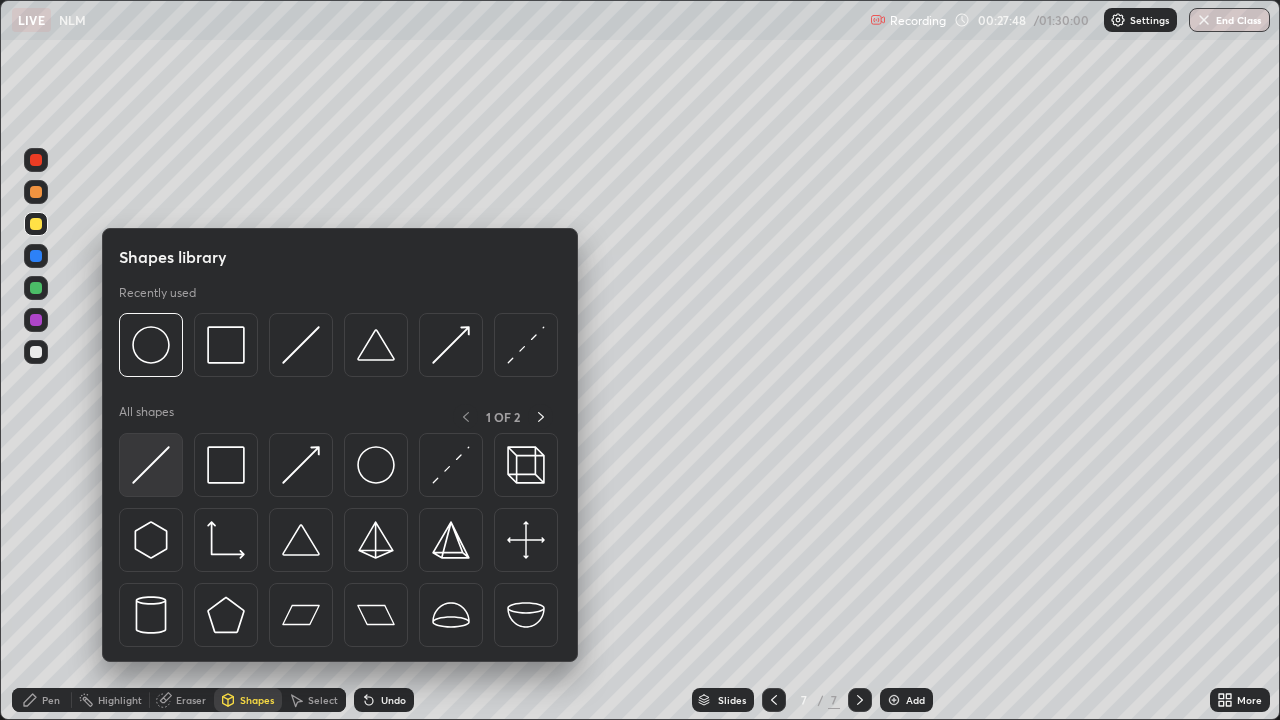 click at bounding box center [151, 465] 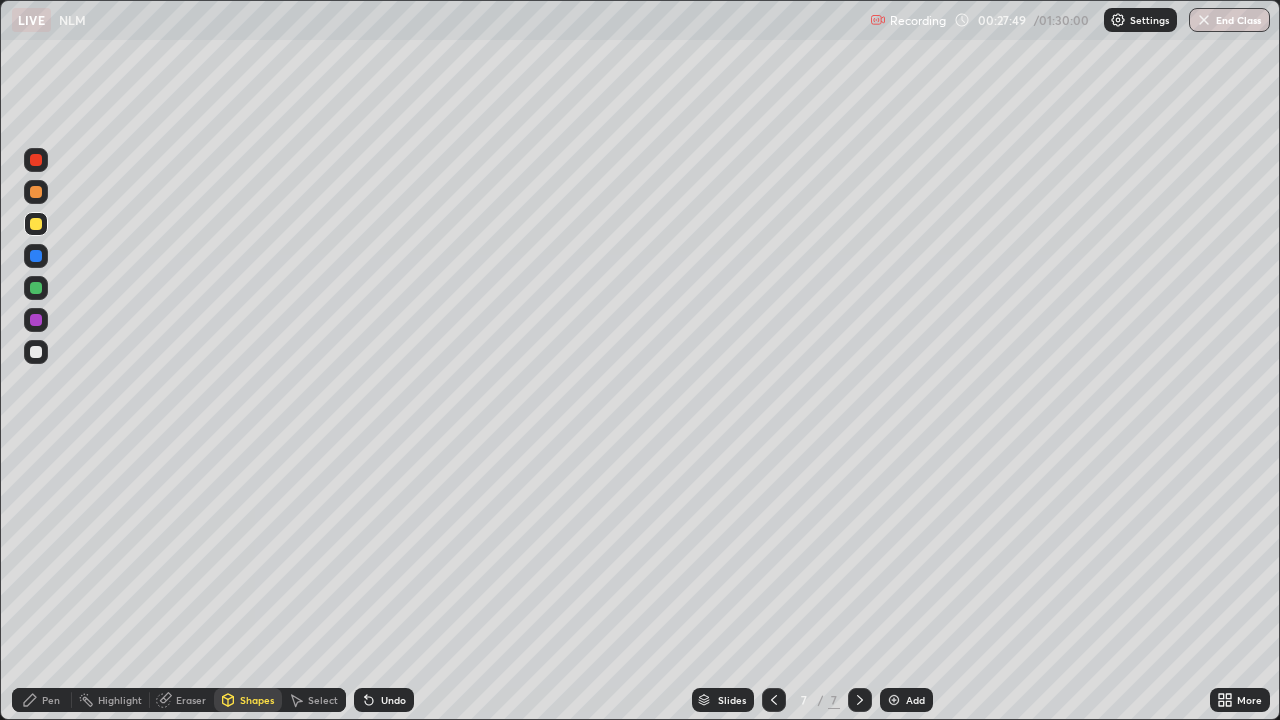 click at bounding box center (36, 352) 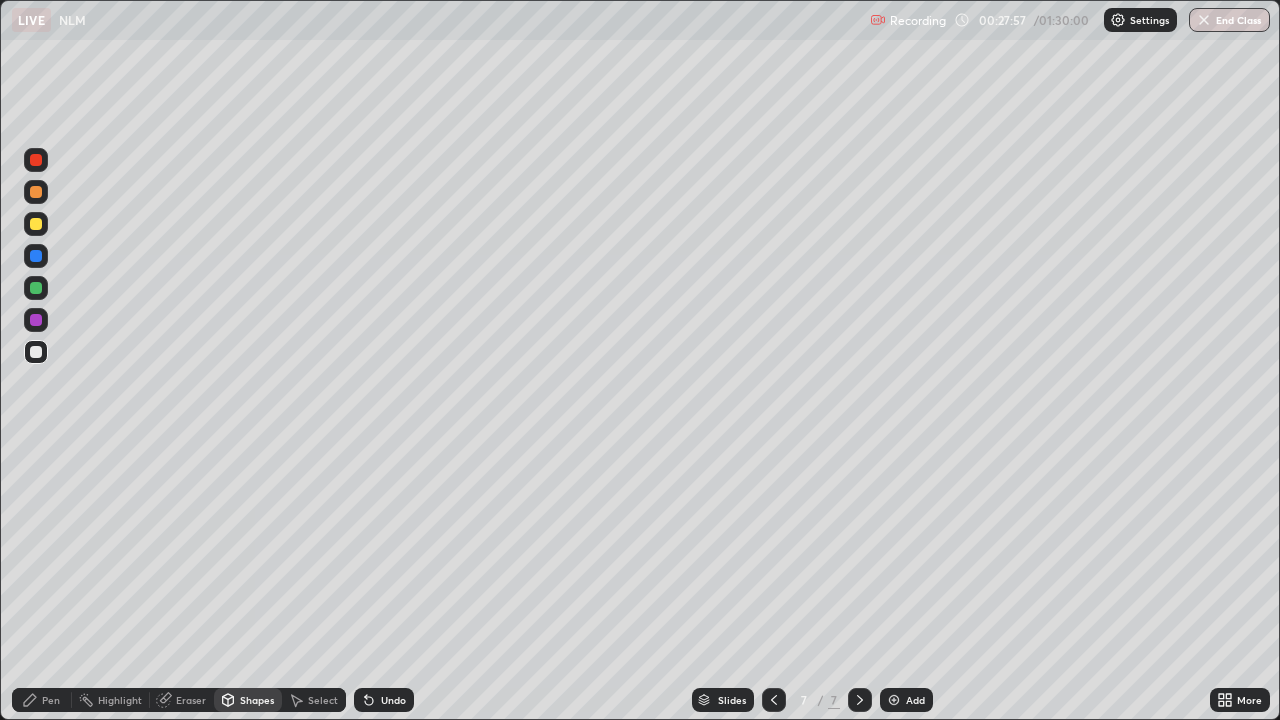 click on "Shapes" at bounding box center [257, 700] 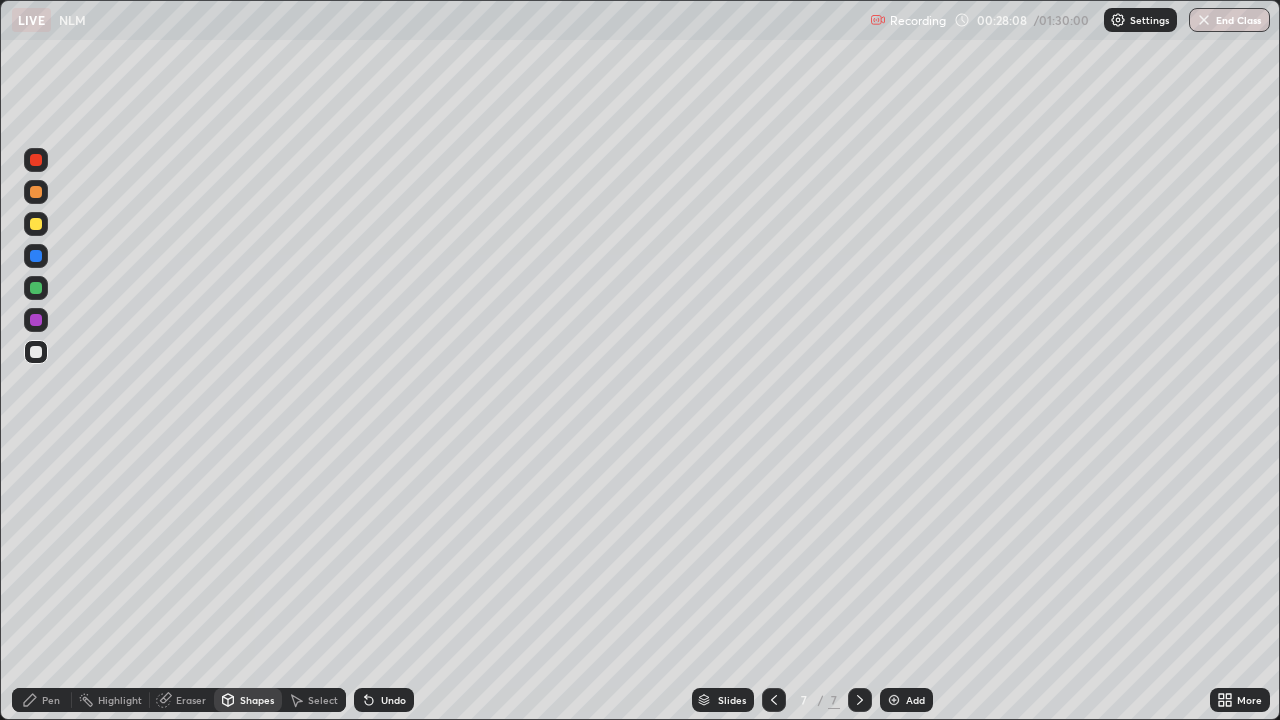 click on "Shapes" at bounding box center (257, 700) 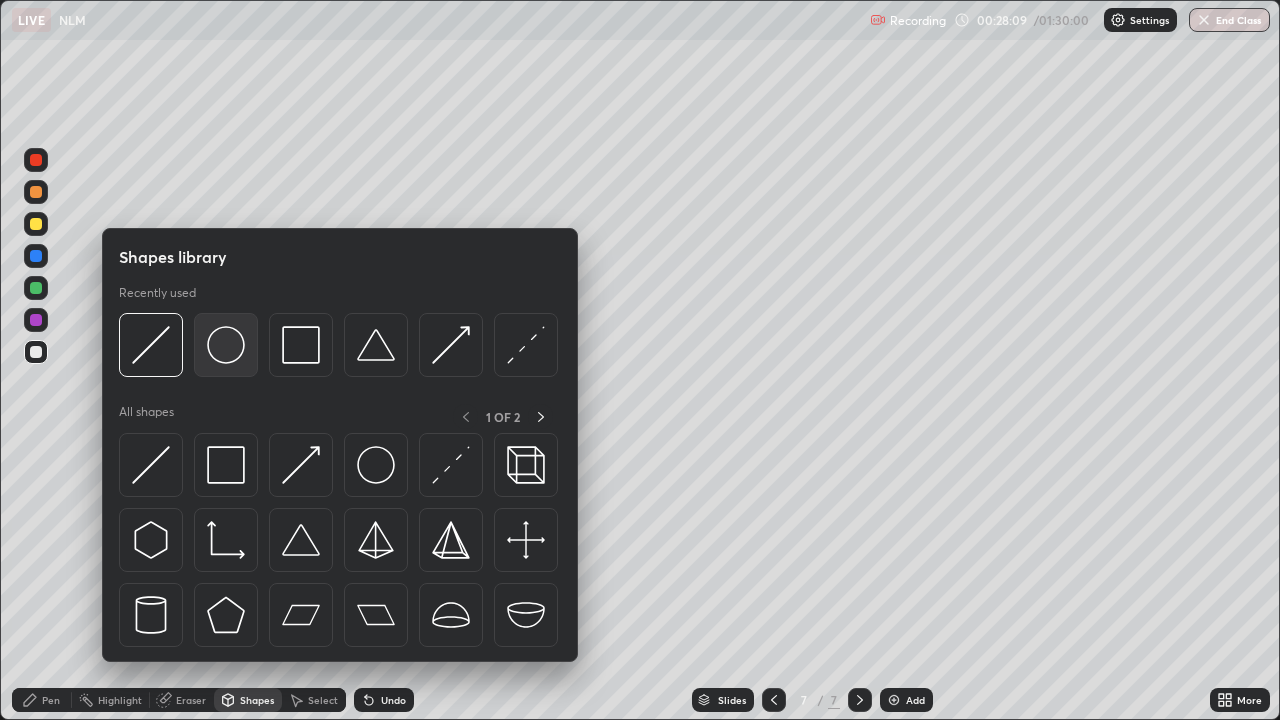 click at bounding box center [226, 345] 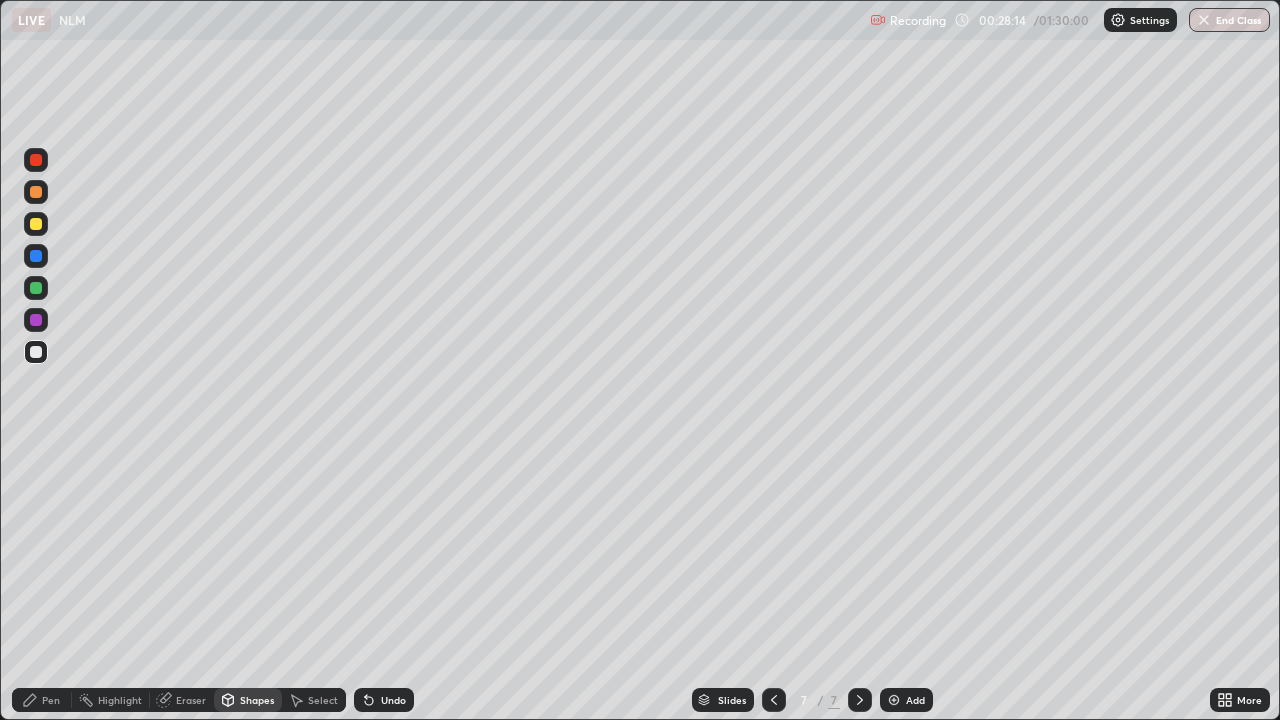 click on "Pen" at bounding box center (51, 700) 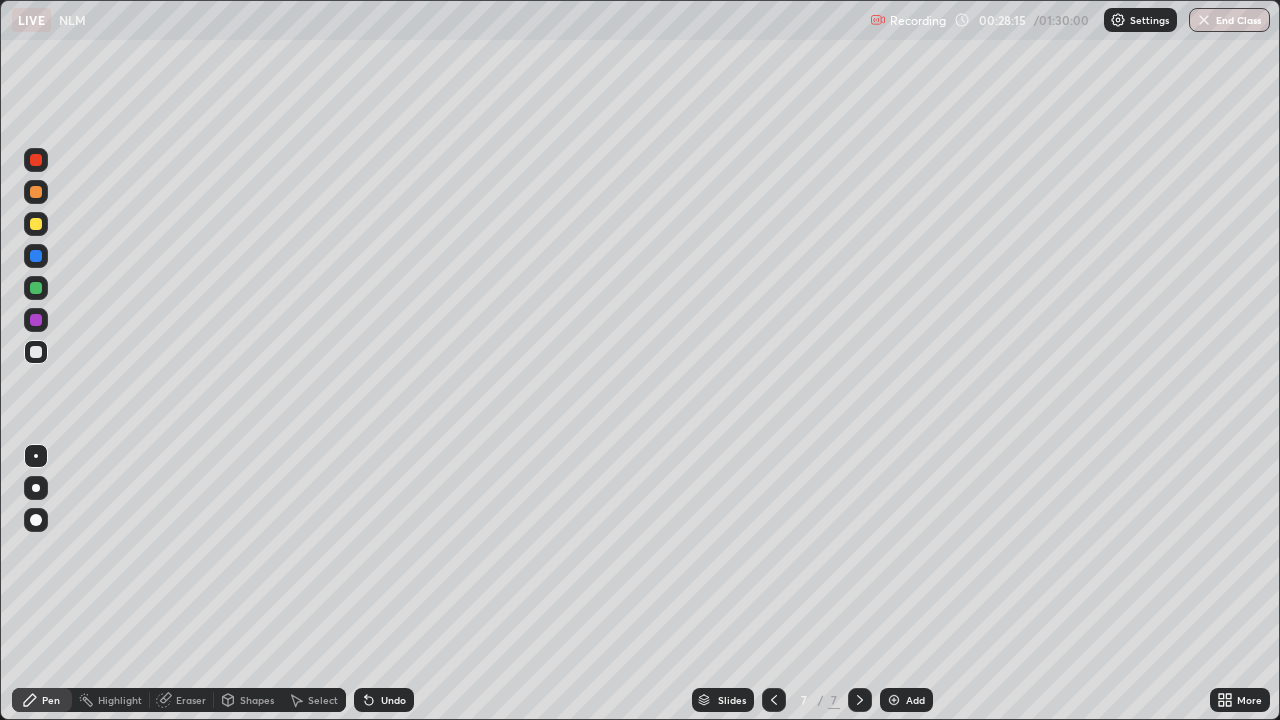 click at bounding box center [36, 288] 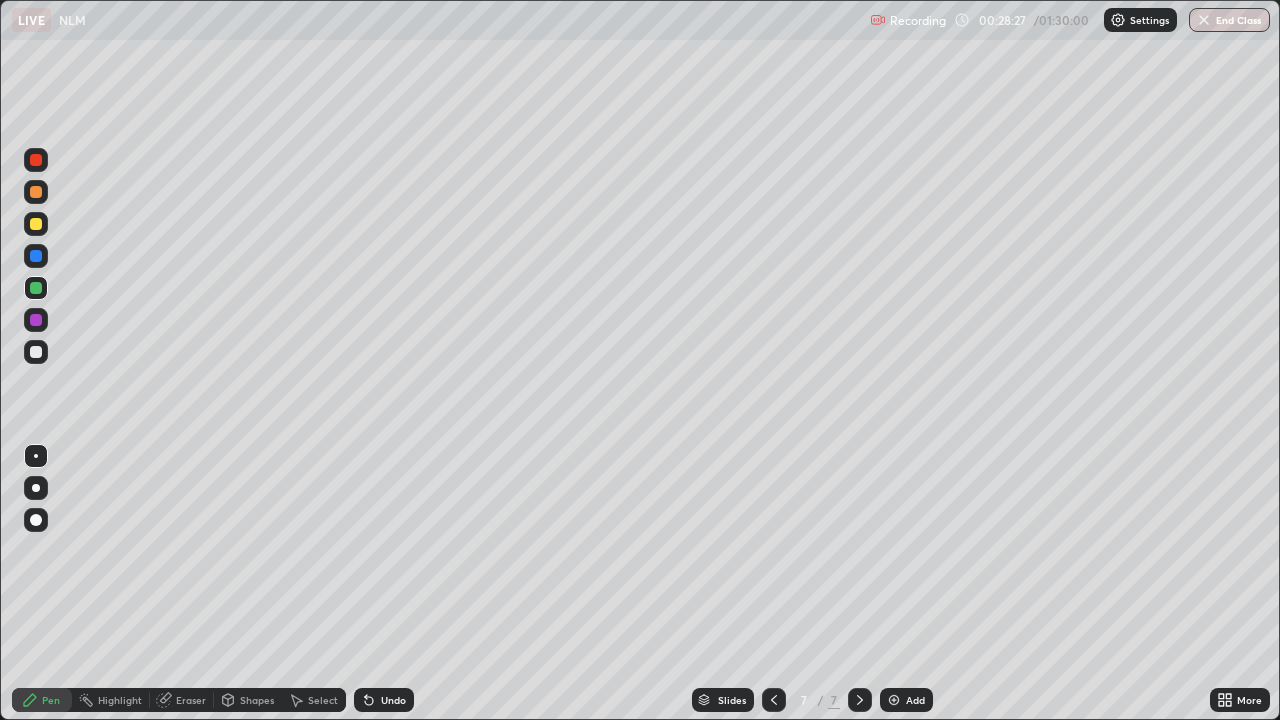 click at bounding box center (36, 352) 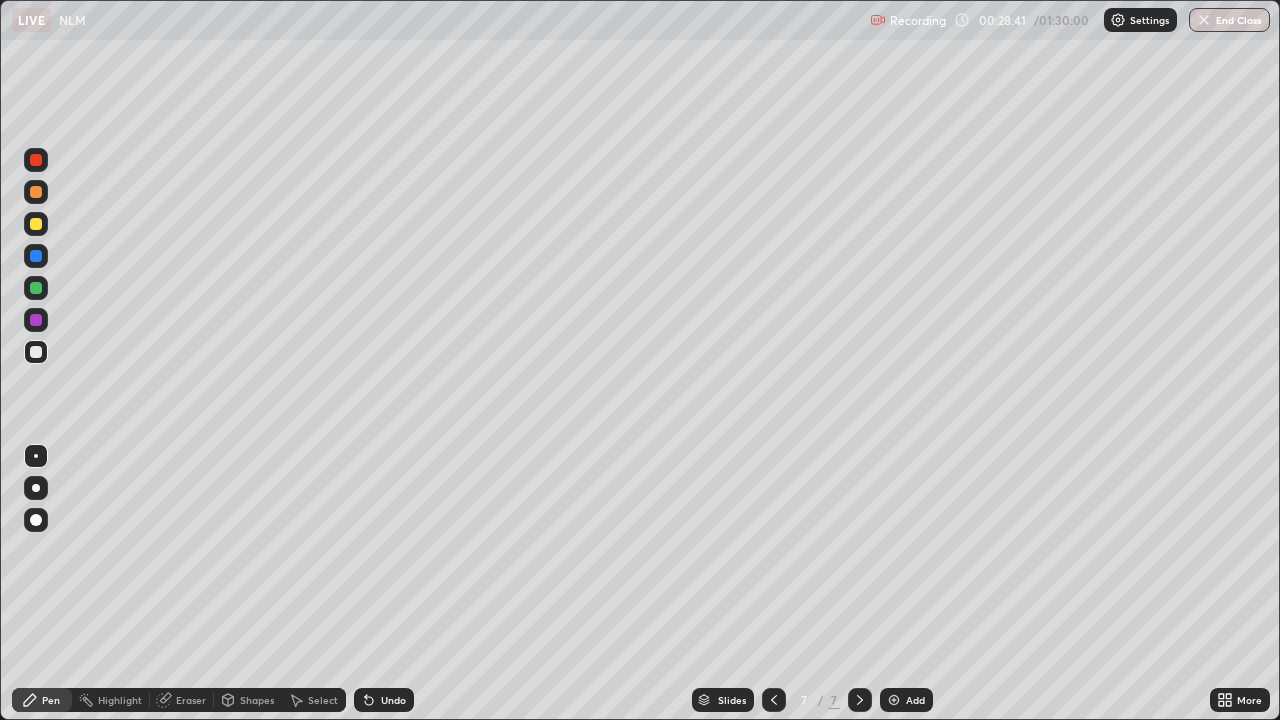 click at bounding box center (36, 320) 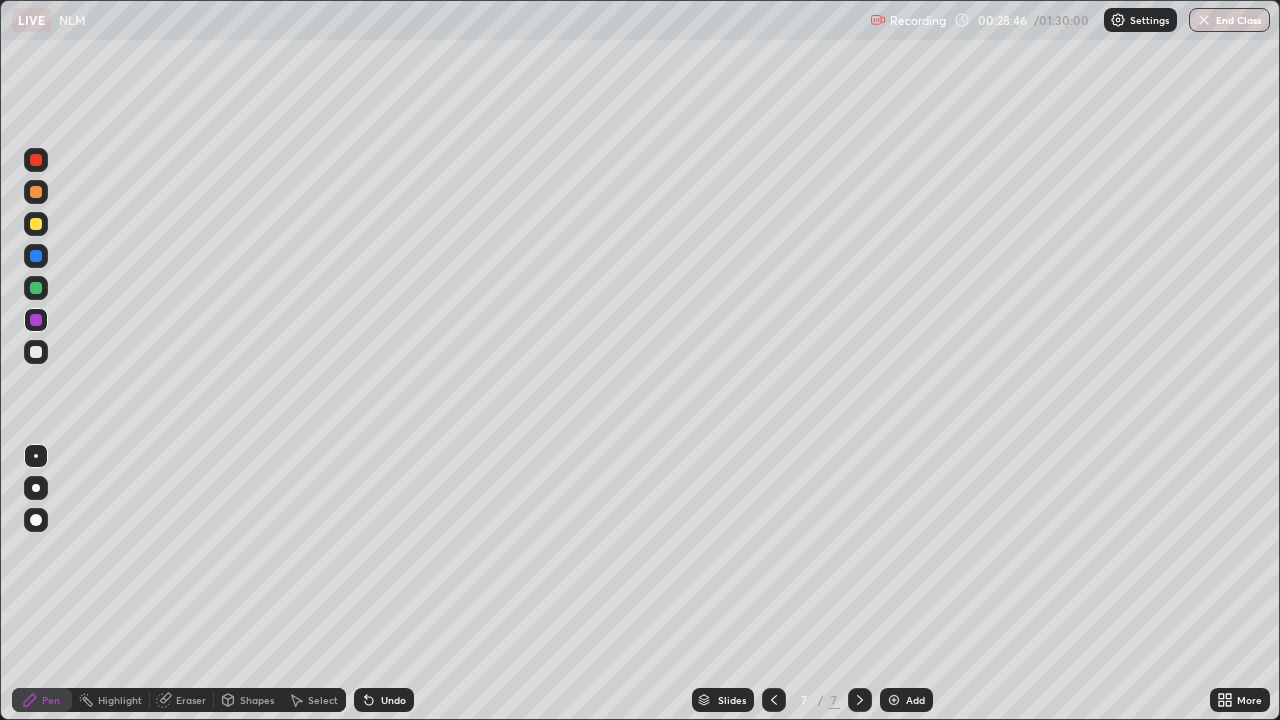 click 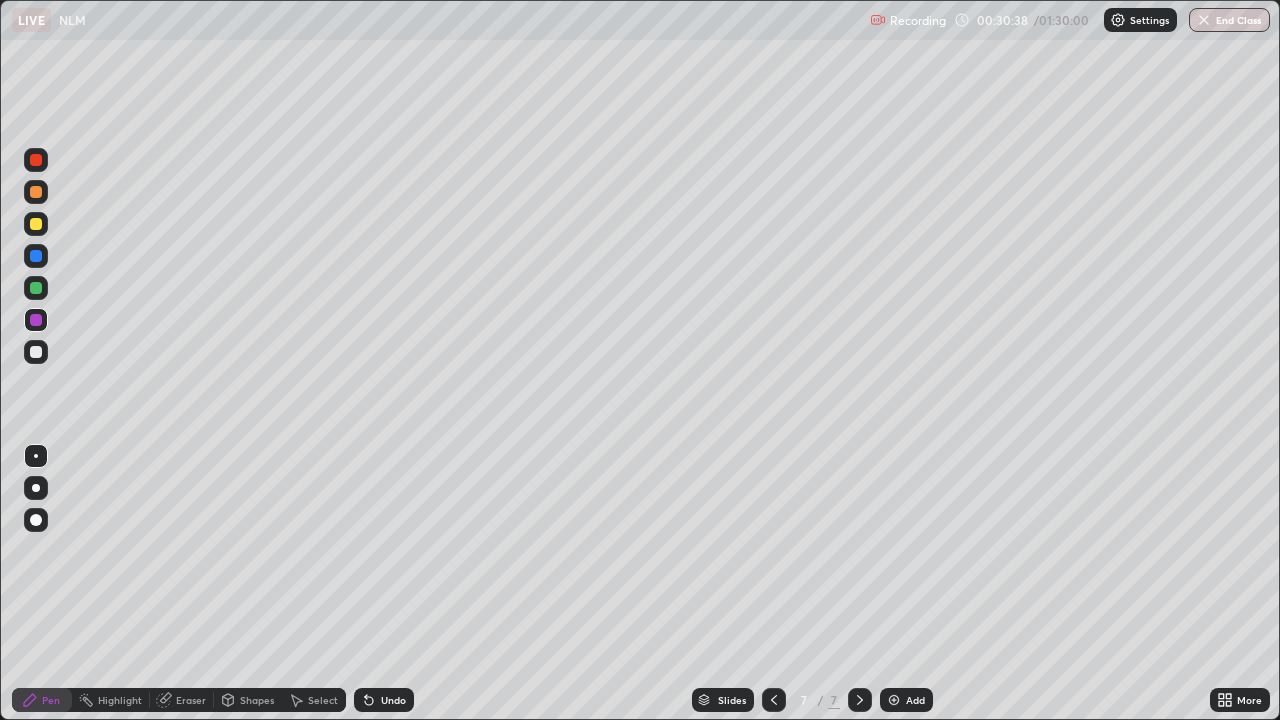click at bounding box center [36, 352] 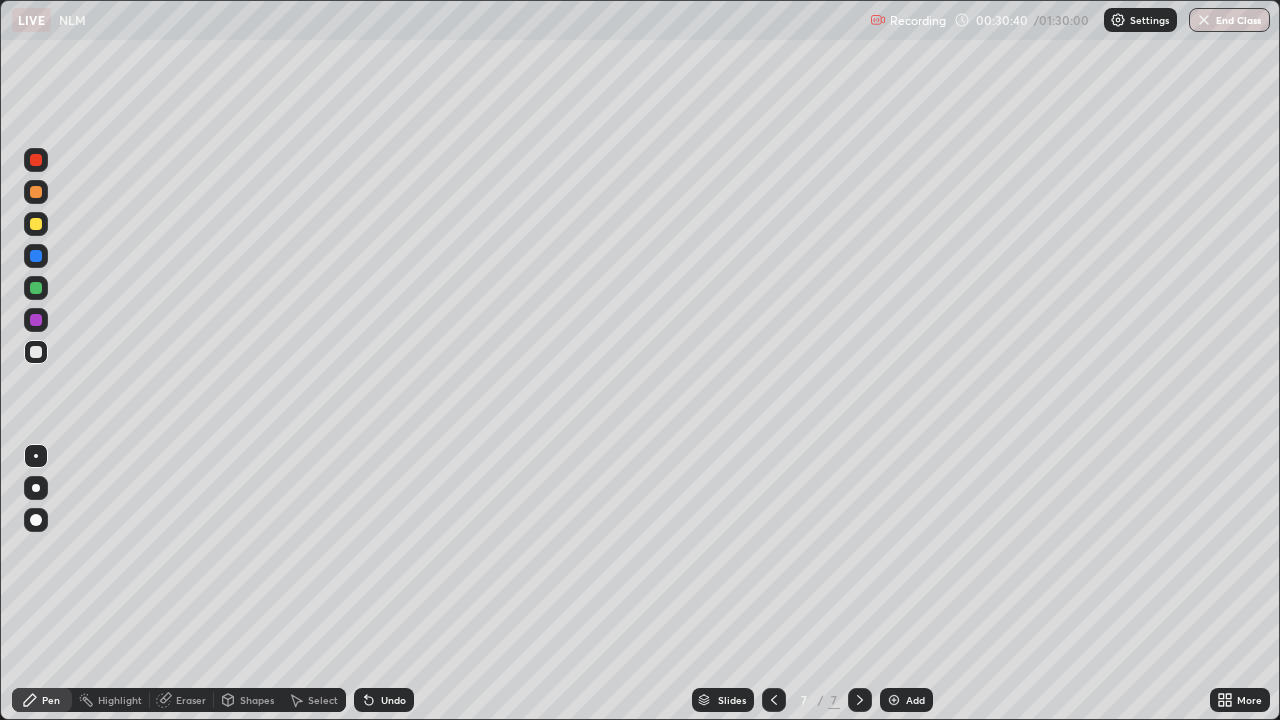 click at bounding box center (36, 320) 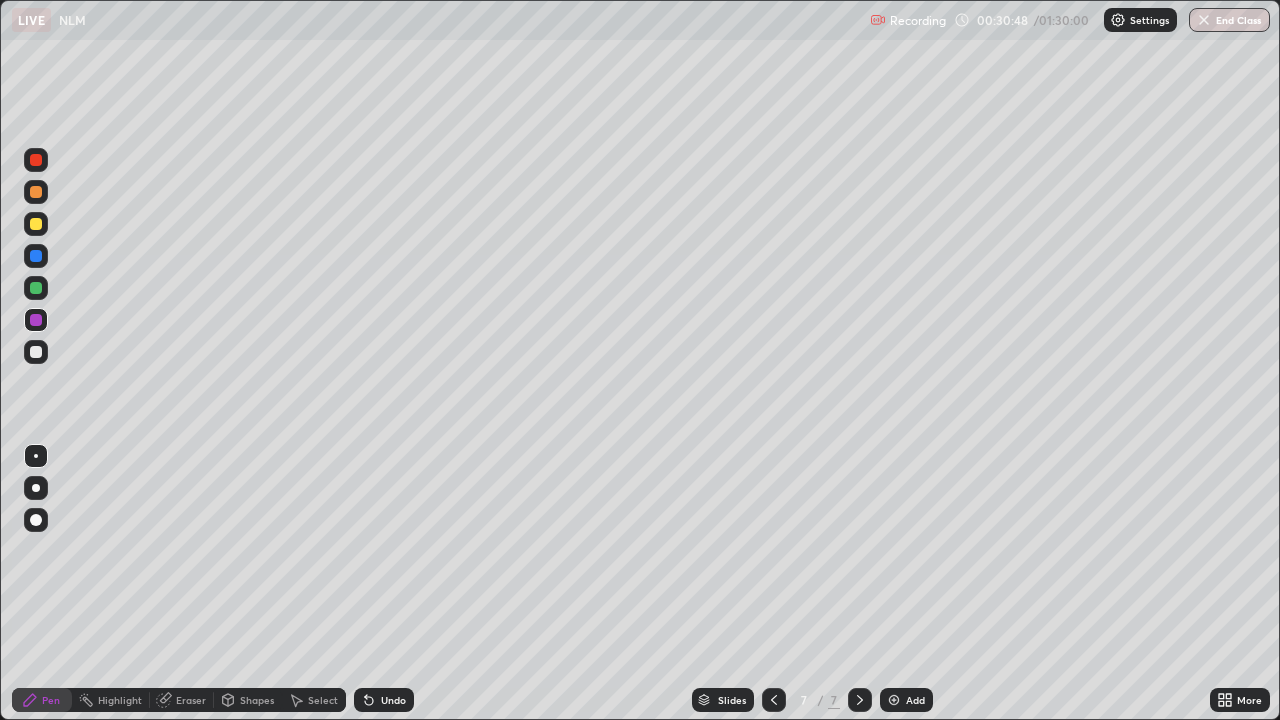 click on "Undo" at bounding box center (393, 700) 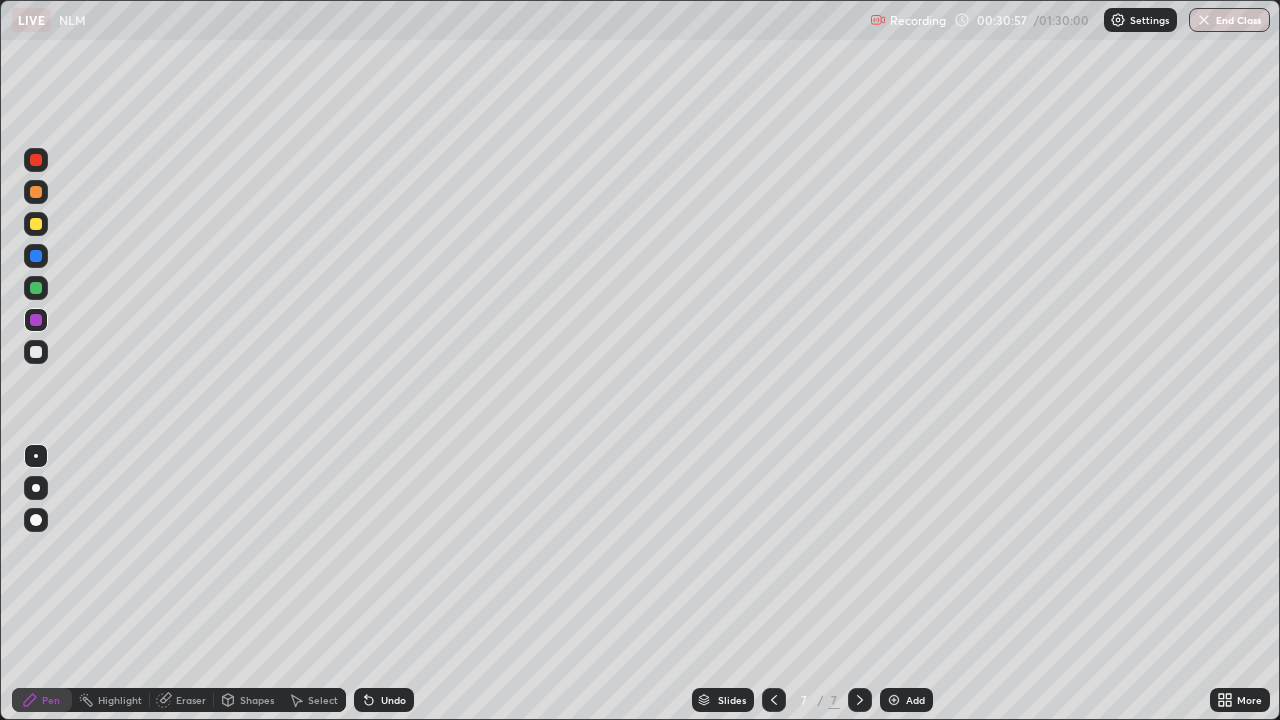click on "Undo" at bounding box center [393, 700] 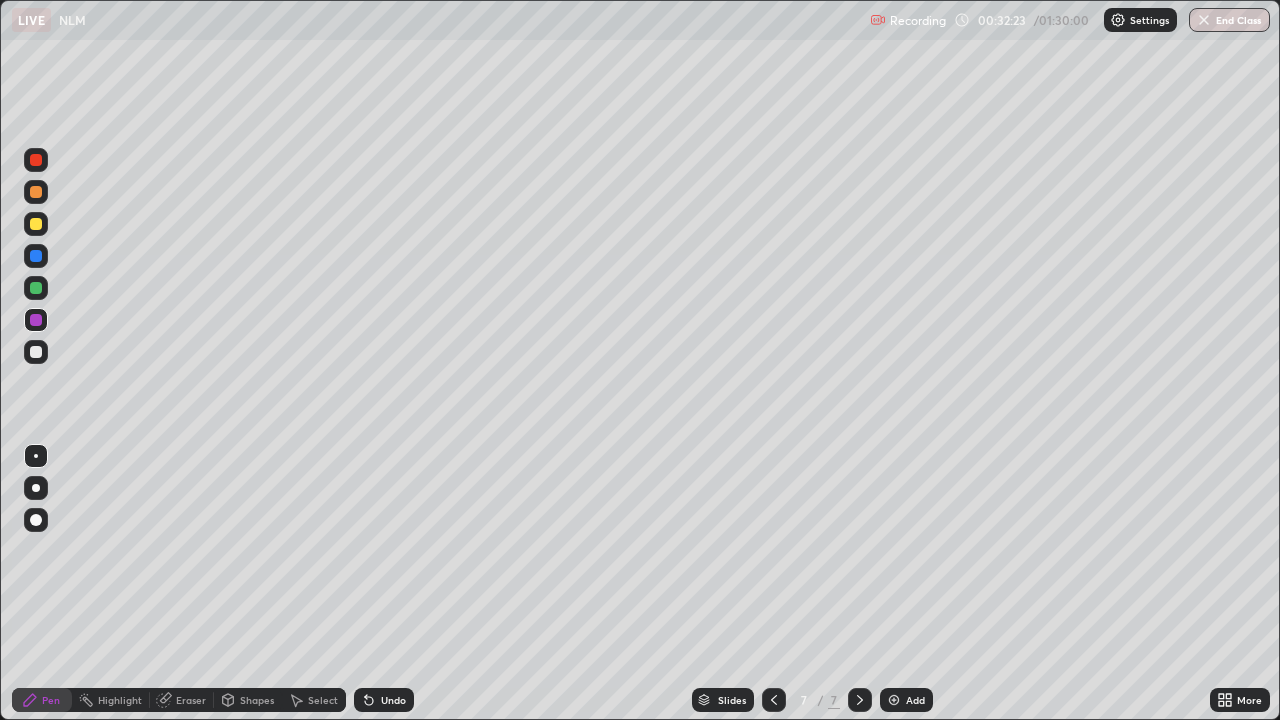 click on "Select" at bounding box center [323, 700] 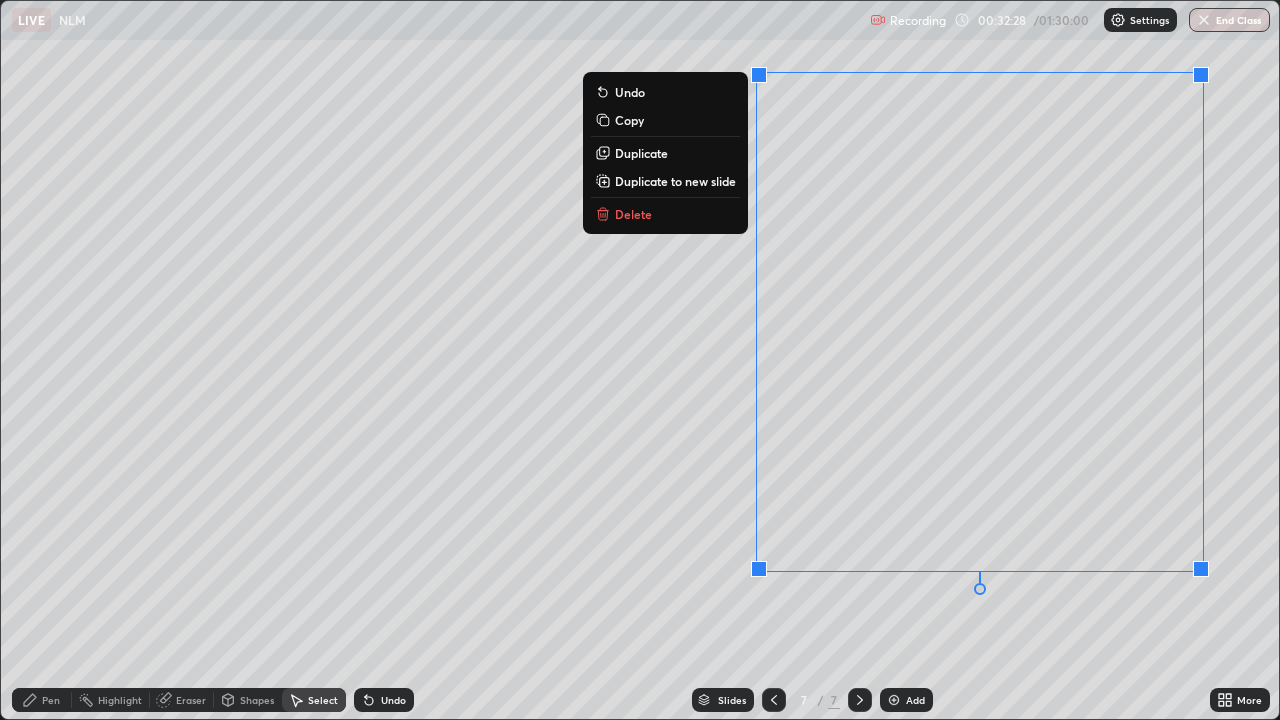 click on "0 ° Undo Copy Duplicate Duplicate to new slide Delete" at bounding box center (640, 360) 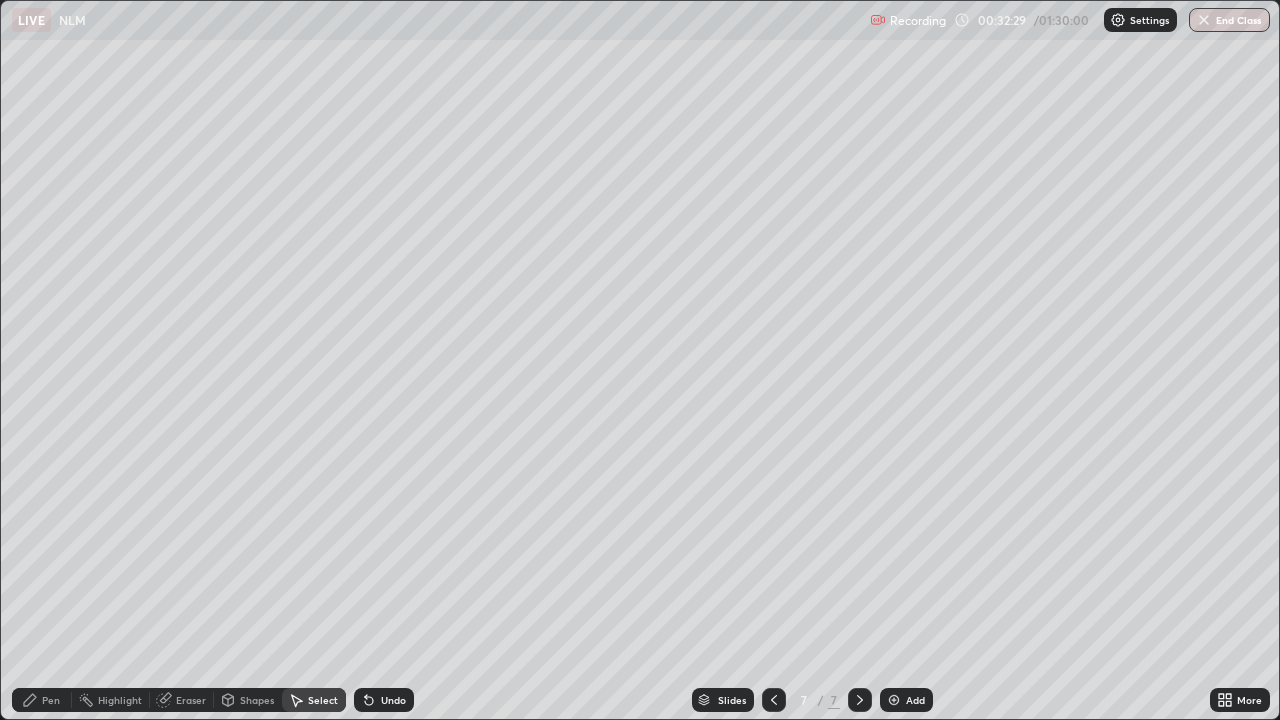 click on "Pen" at bounding box center [51, 700] 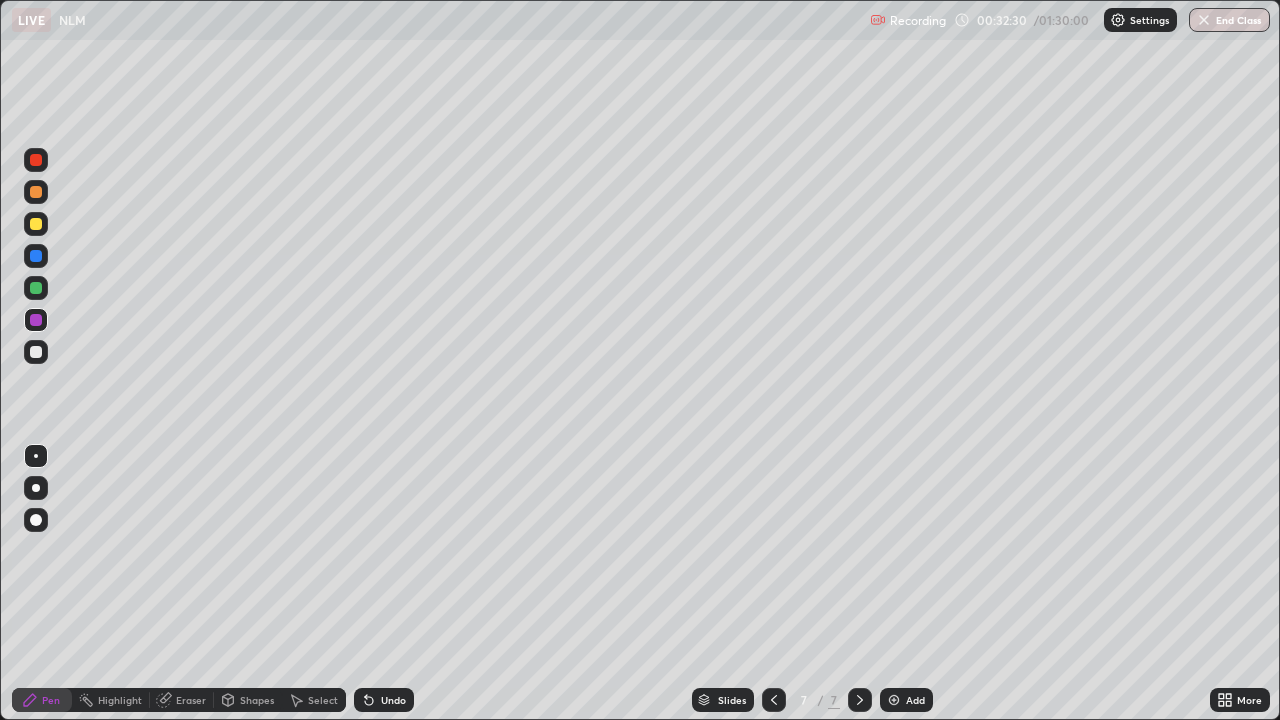 click at bounding box center [36, 288] 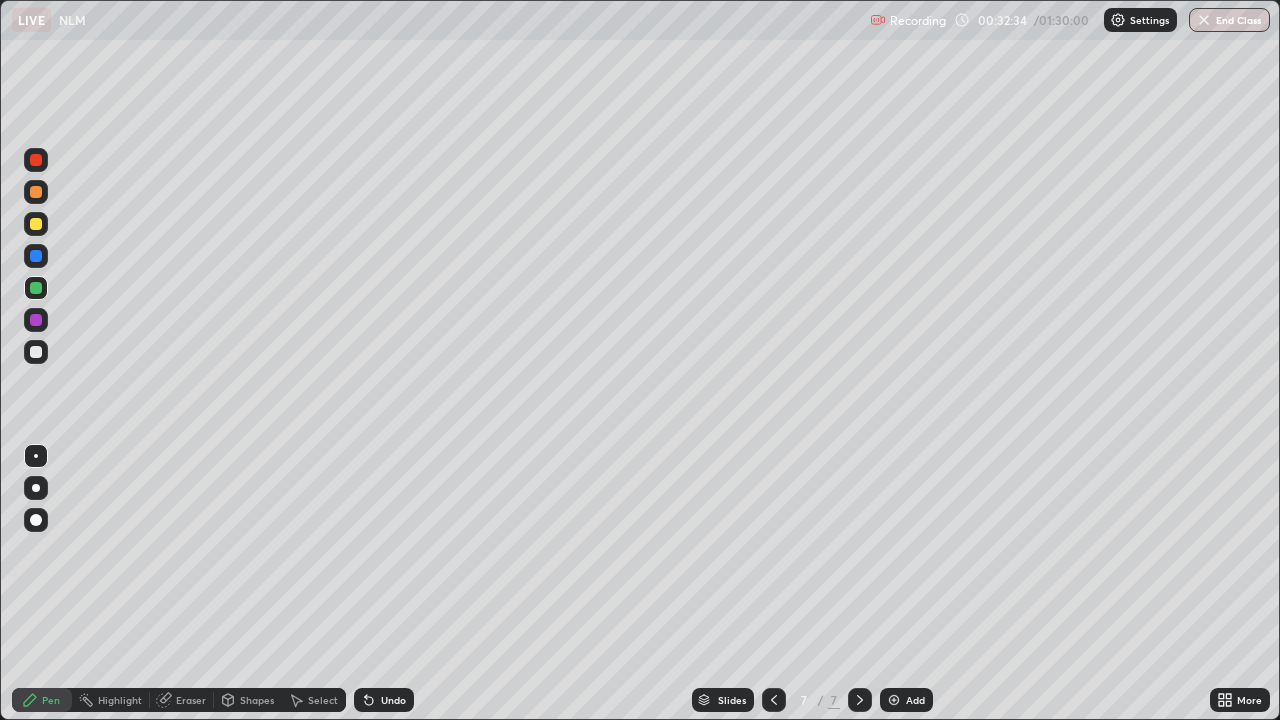 click on "Undo" at bounding box center (393, 700) 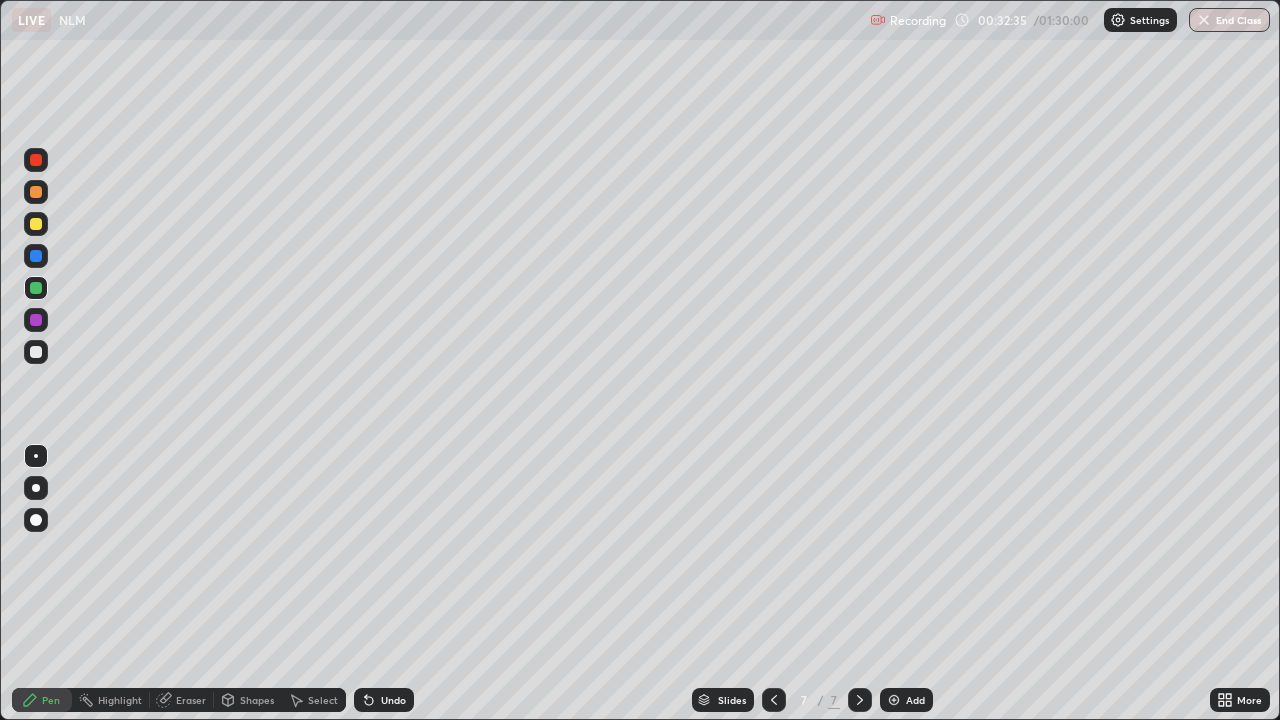 click on "Eraser" at bounding box center (191, 700) 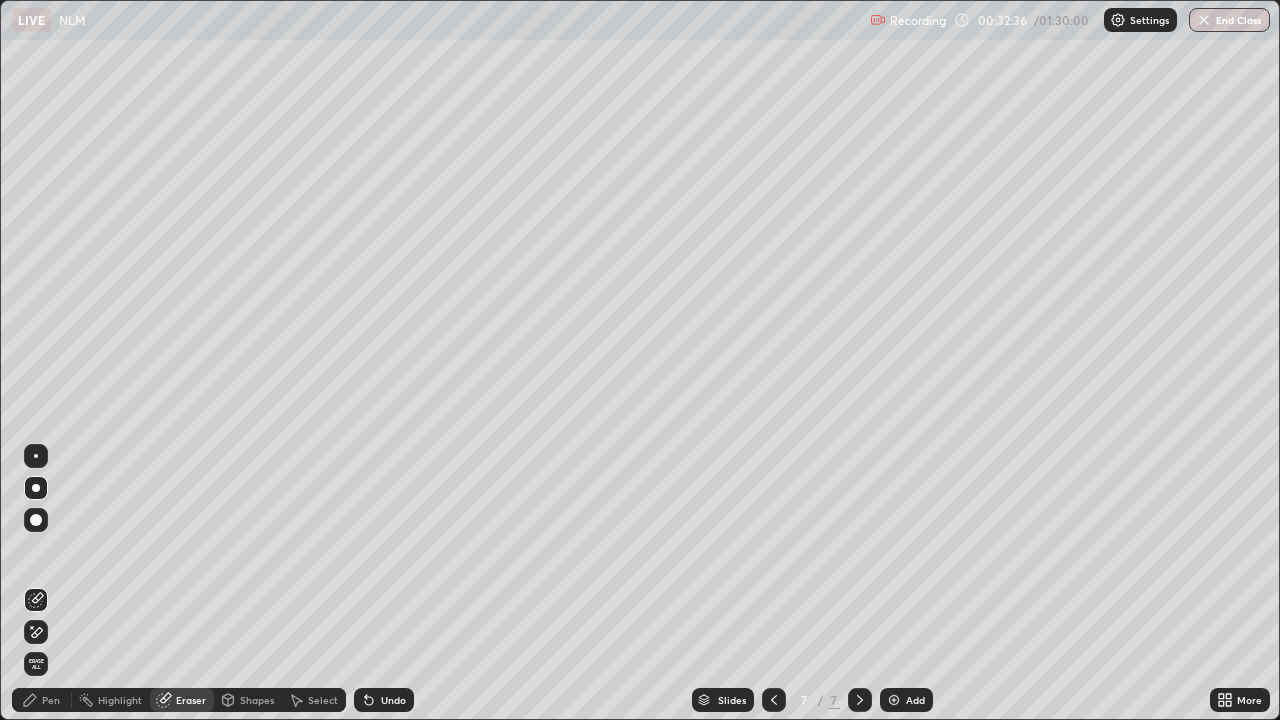 click on "Shapes" at bounding box center (248, 700) 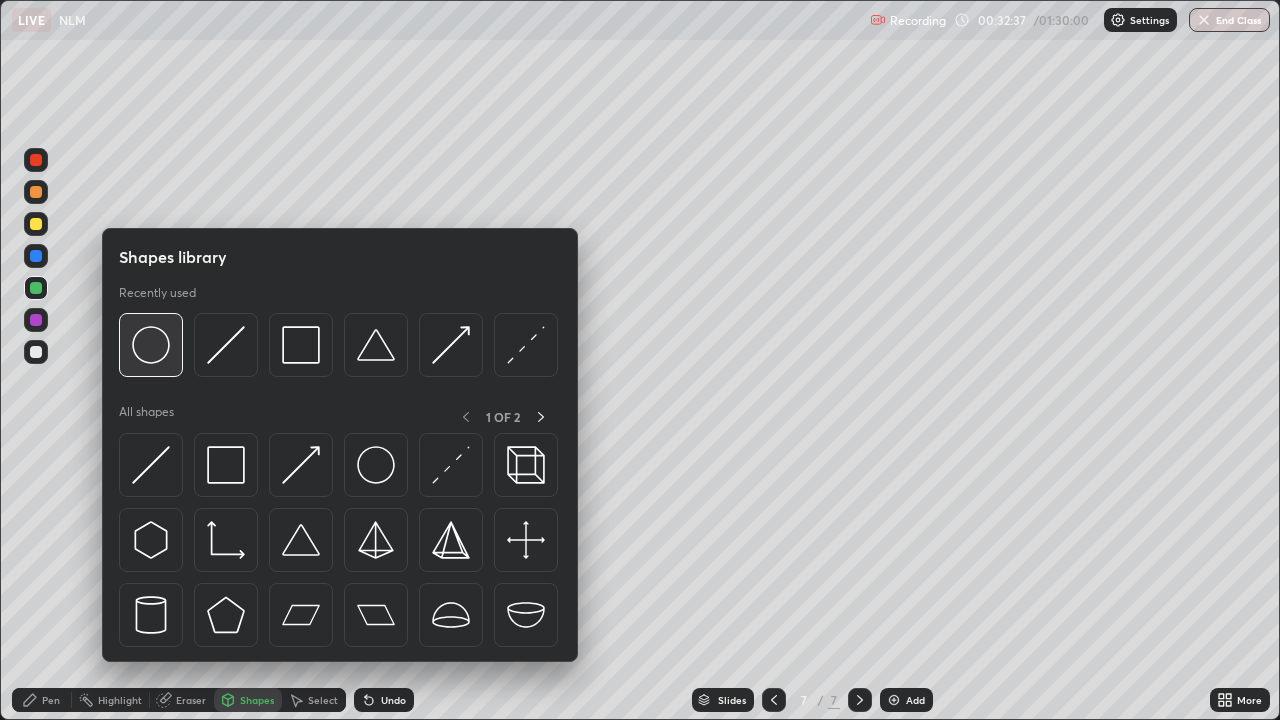 click at bounding box center [151, 345] 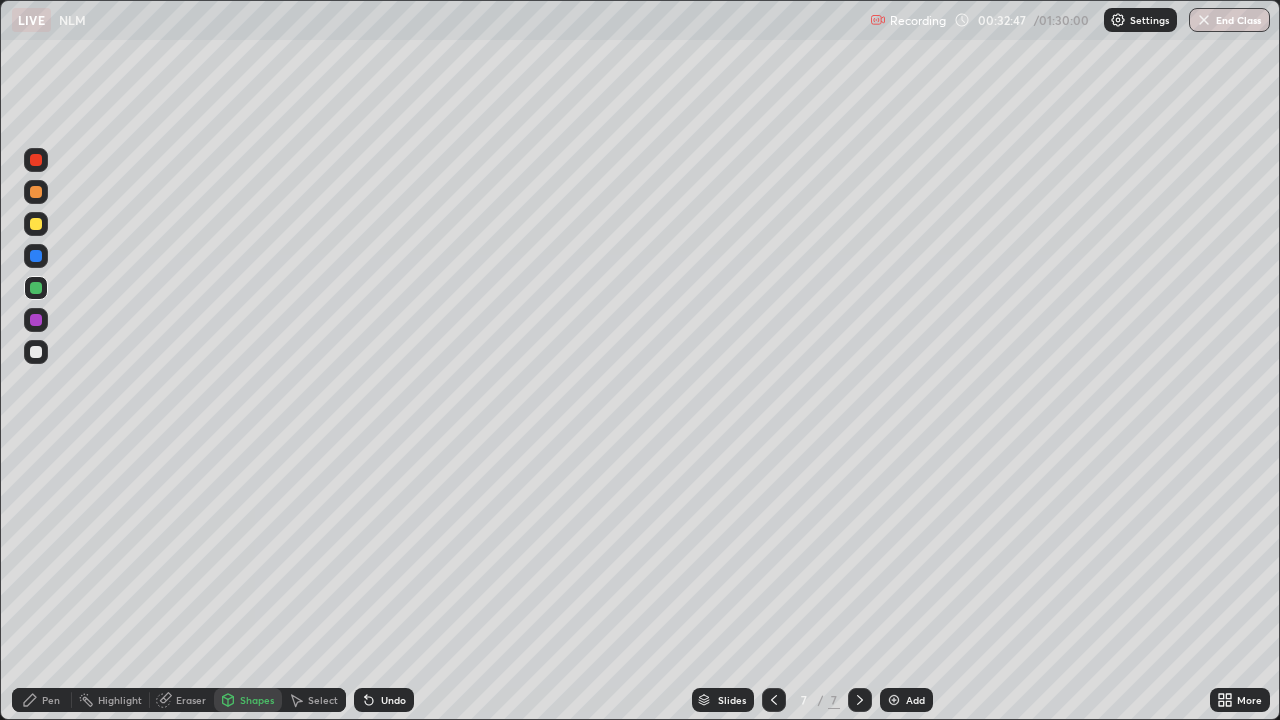 click on "Pen" at bounding box center (51, 700) 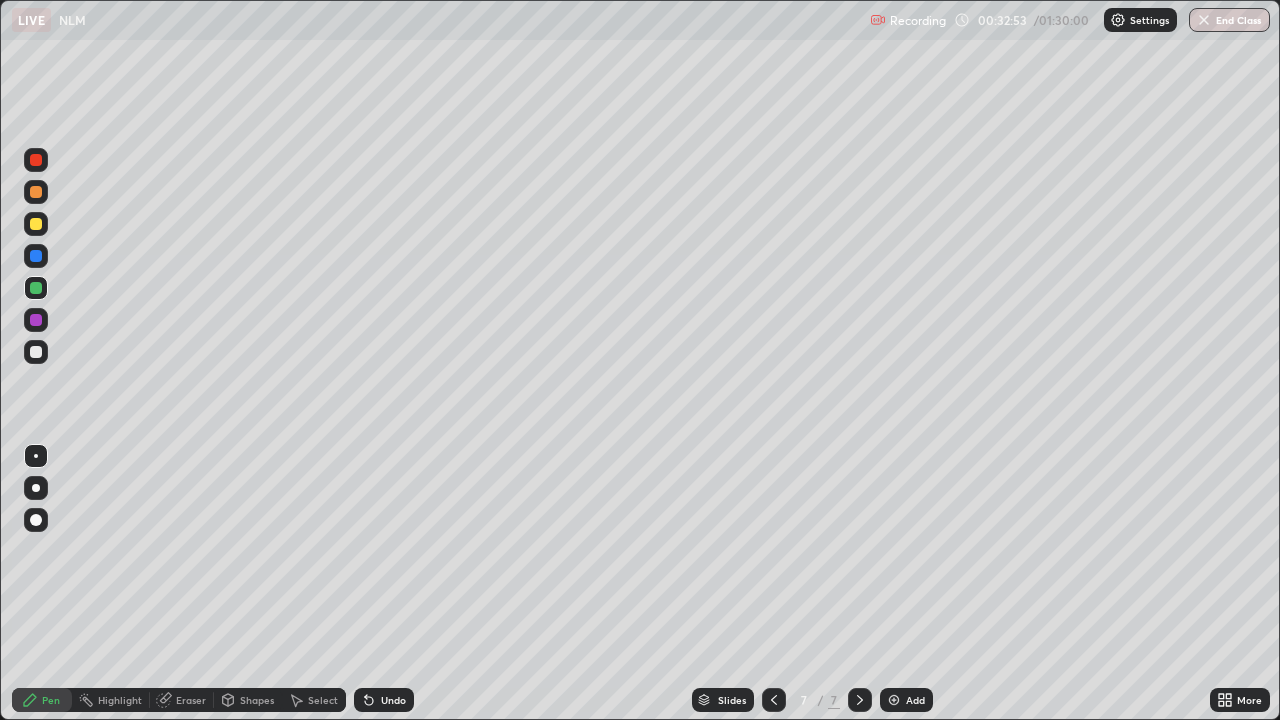 click at bounding box center (36, 352) 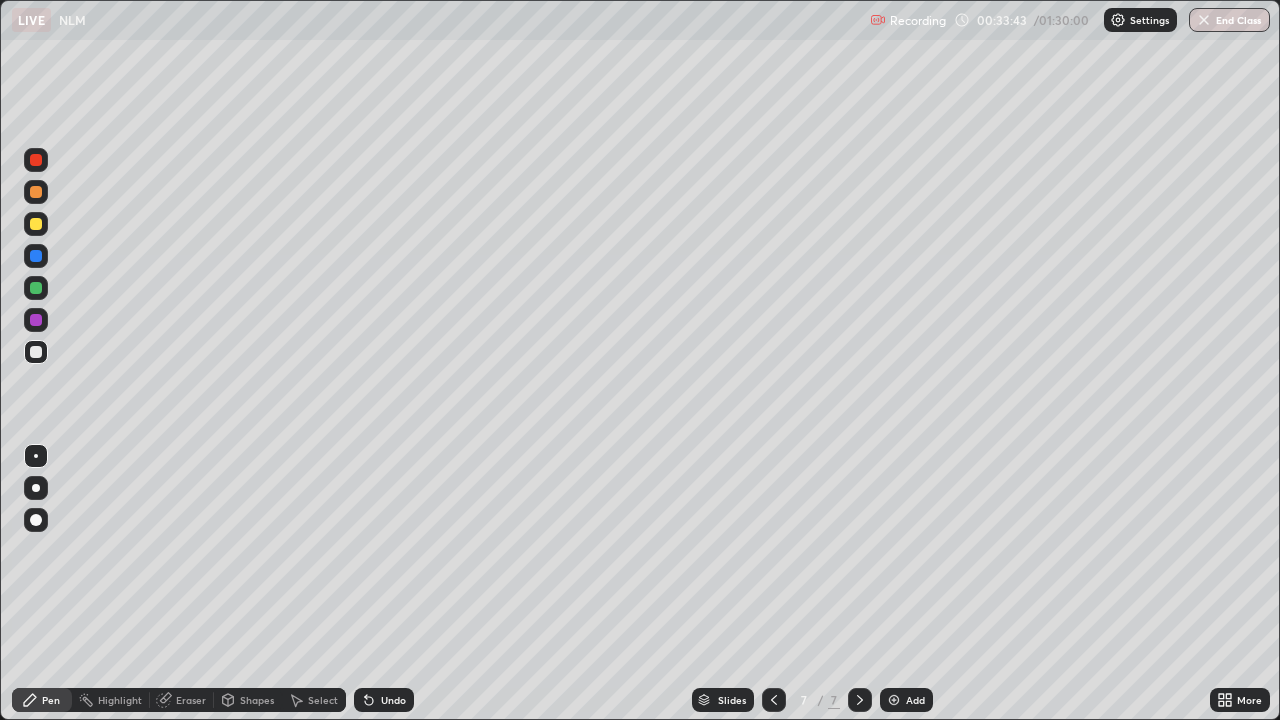 click at bounding box center [36, 320] 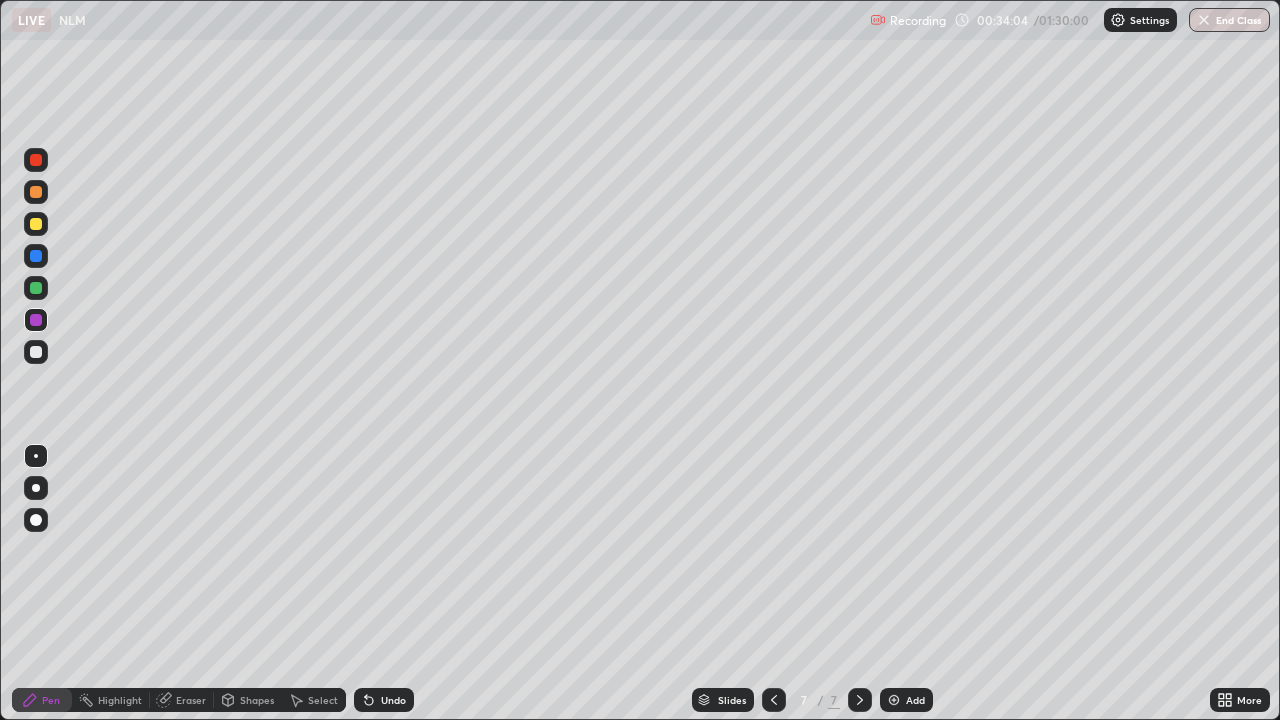 click on "Undo" at bounding box center [393, 700] 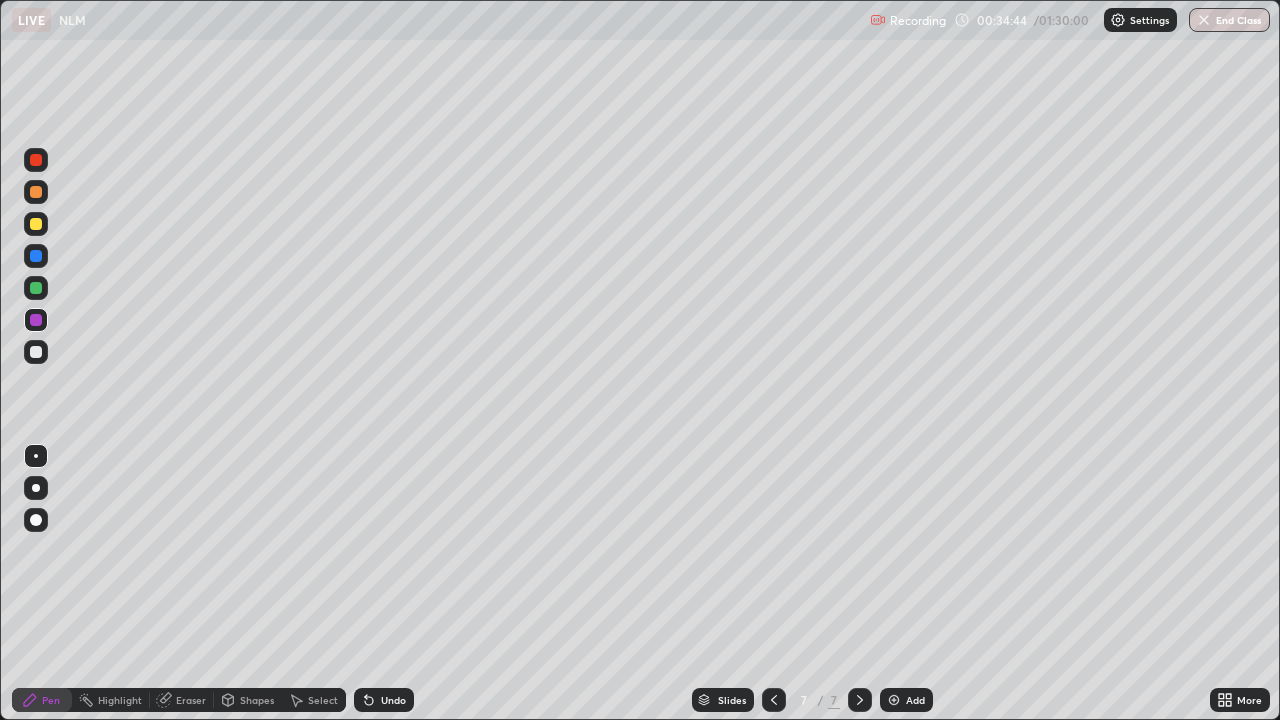 click on "Shapes" at bounding box center [248, 700] 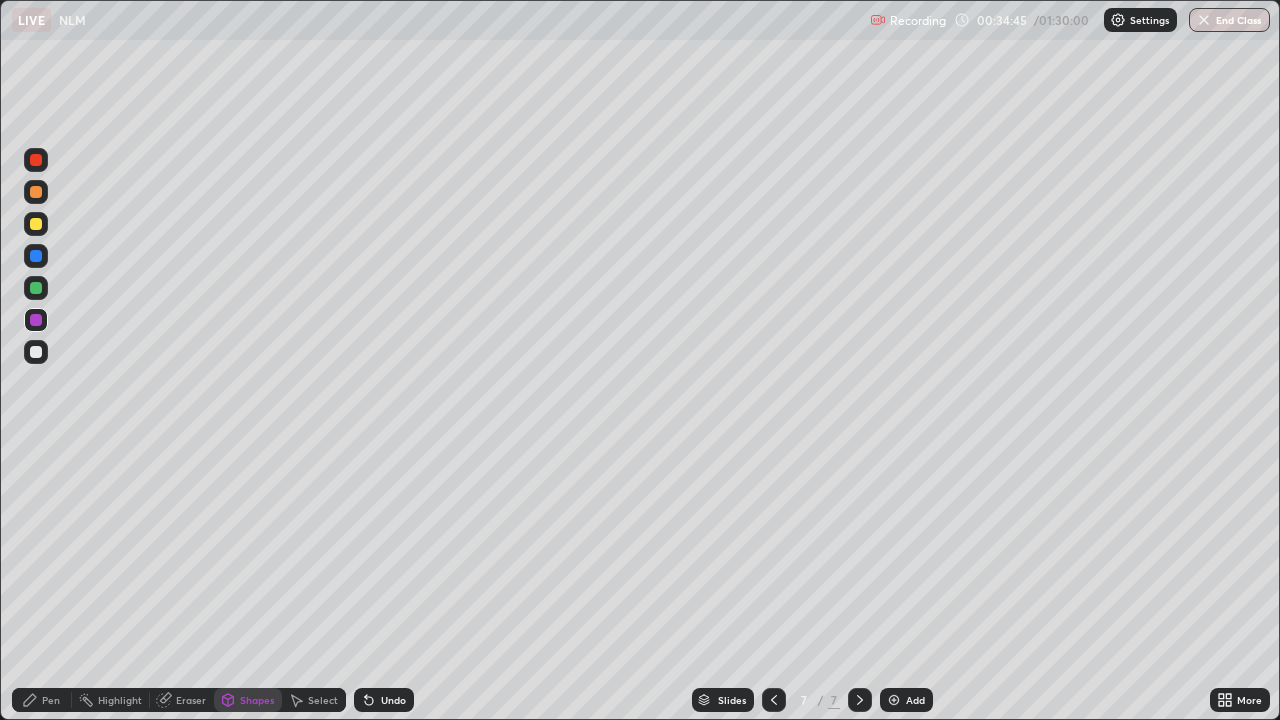 click on "Eraser" at bounding box center (191, 700) 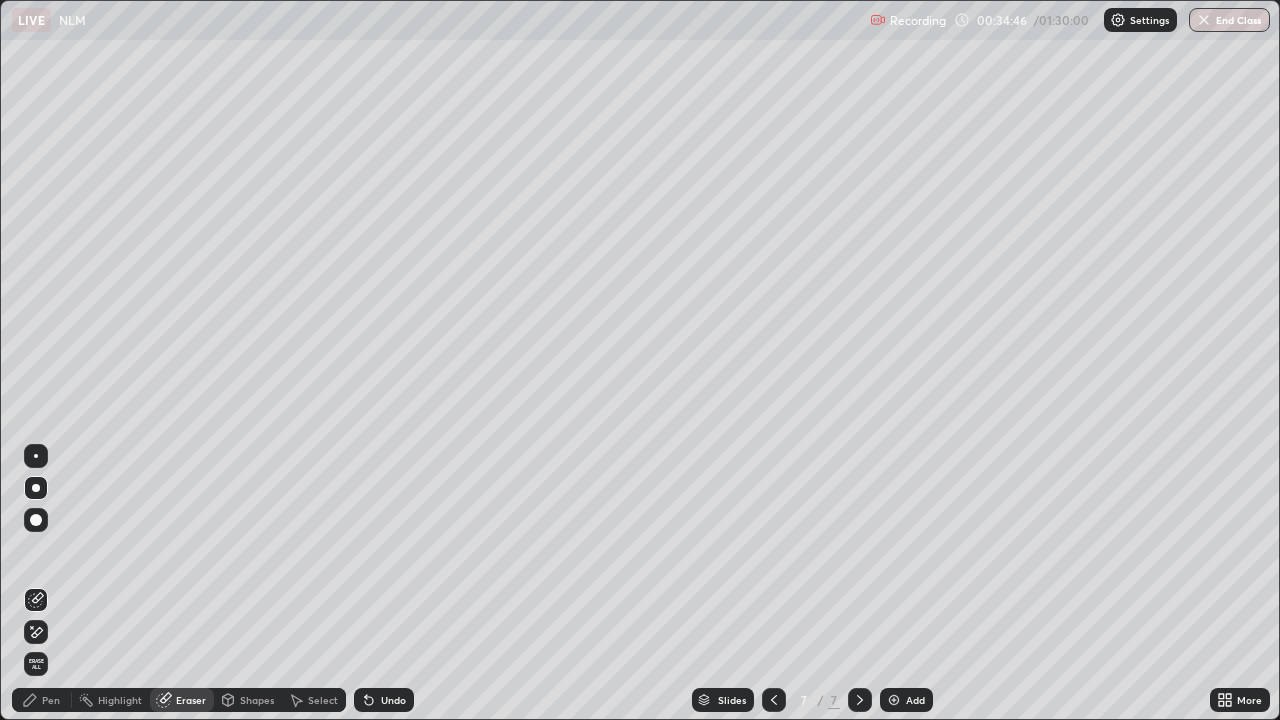click at bounding box center (36, 520) 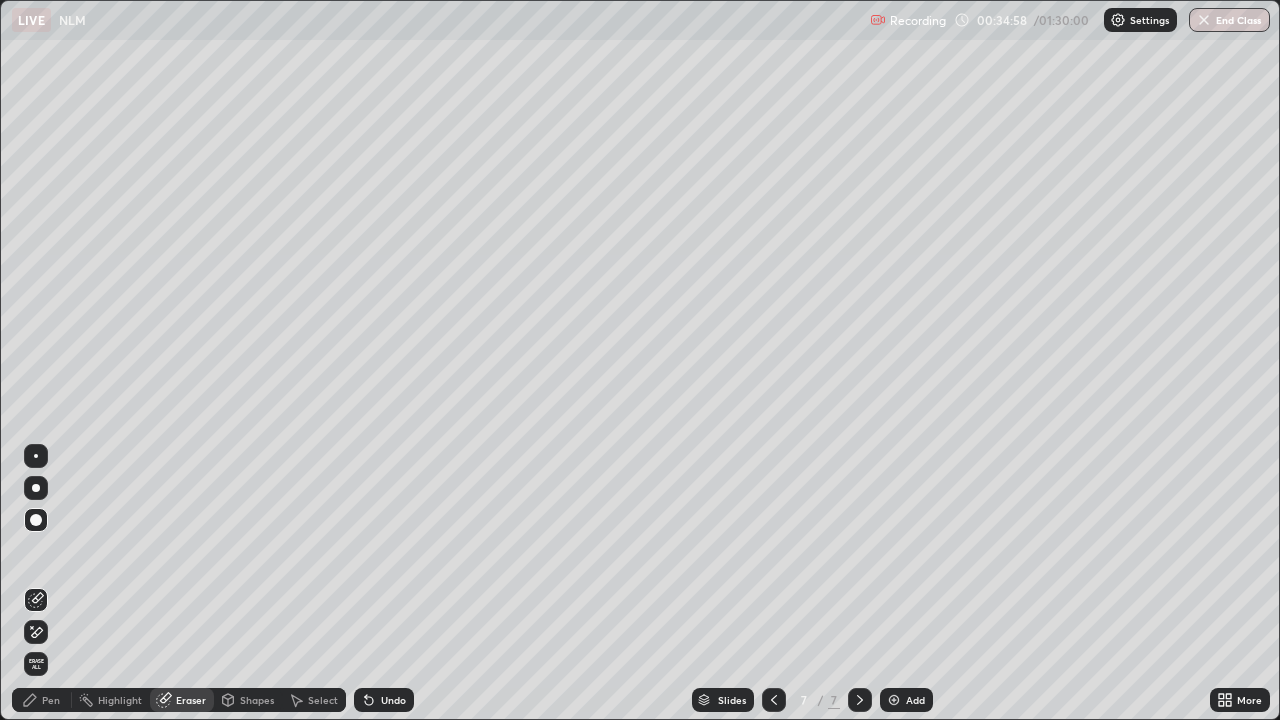 click on "Pen" at bounding box center (51, 700) 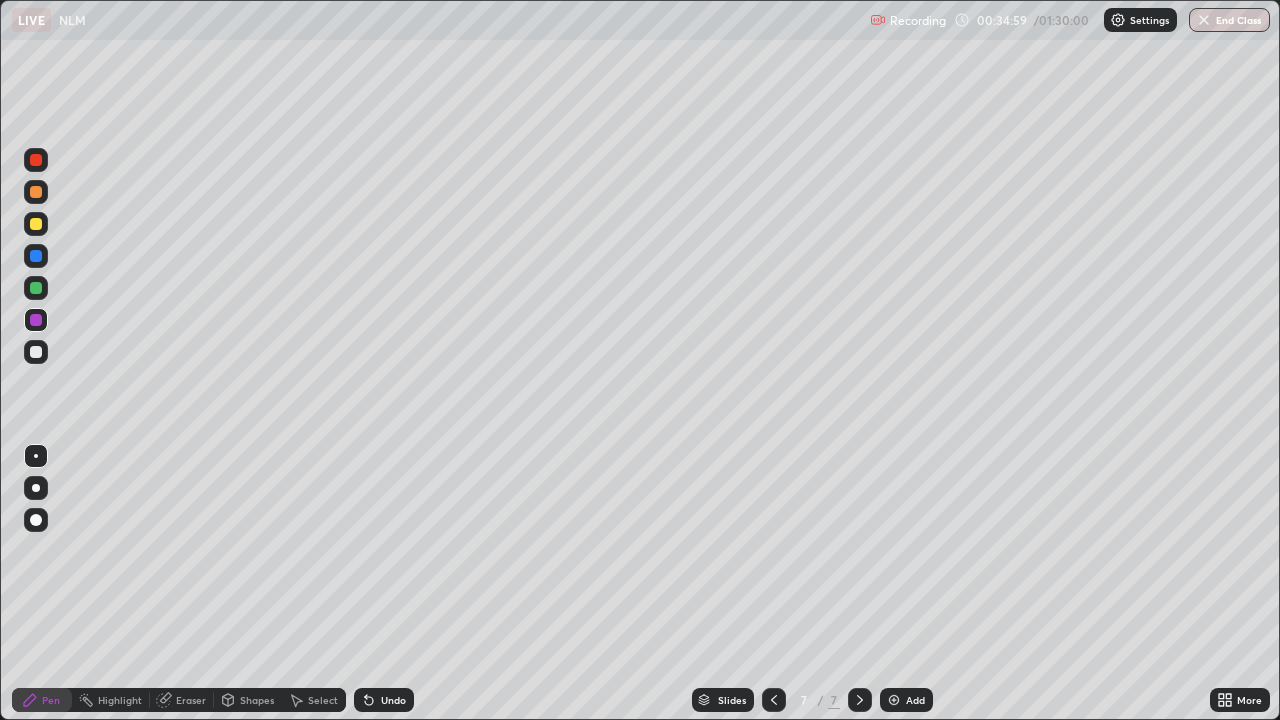 click at bounding box center (36, 288) 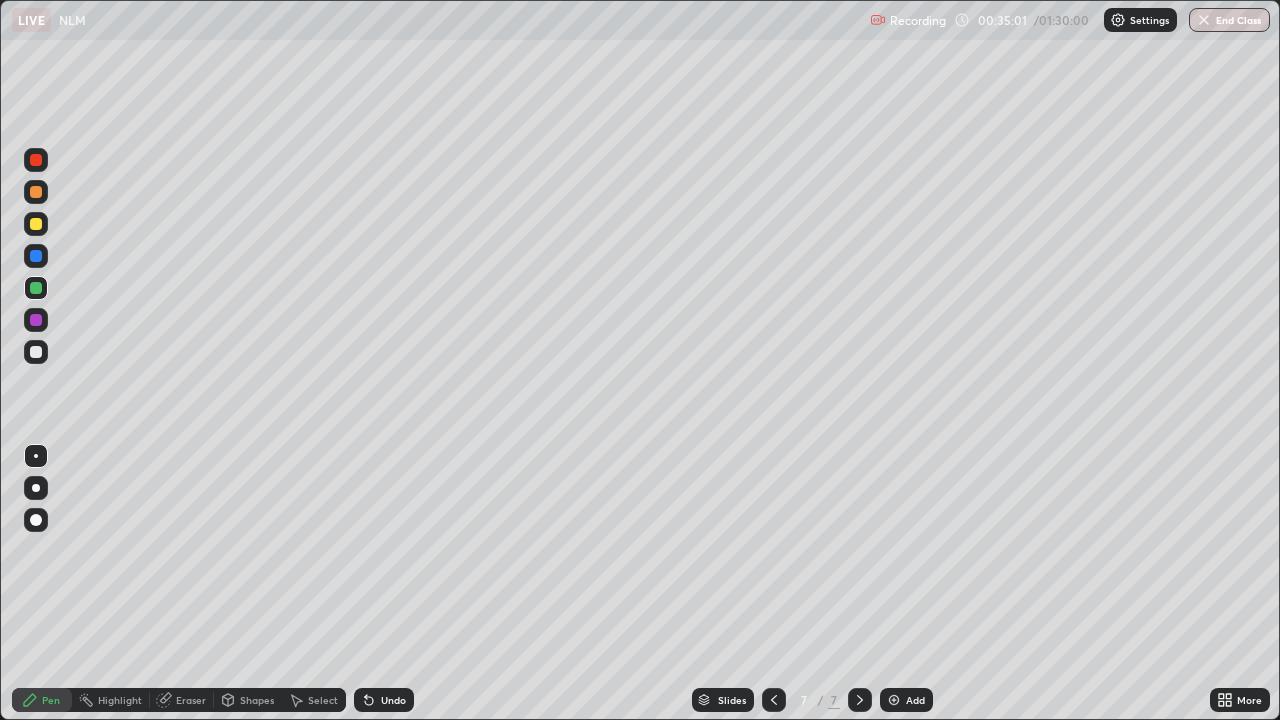 click on "Select" at bounding box center (323, 700) 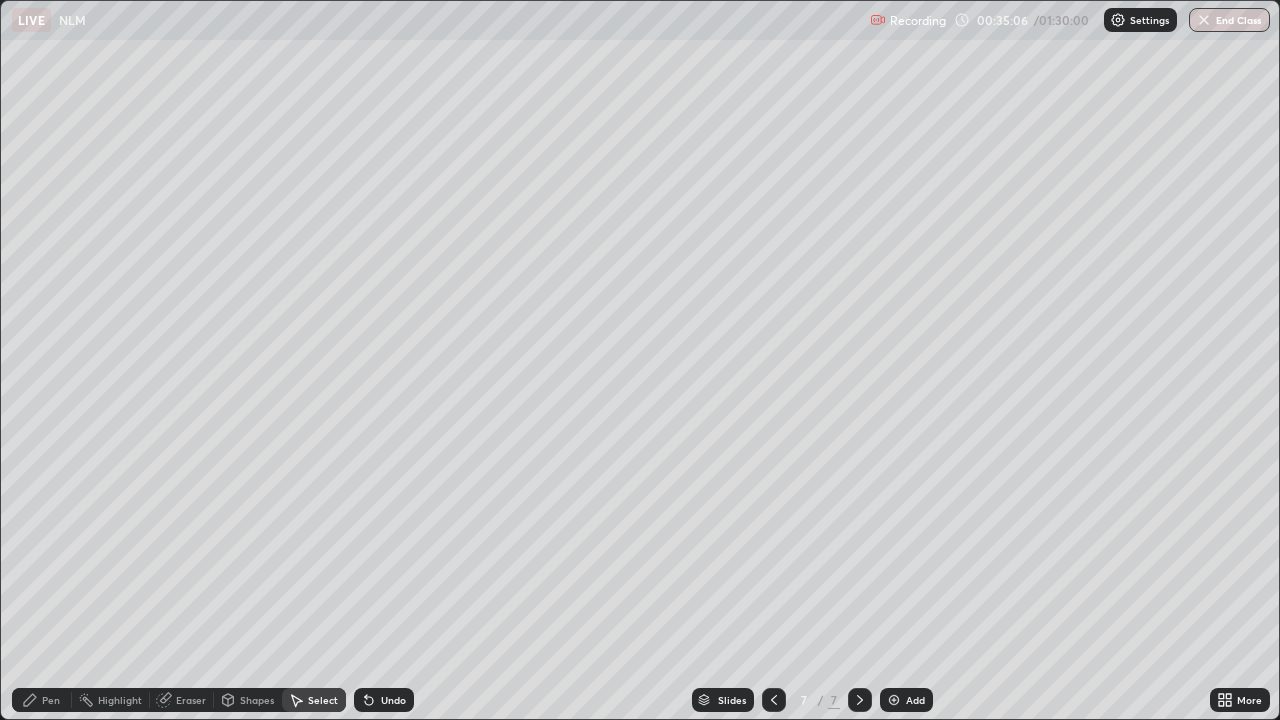 click on "0 ° Undo Copy Duplicate Duplicate to new slide Delete" at bounding box center [640, 360] 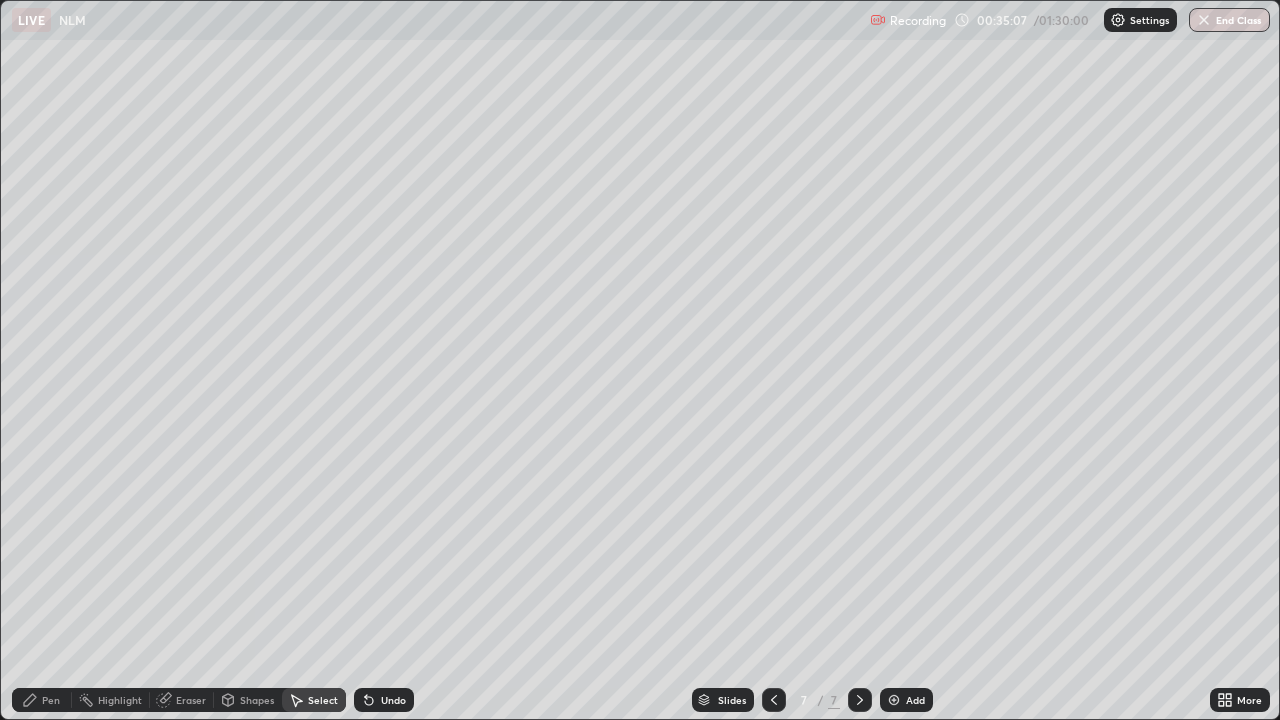 click on "0 ° Undo Copy Duplicate Duplicate to new slide Delete" at bounding box center (640, 360) 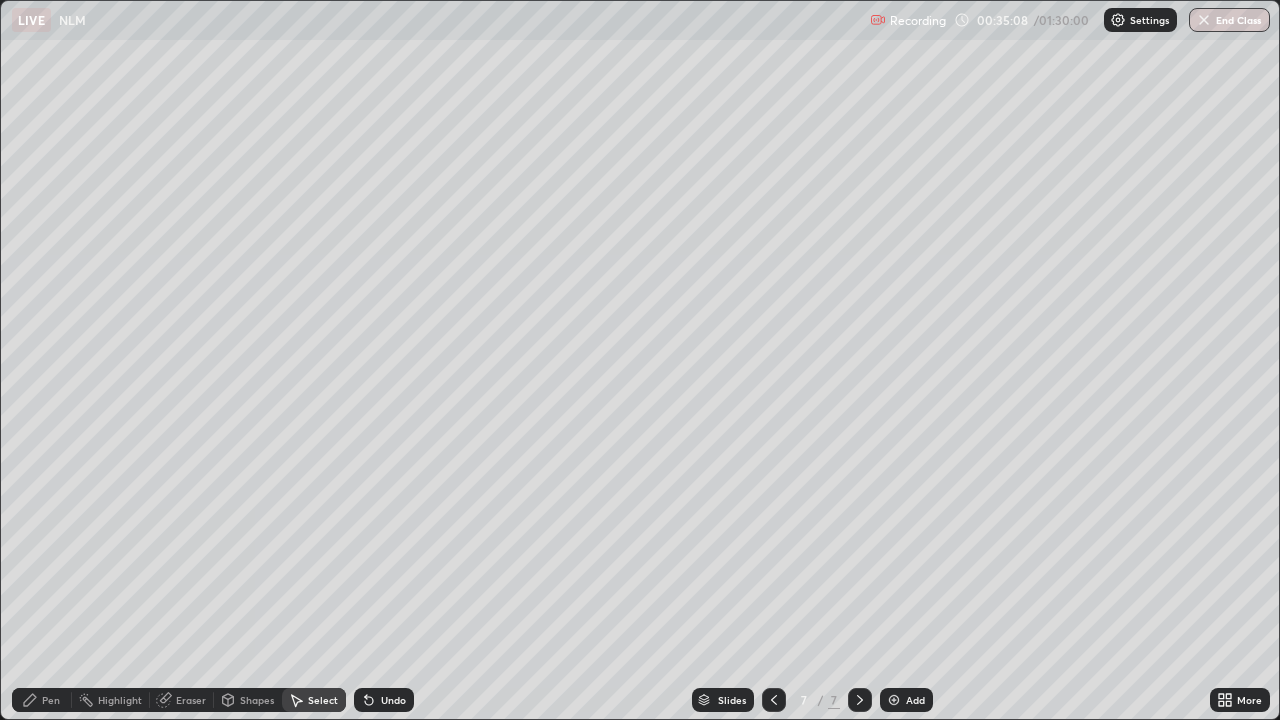click on "0 ° Undo Copy Duplicate Duplicate to new slide Delete" at bounding box center [640, 360] 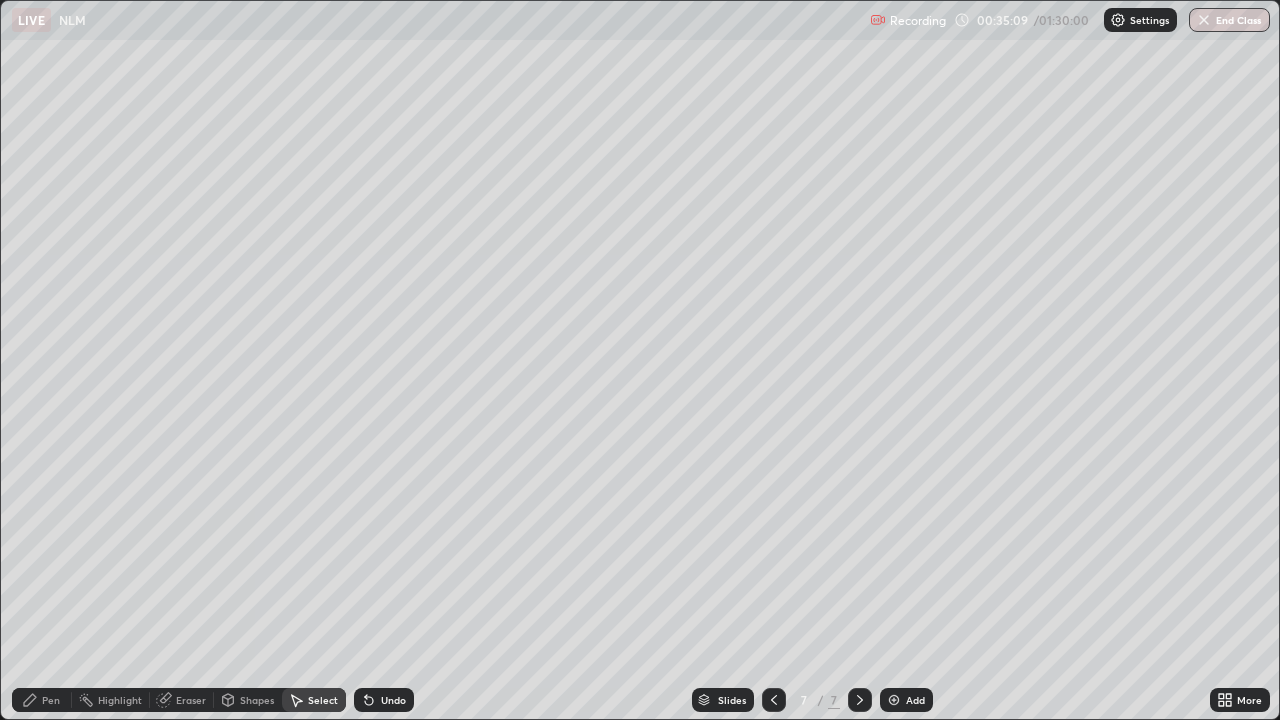 click on "Pen" at bounding box center [42, 700] 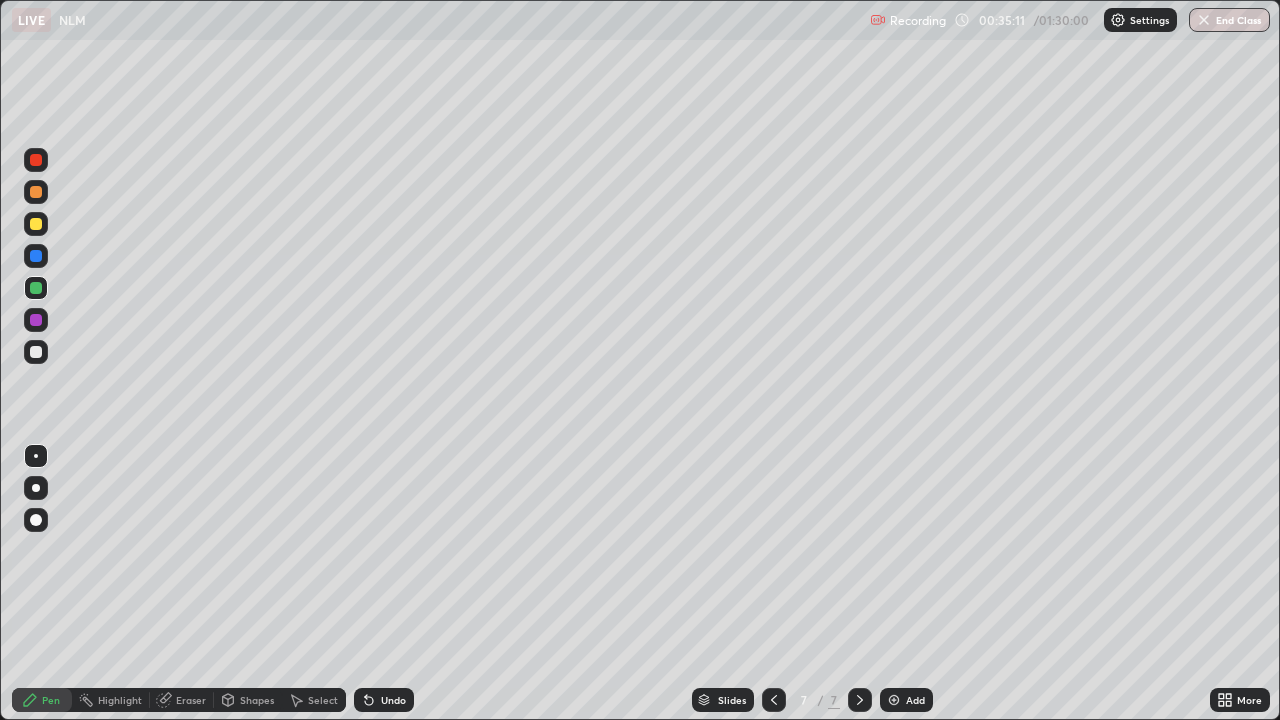 click at bounding box center (36, 224) 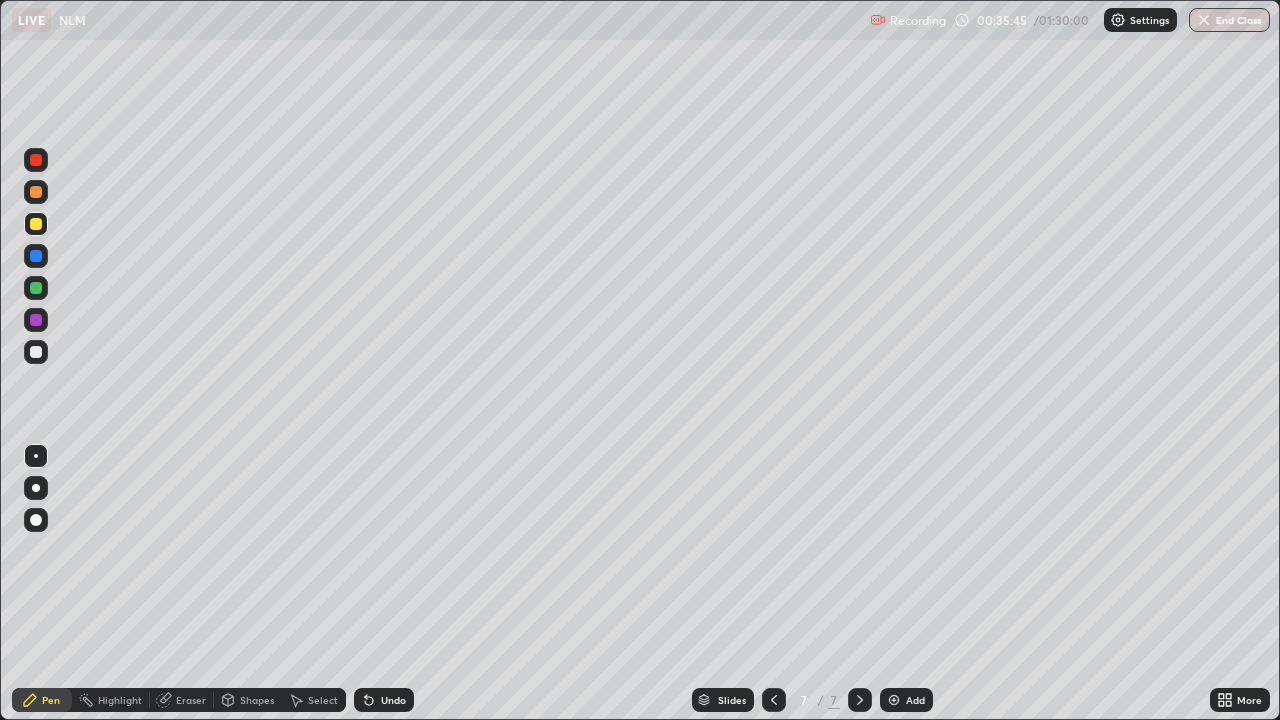 click 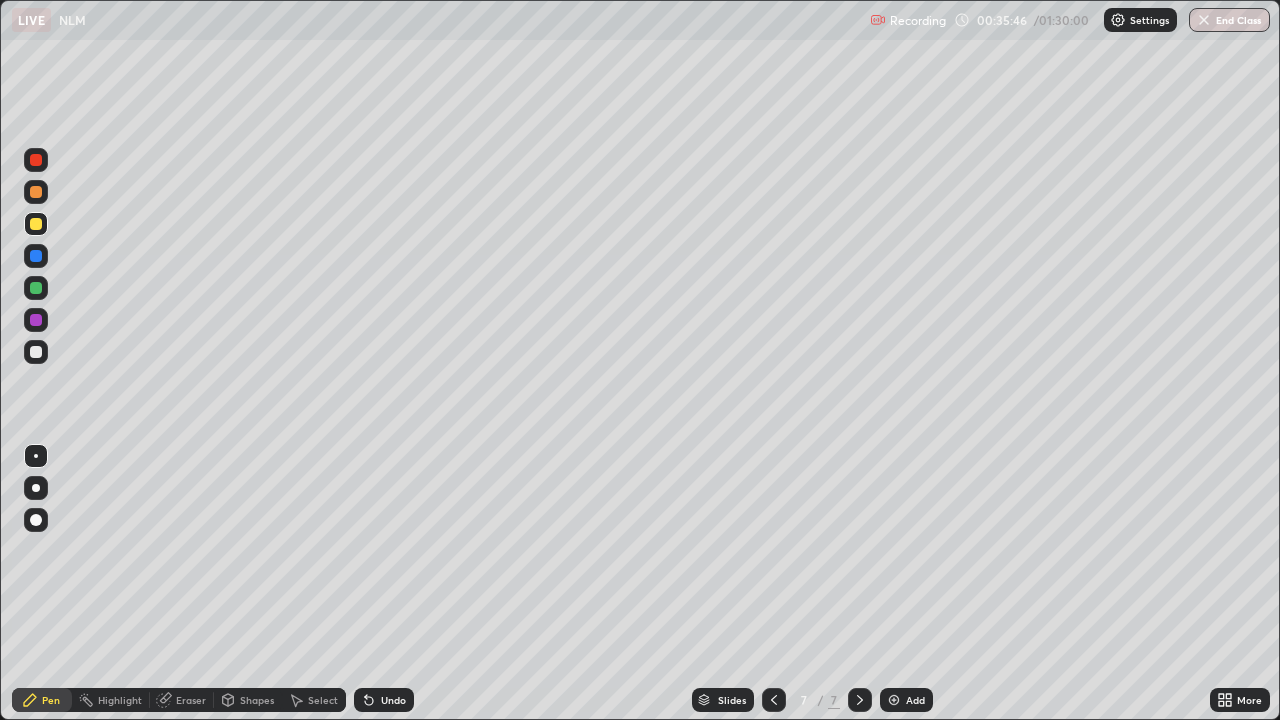 click on "Undo" at bounding box center [393, 700] 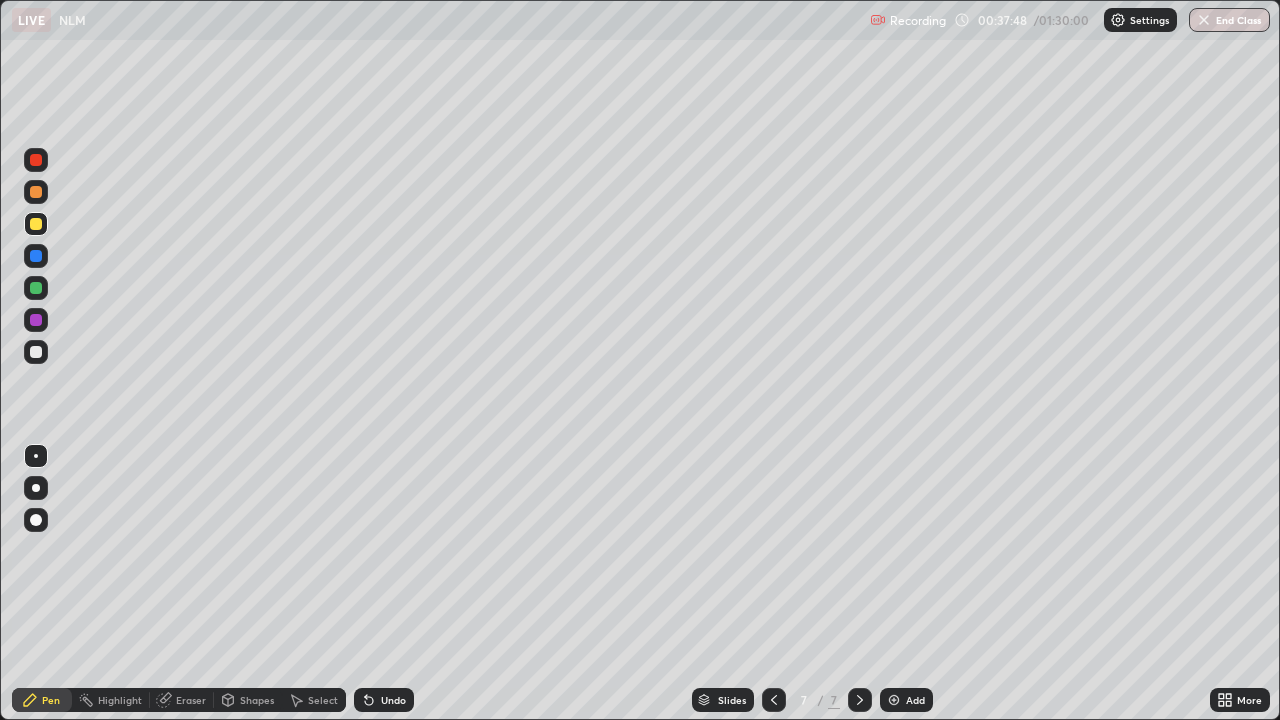click on "Eraser" at bounding box center (191, 700) 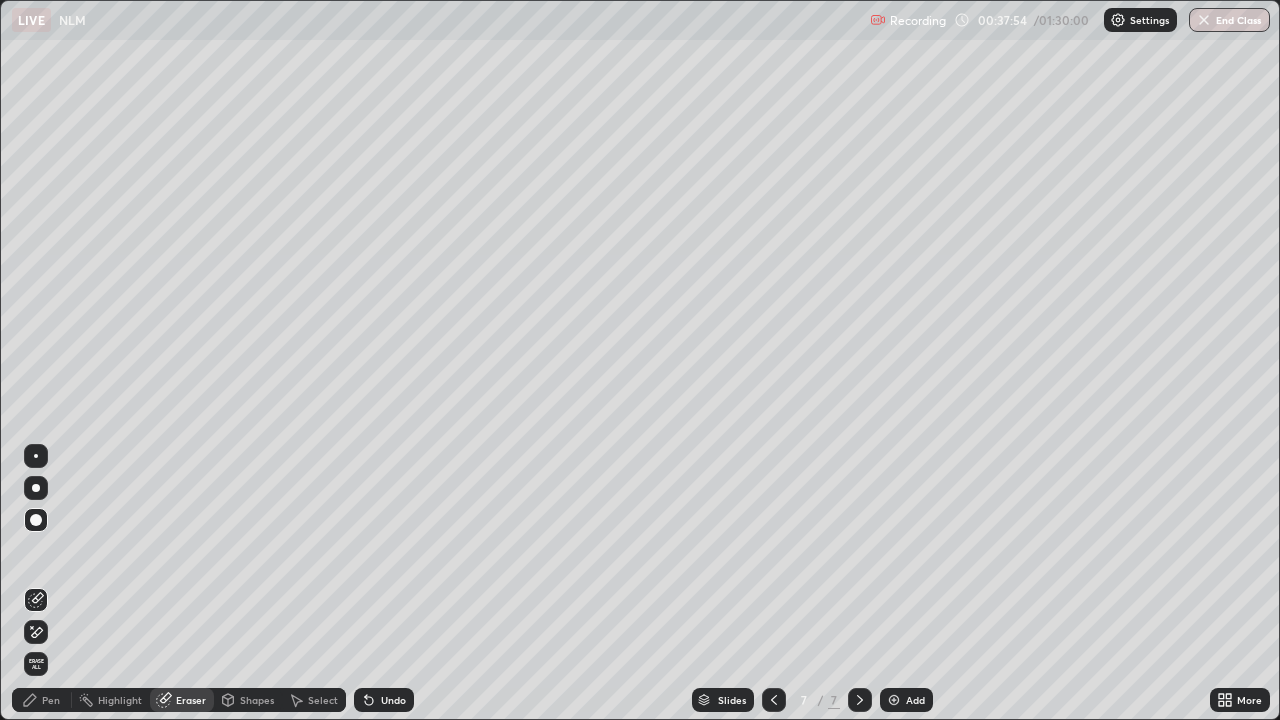 click on "Pen" at bounding box center [51, 700] 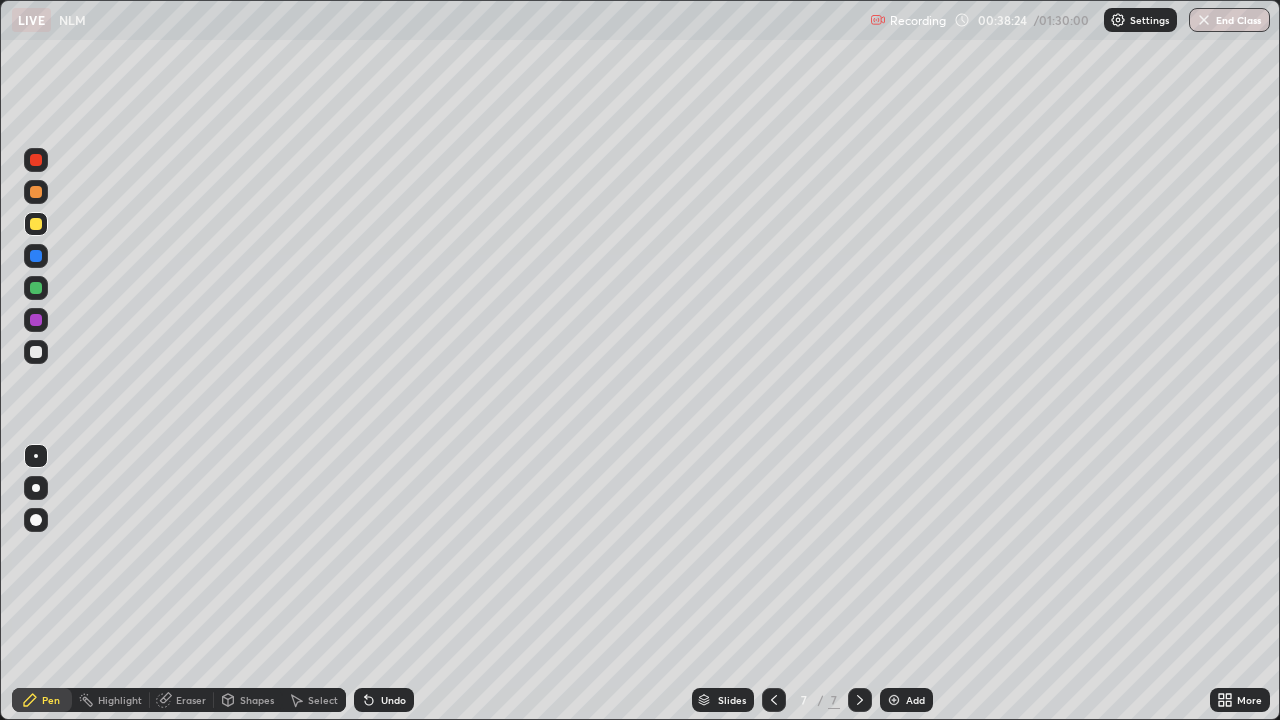 click 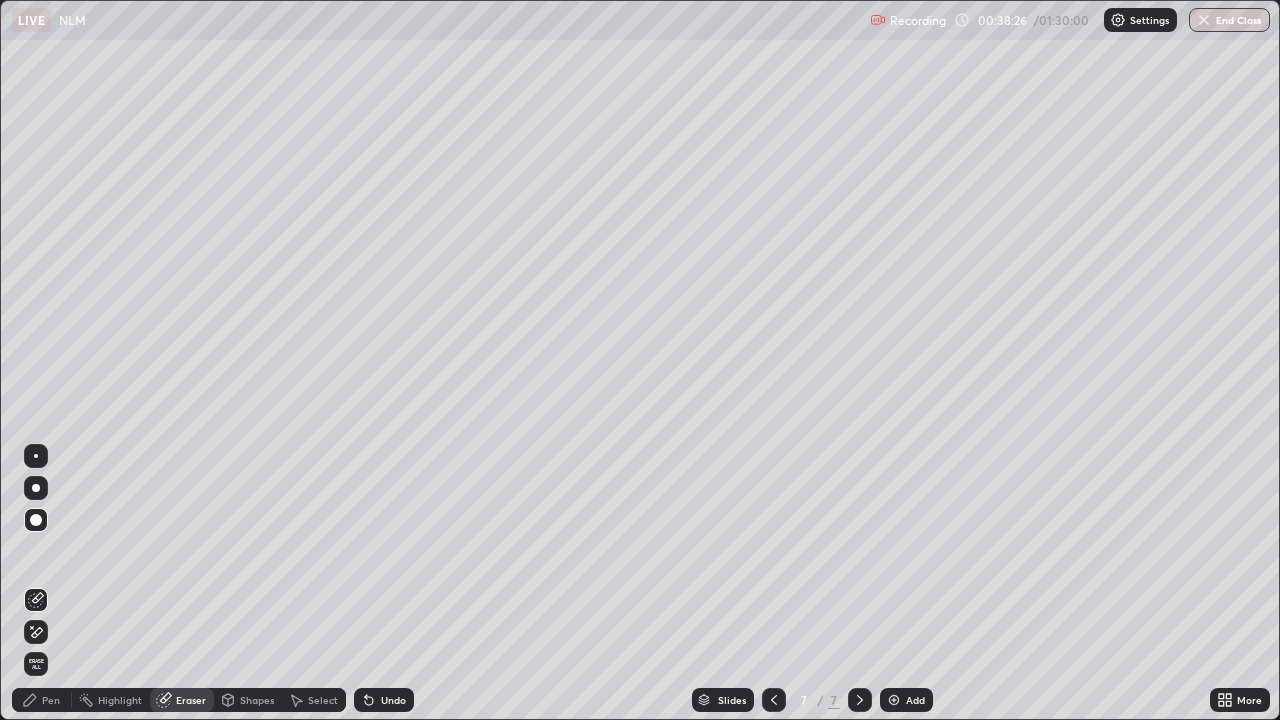 click on "Pen" at bounding box center (51, 700) 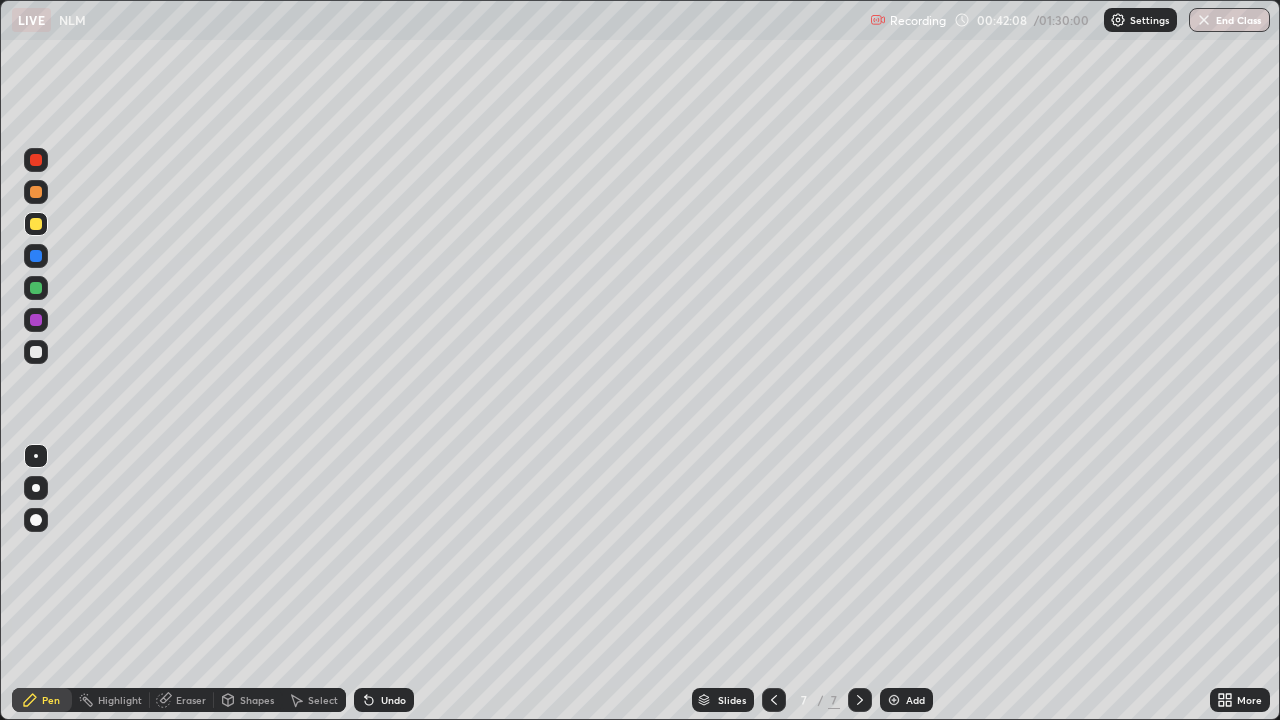 click at bounding box center [894, 700] 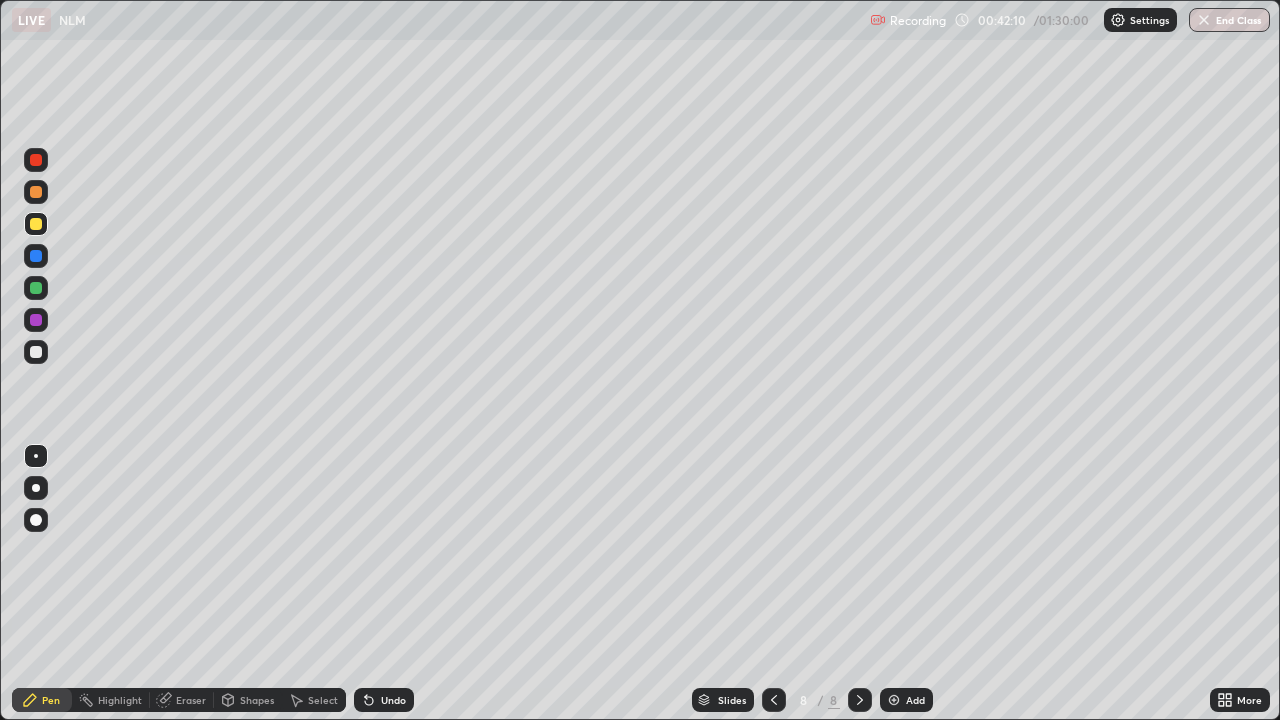 click on "Shapes" at bounding box center [257, 700] 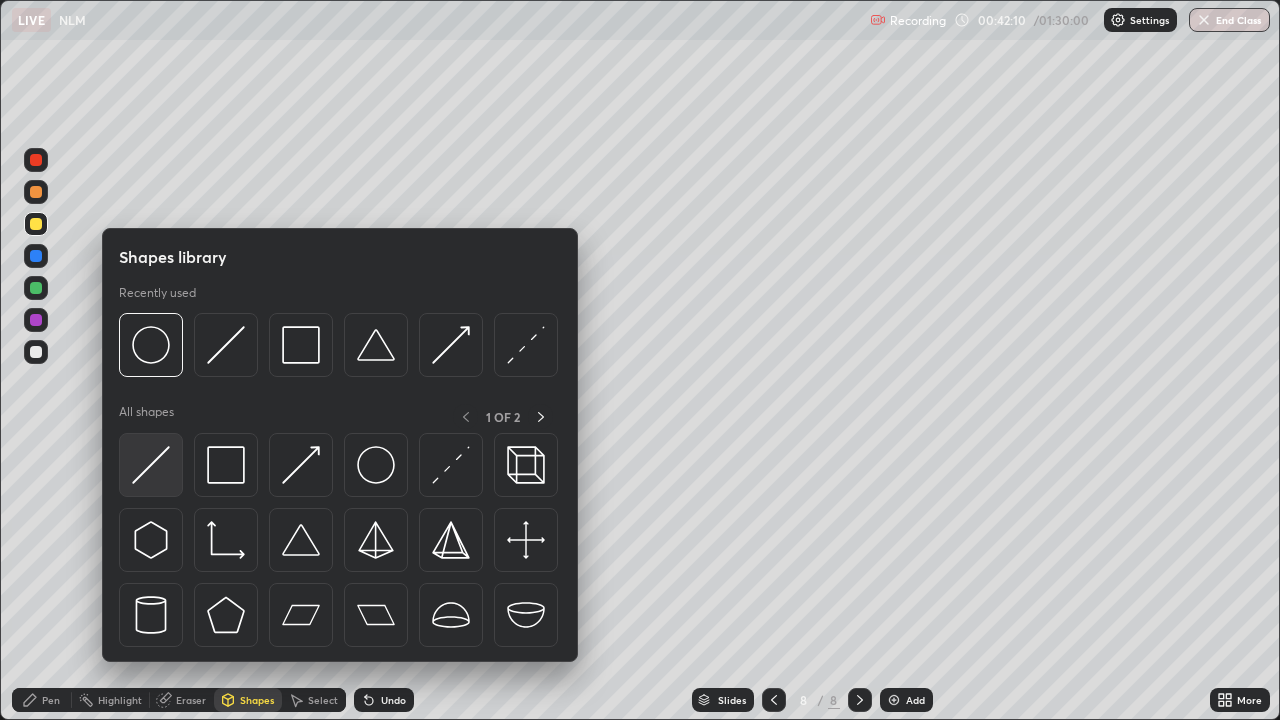 click at bounding box center (151, 465) 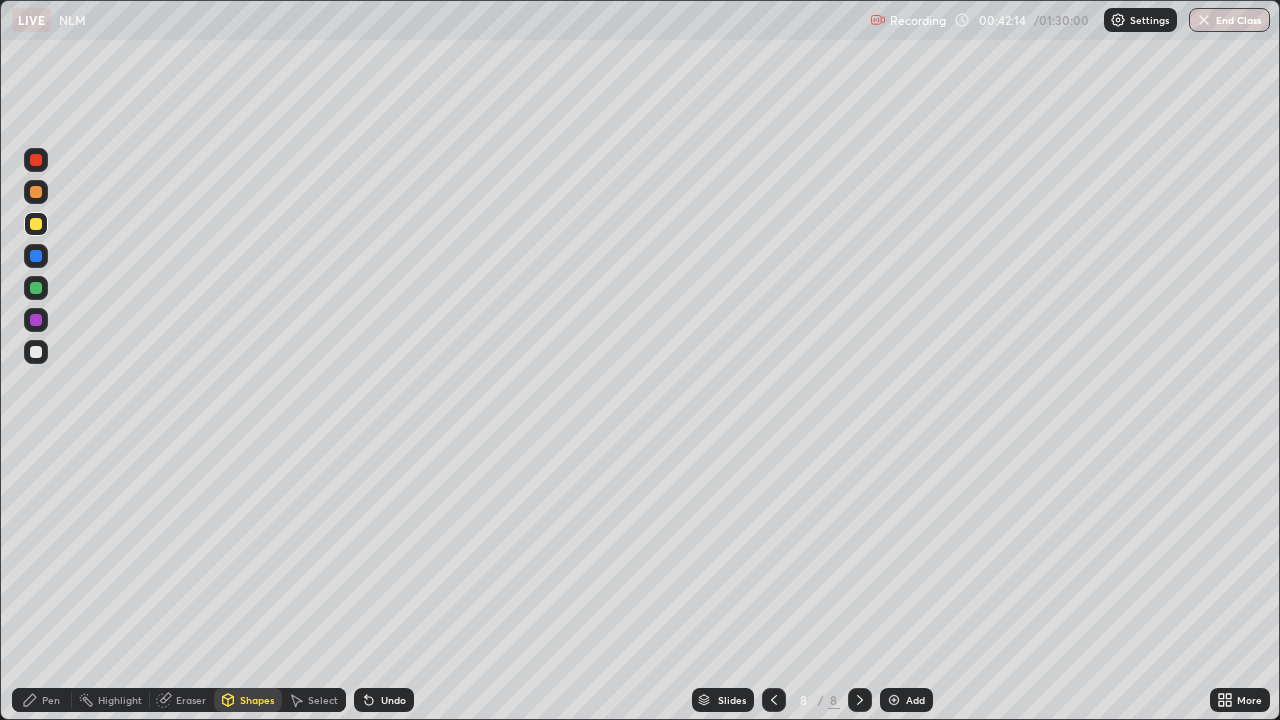 click on "Shapes" at bounding box center [248, 700] 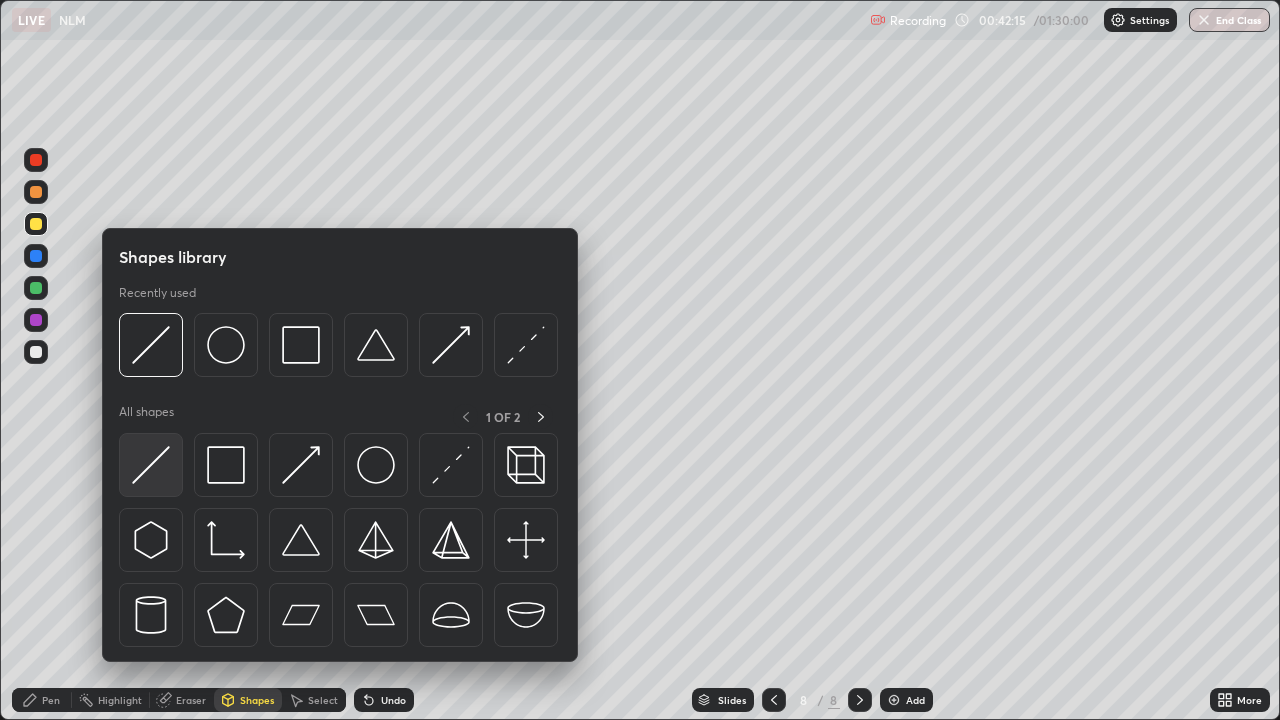 click at bounding box center (151, 465) 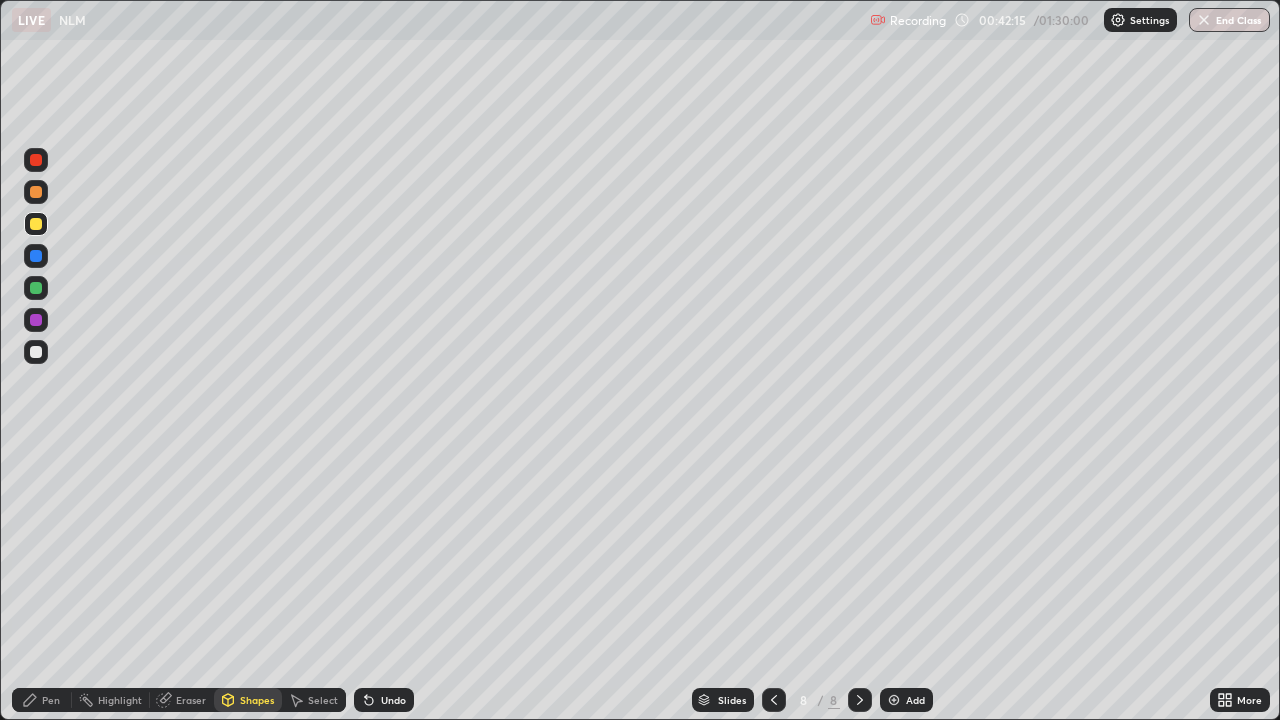 click at bounding box center [36, 288] 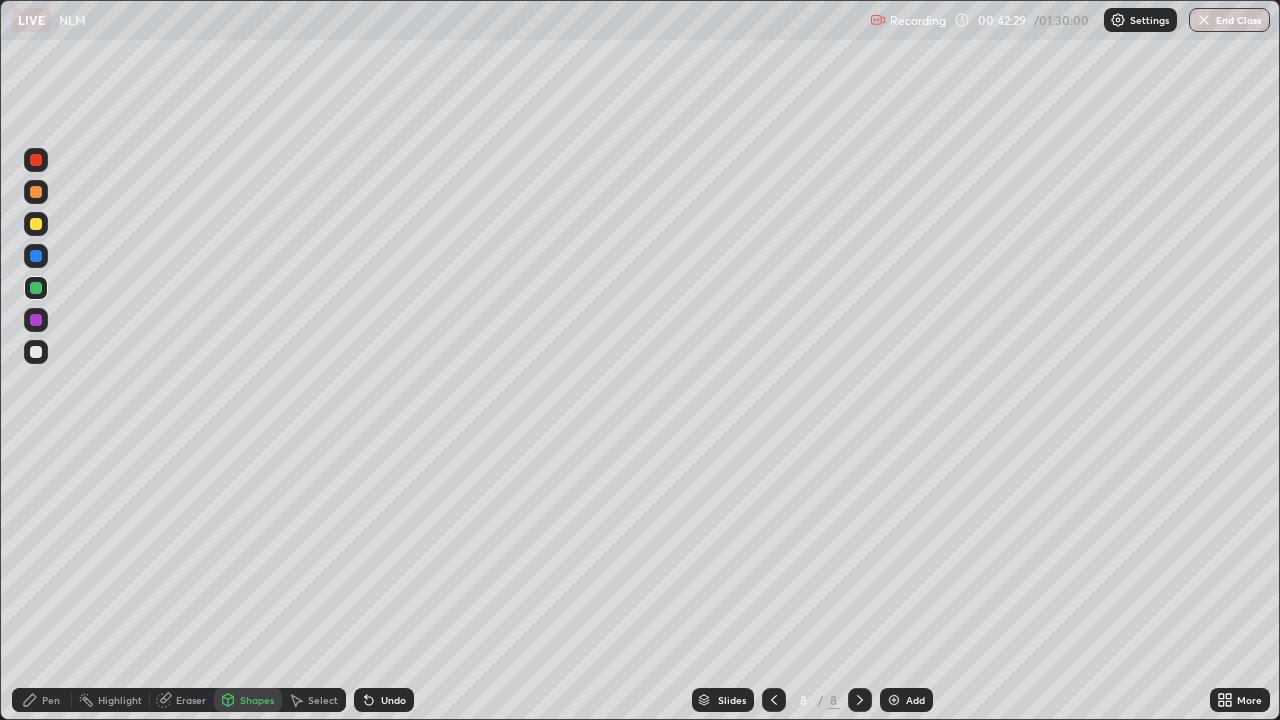 click on "Undo" at bounding box center [393, 700] 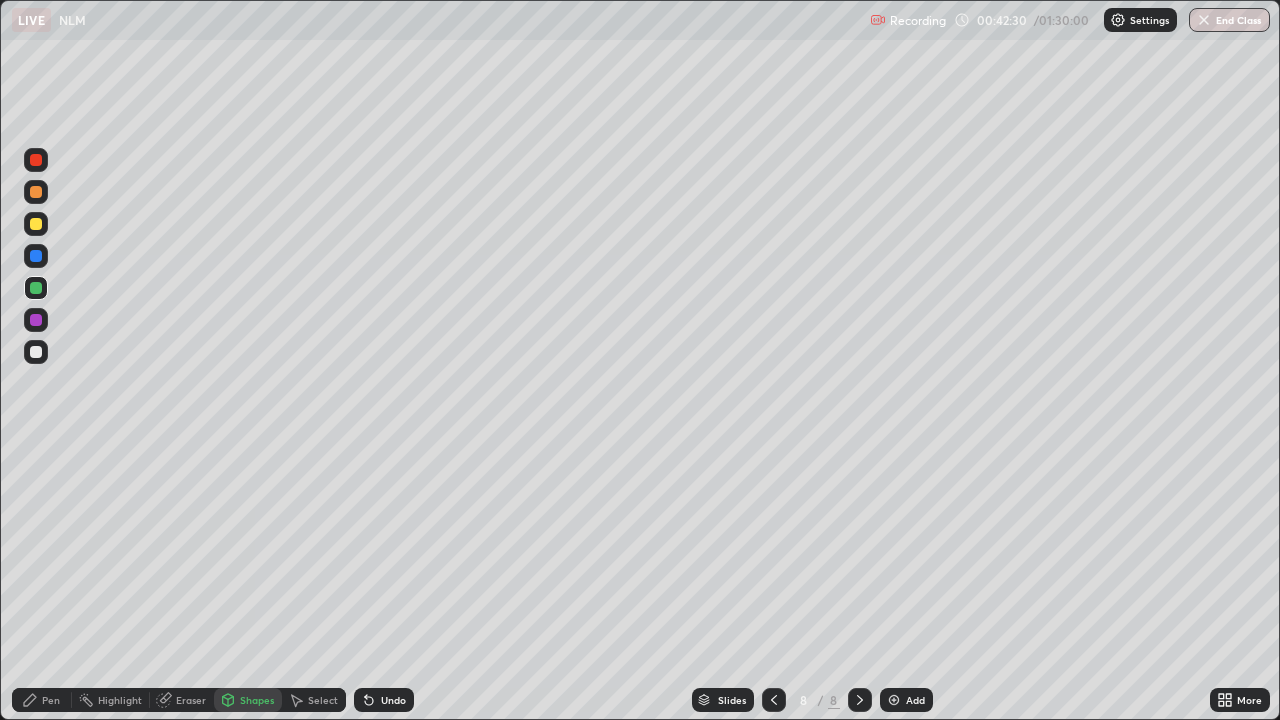 click on "Shapes" at bounding box center (248, 700) 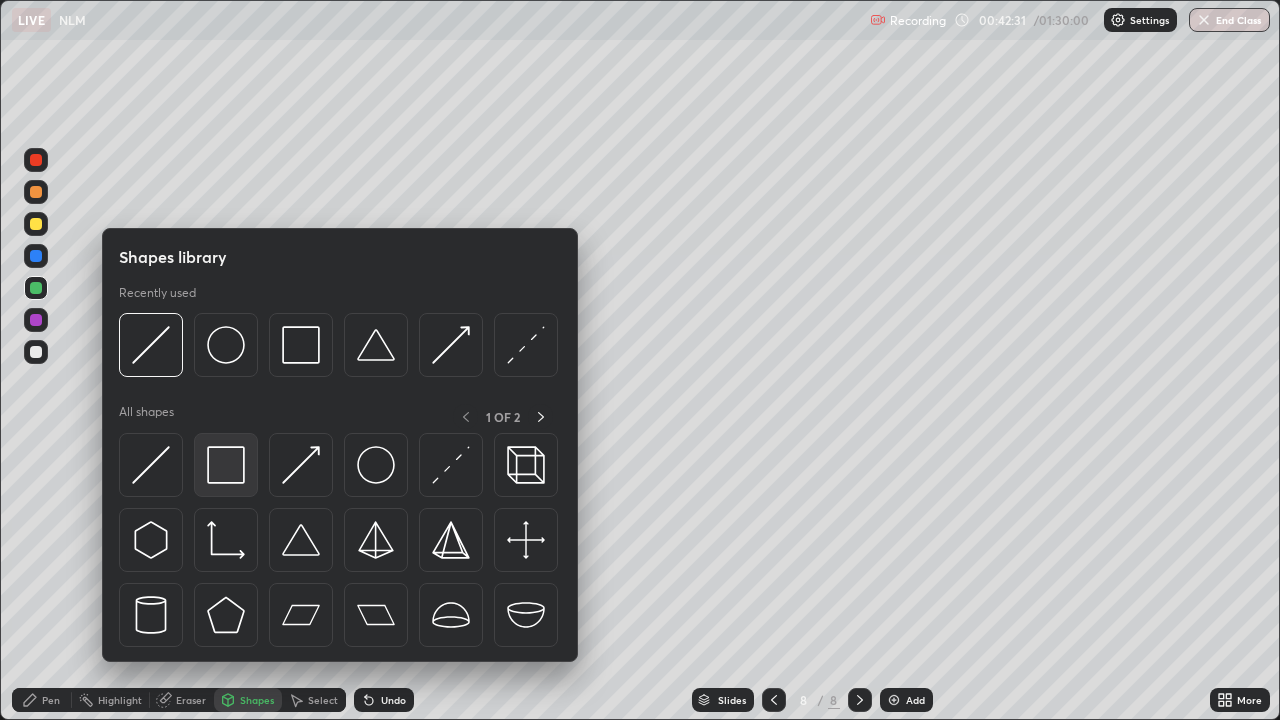 click at bounding box center [226, 465] 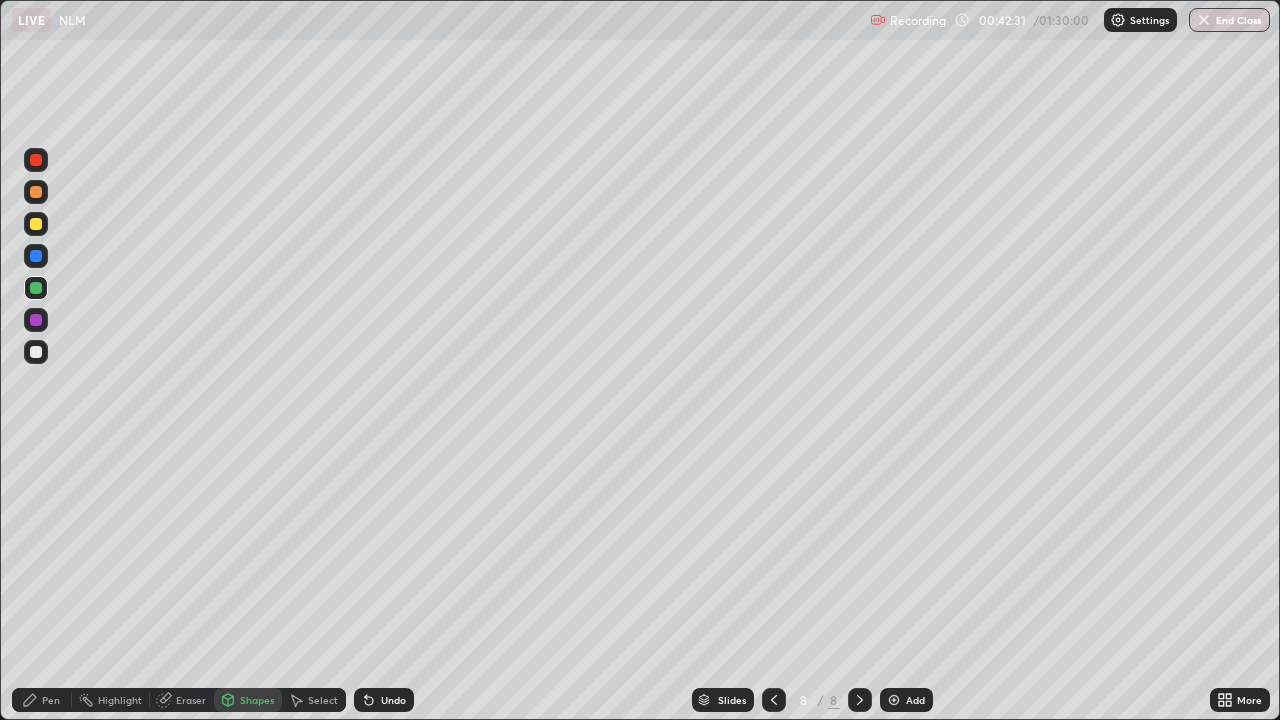 click at bounding box center [36, 224] 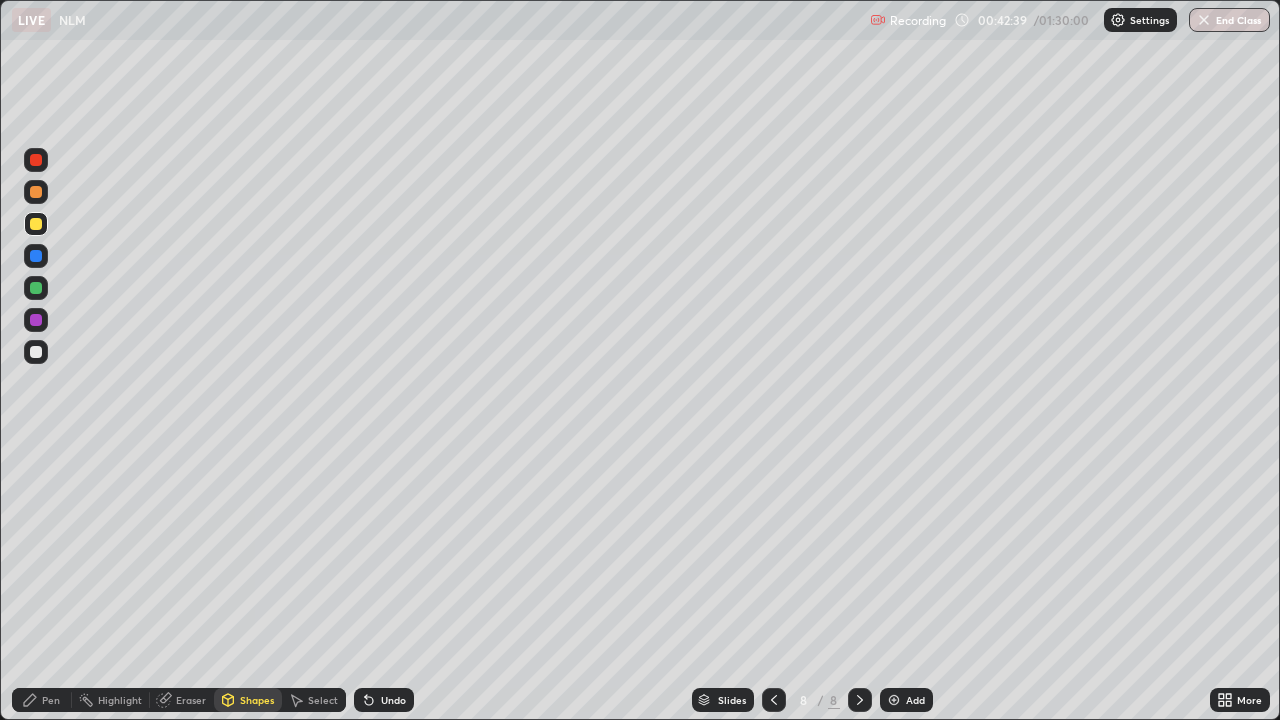 click on "Shapes" at bounding box center (257, 700) 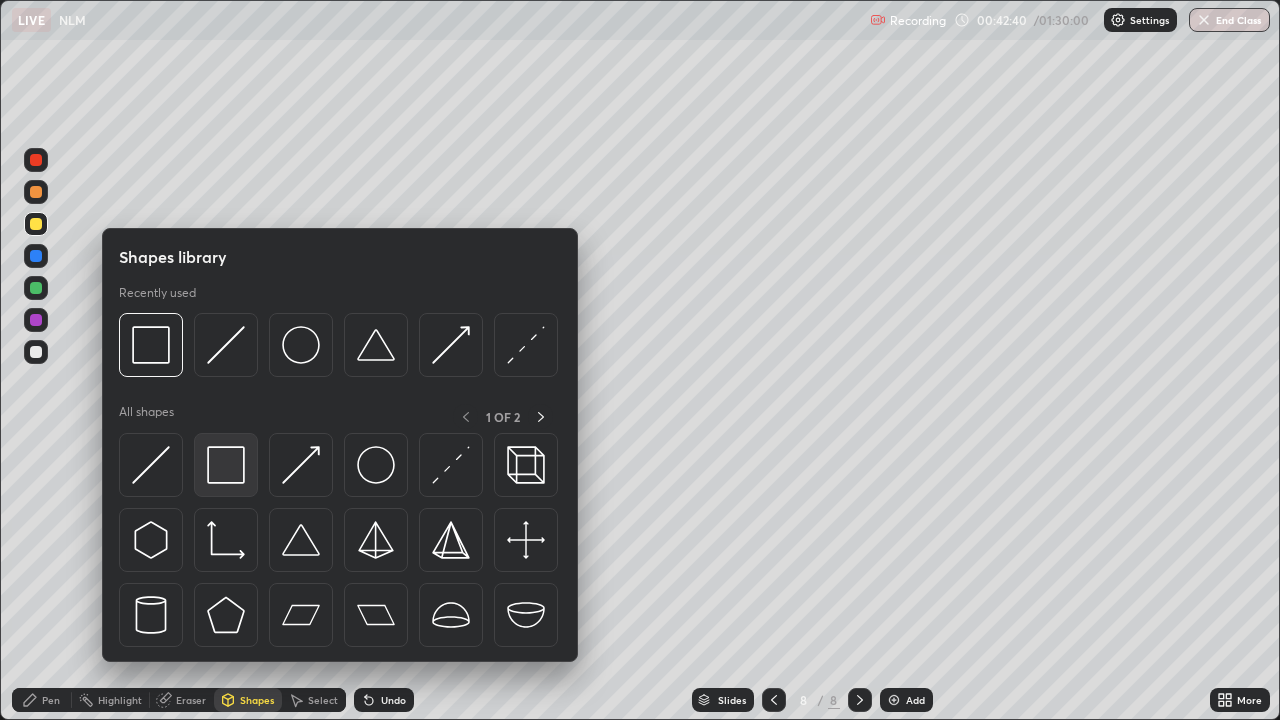 click at bounding box center (226, 465) 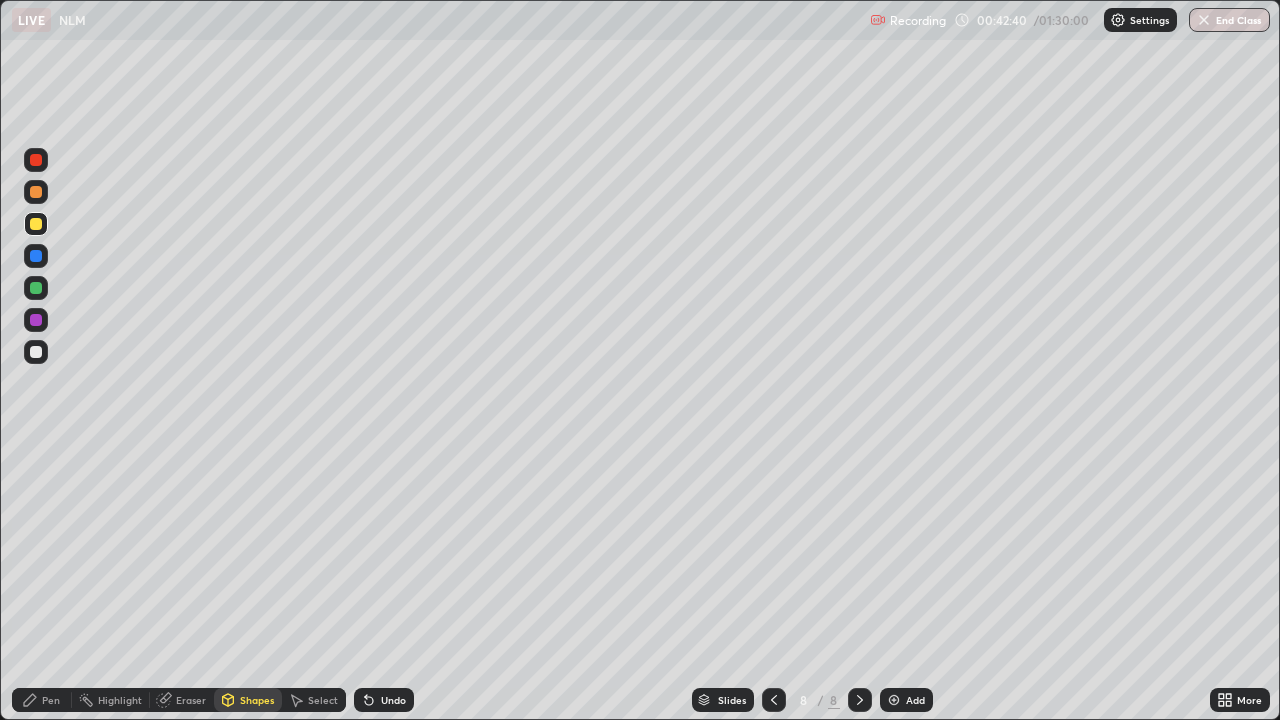 click on "Shapes" at bounding box center [257, 700] 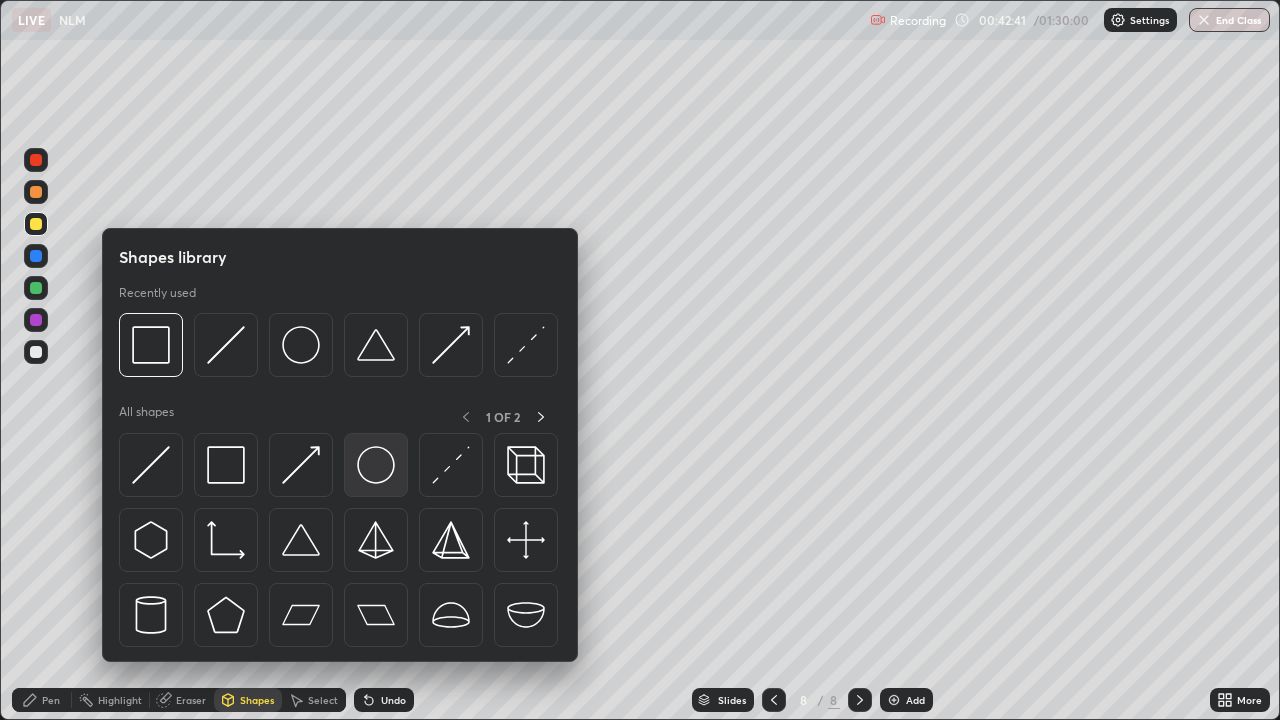 click at bounding box center [376, 465] 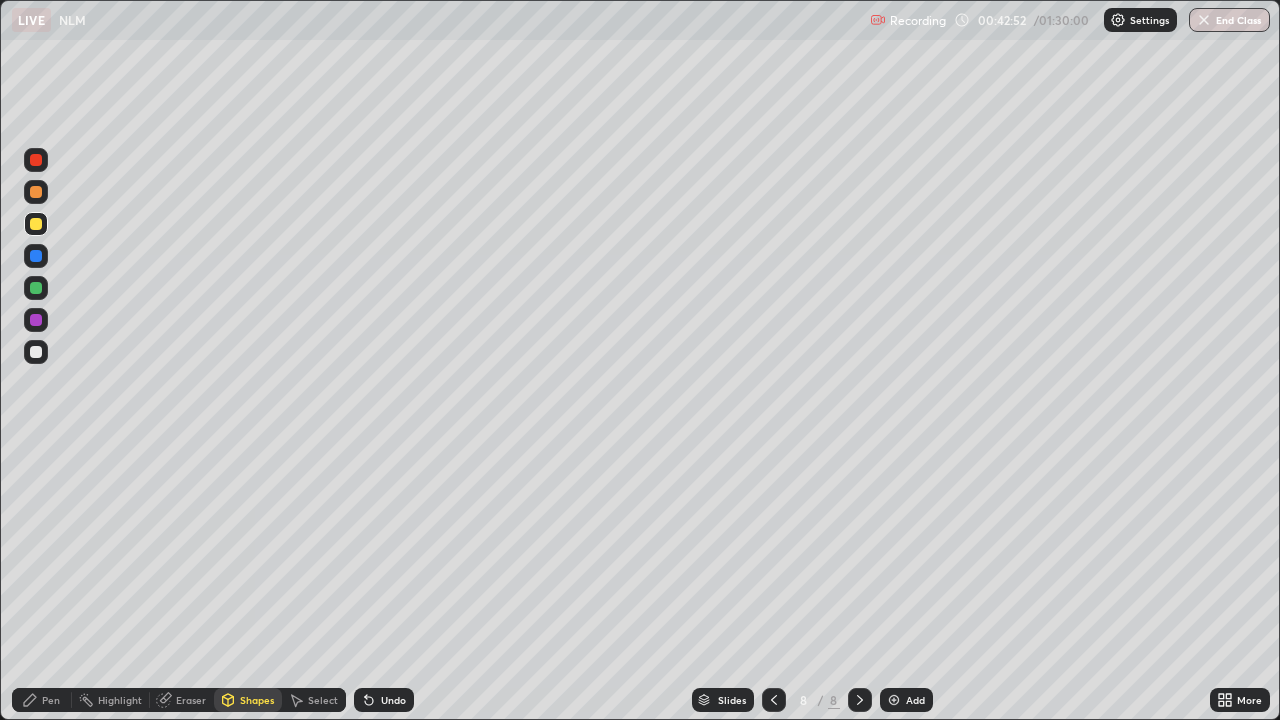 click on "Shapes" at bounding box center [248, 700] 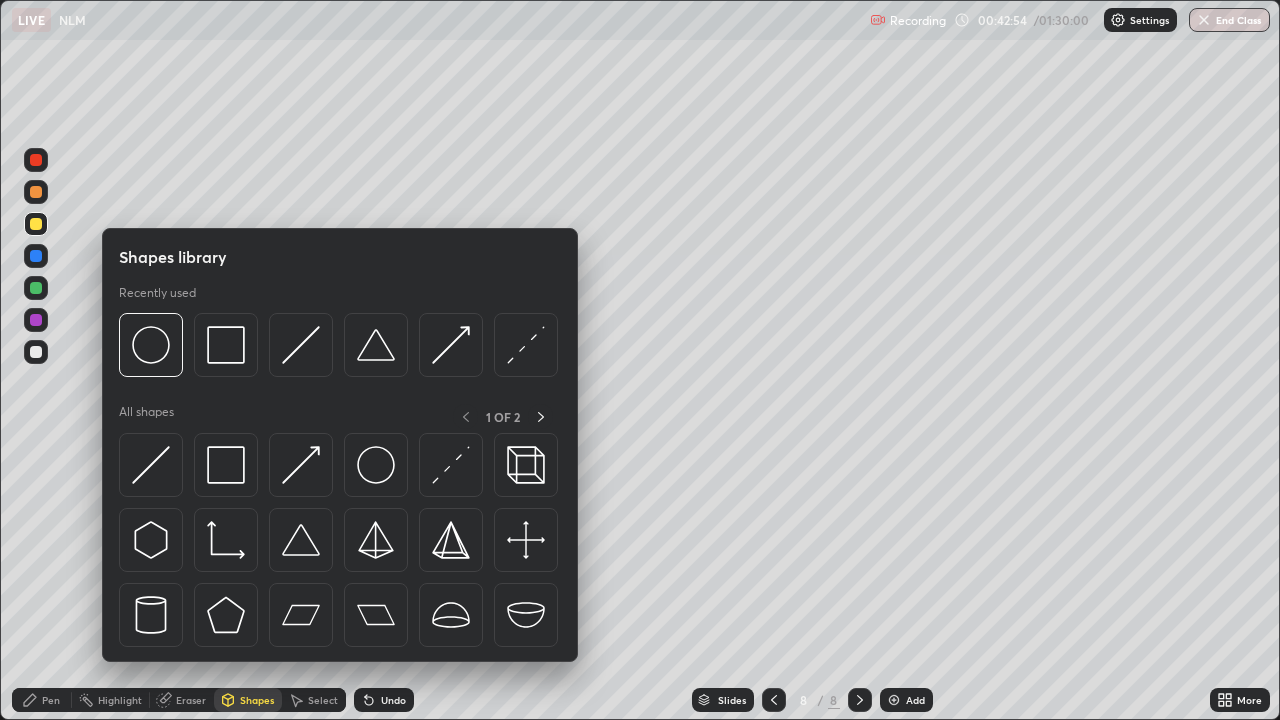 click at bounding box center [36, 320] 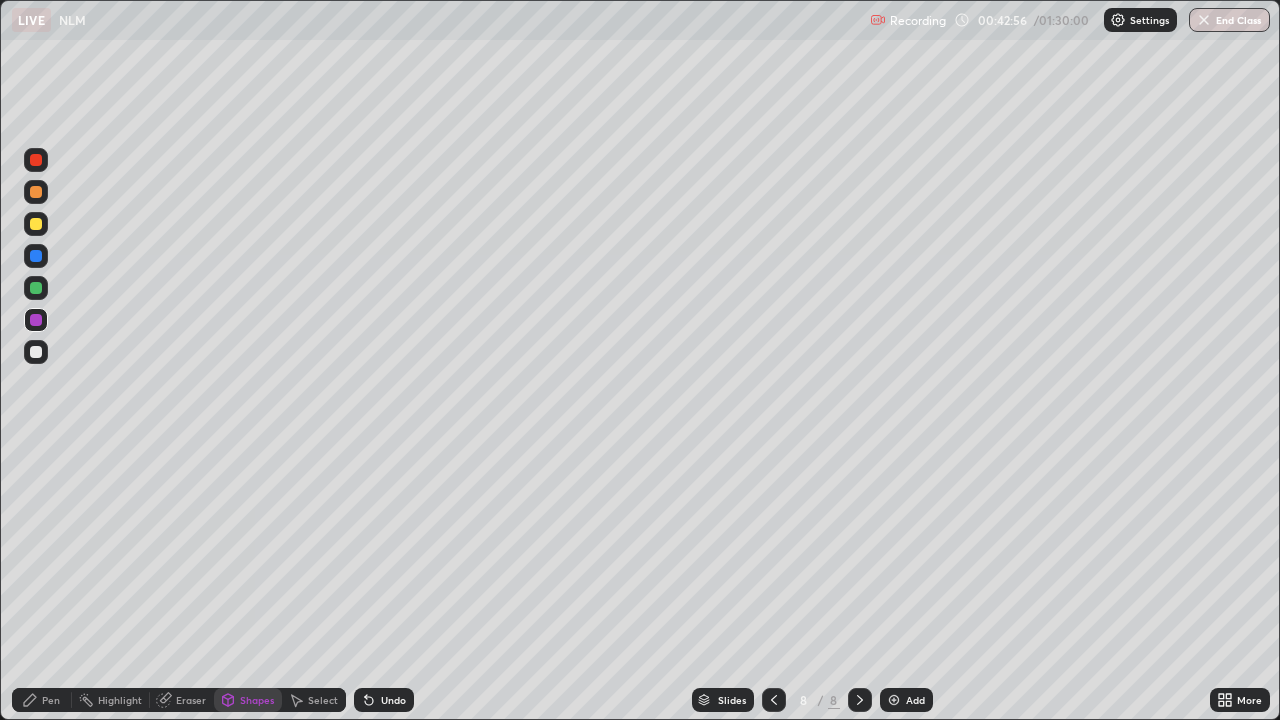 click on "Undo" at bounding box center [384, 700] 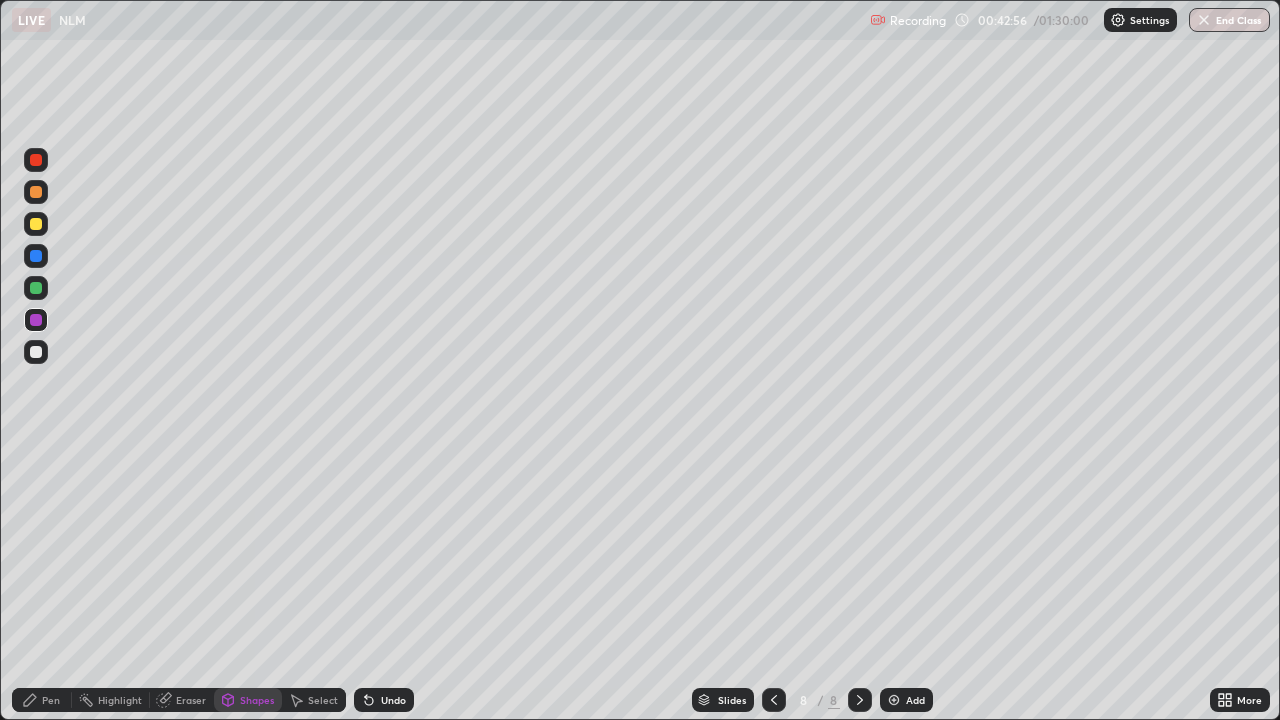click on "Shapes" at bounding box center [257, 700] 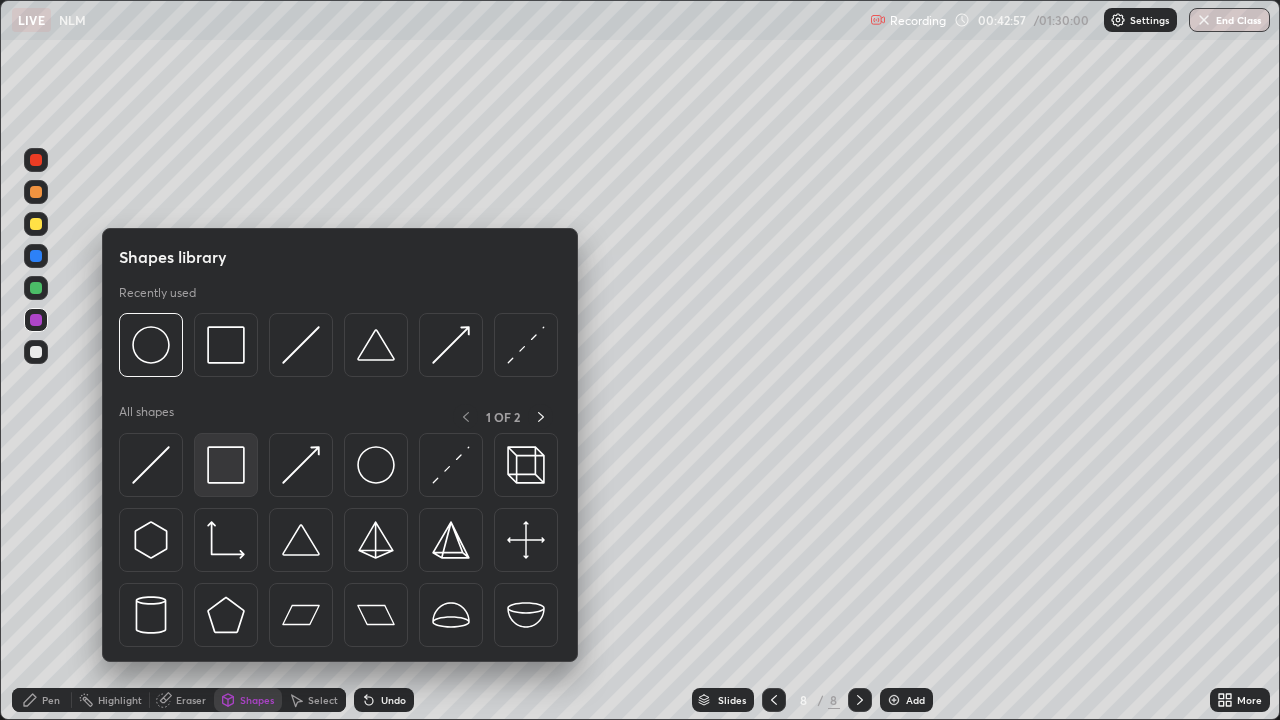 click at bounding box center (226, 465) 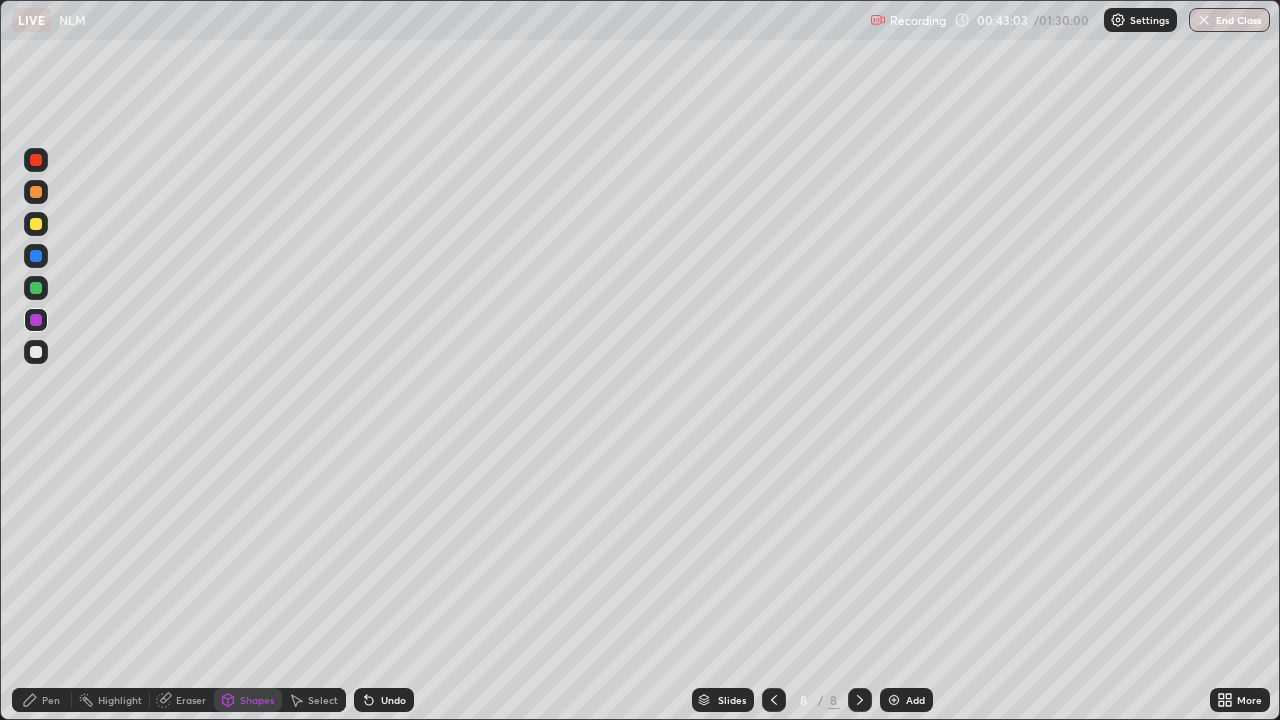 click on "Shapes" at bounding box center (257, 700) 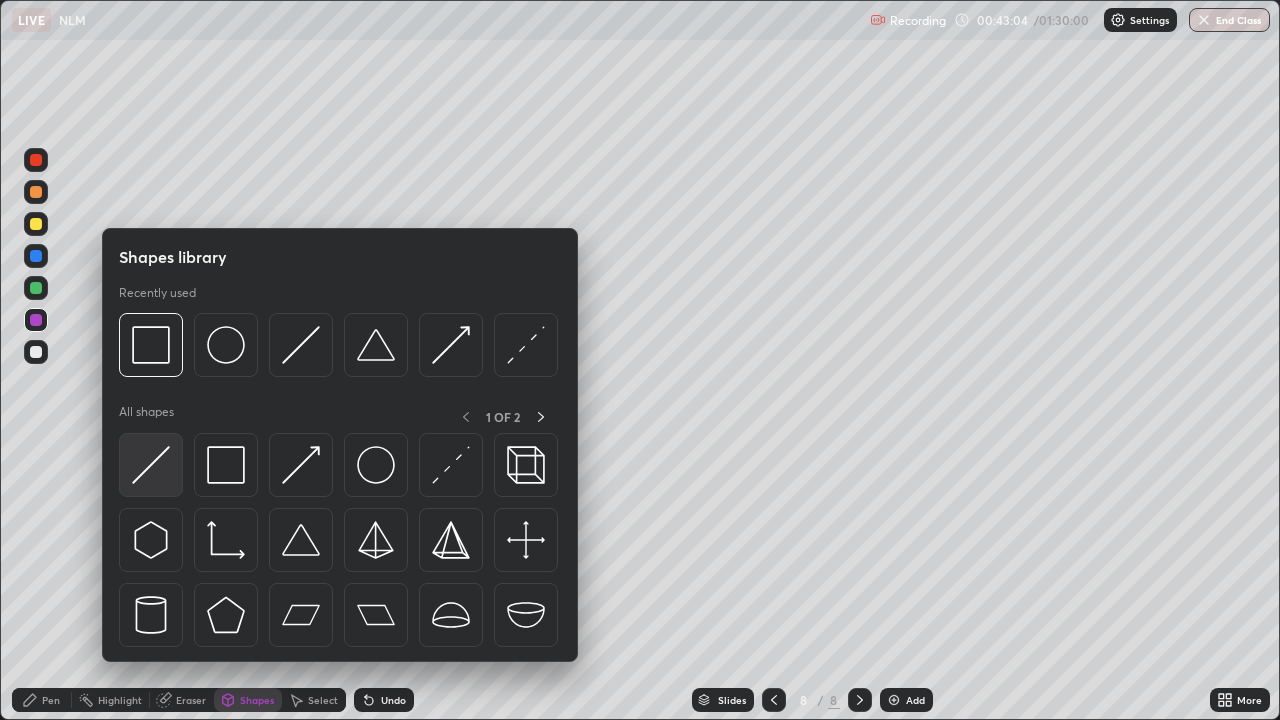 click at bounding box center [151, 465] 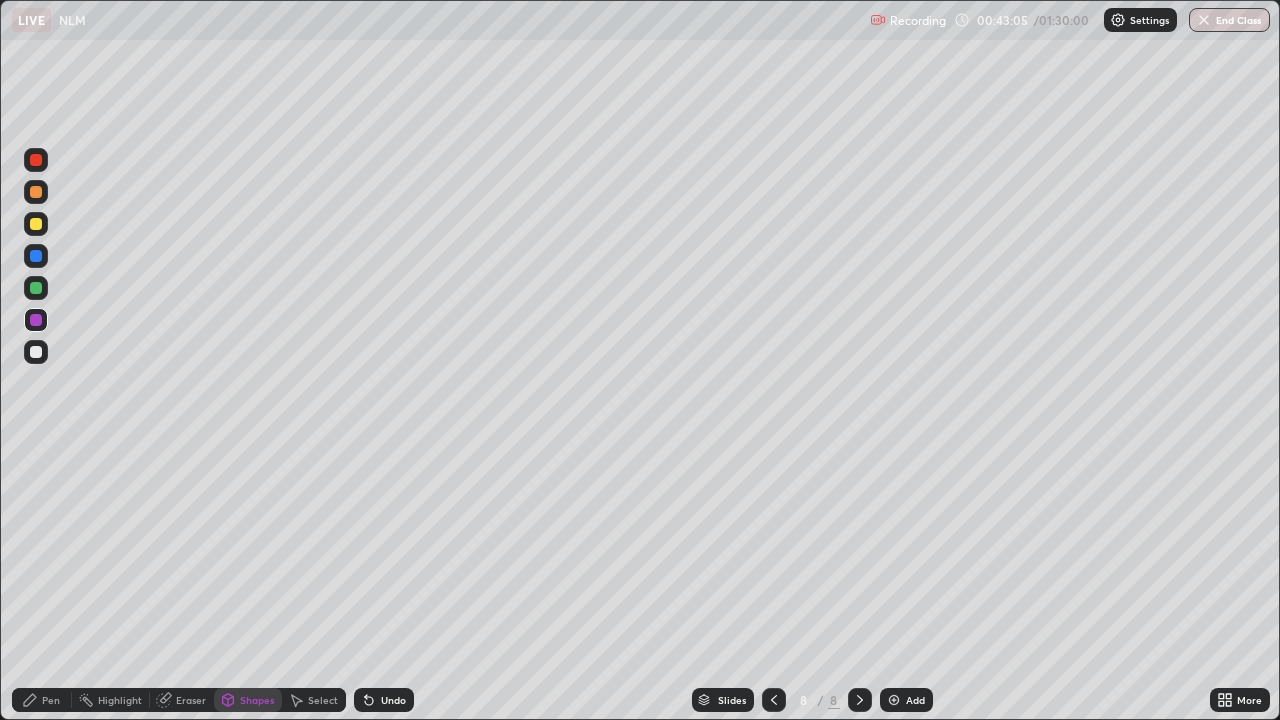 click at bounding box center (36, 288) 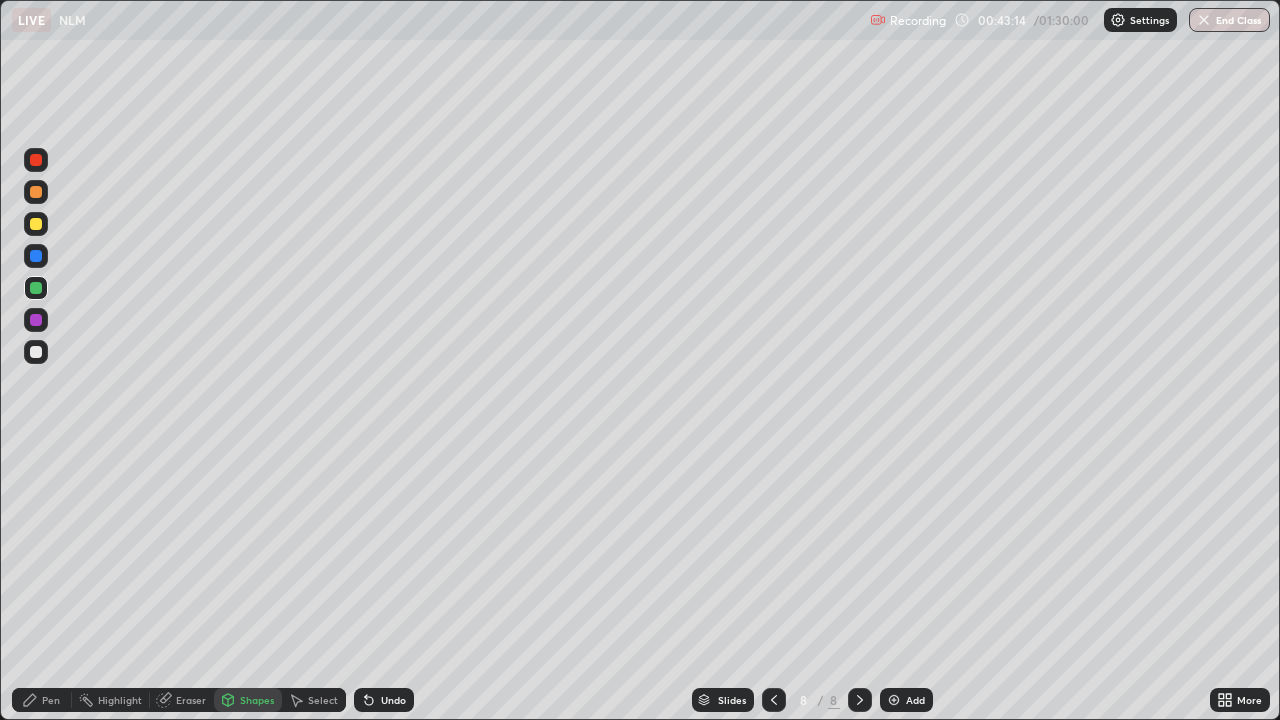 click on "Undo" at bounding box center [393, 700] 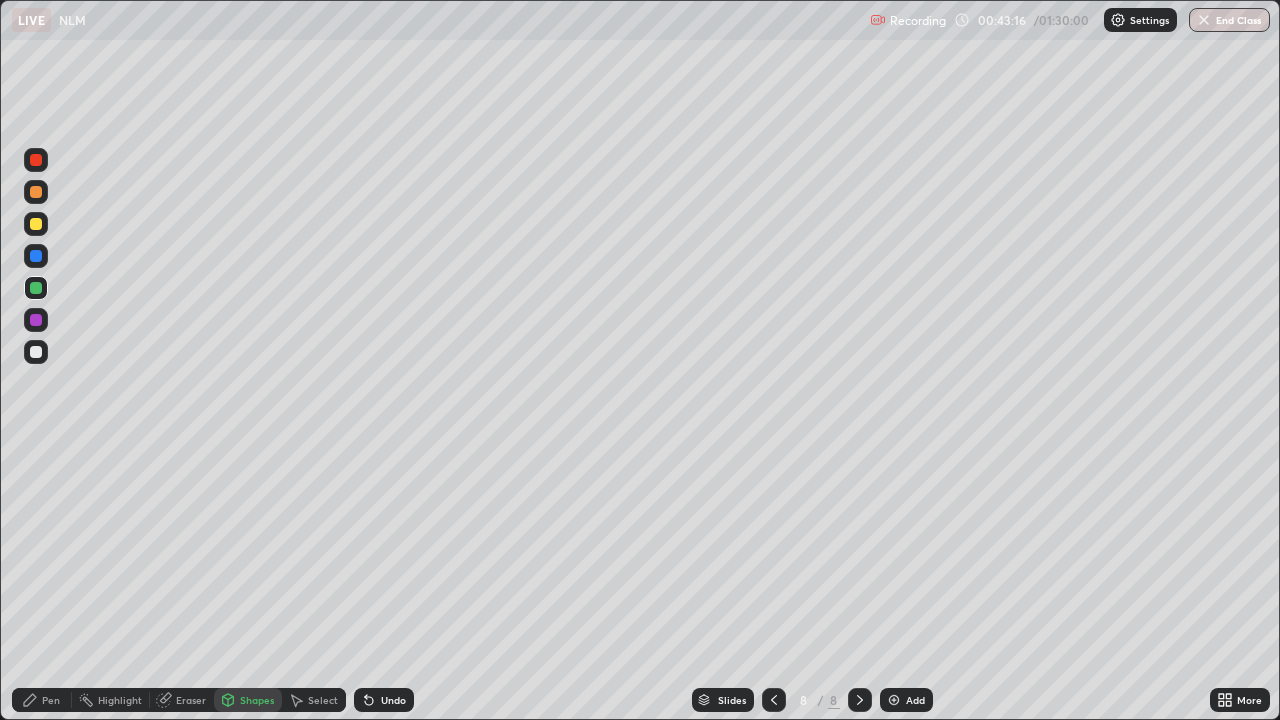 click on "Undo" at bounding box center [393, 700] 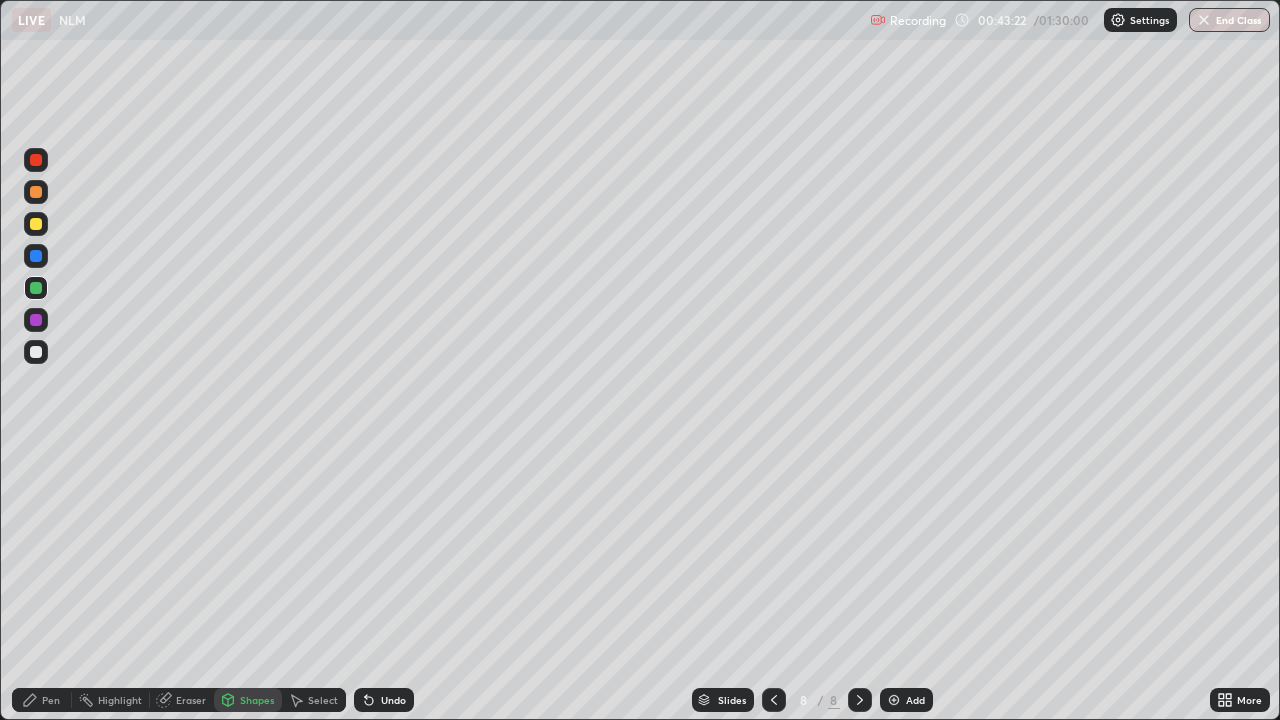click on "Pen" at bounding box center [42, 700] 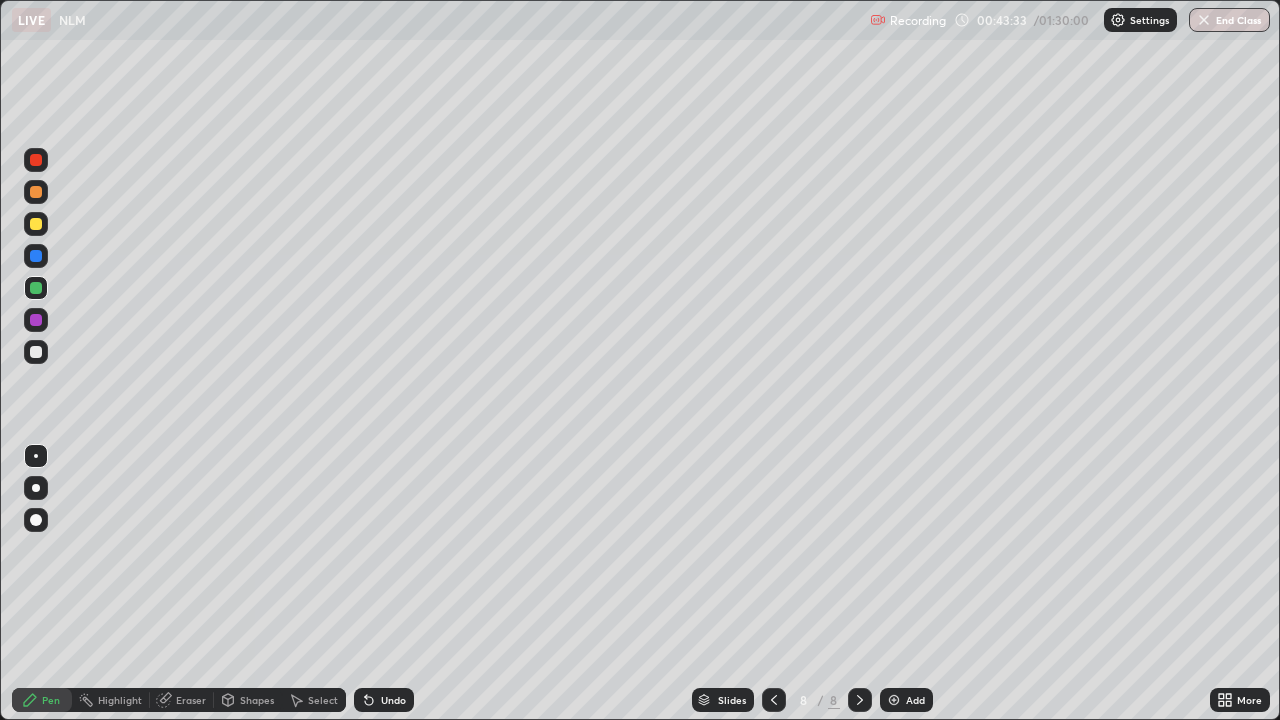 click at bounding box center (36, 320) 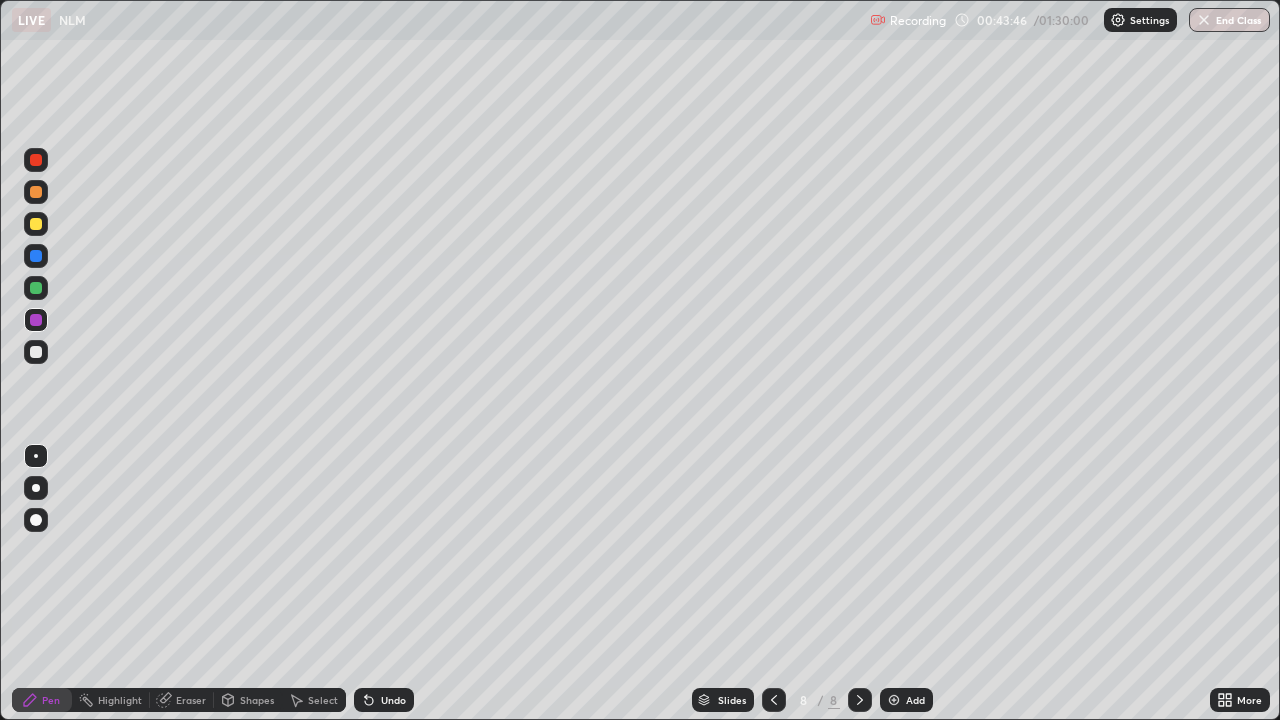 click at bounding box center [36, 224] 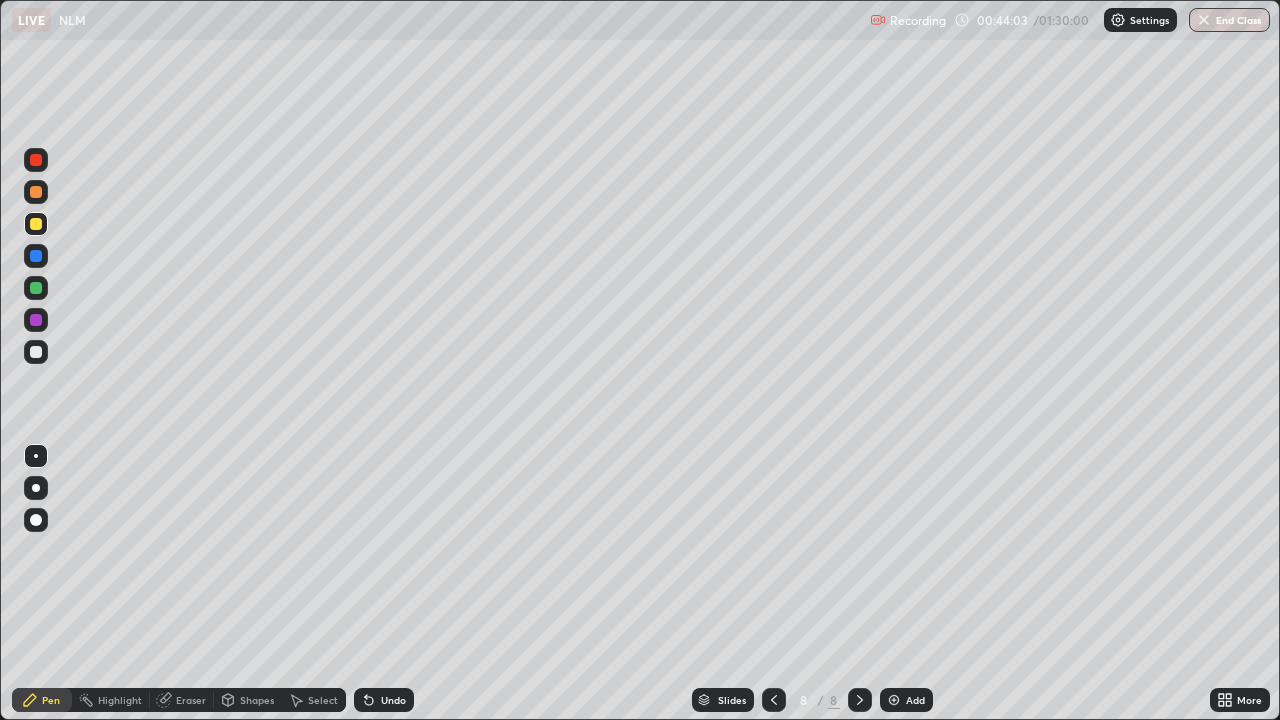 click on "Undo" at bounding box center [393, 700] 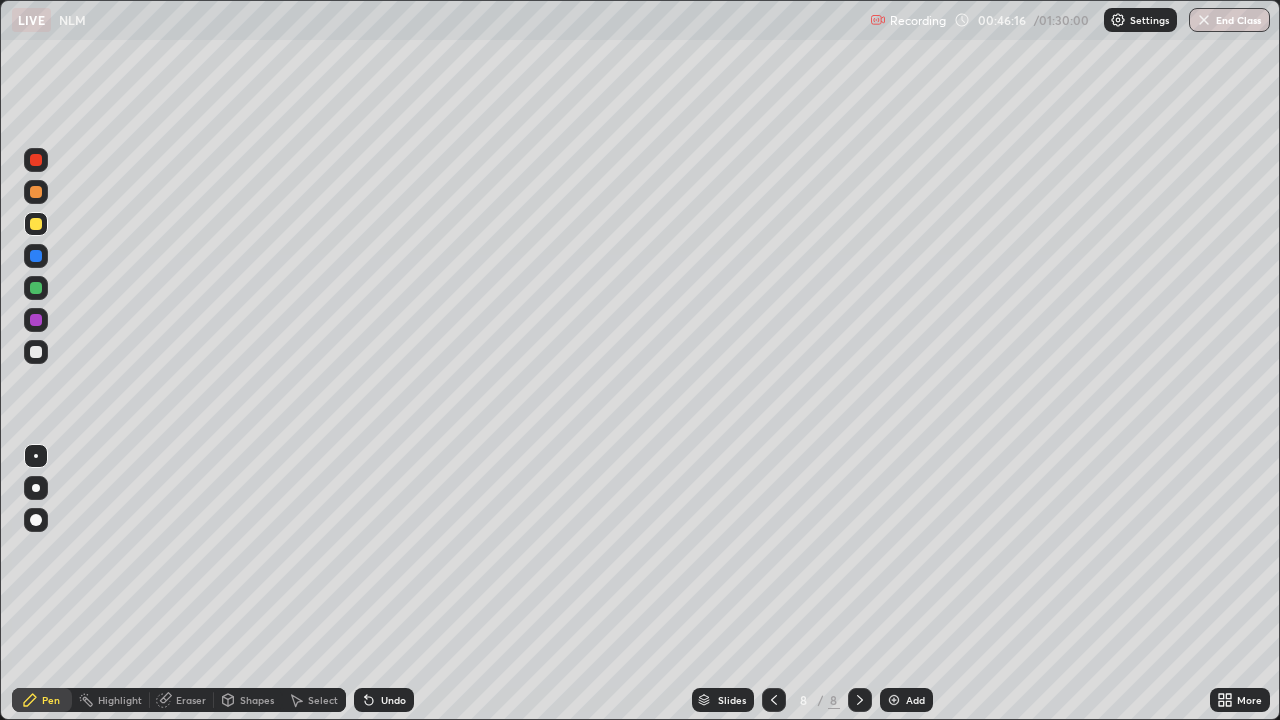 click at bounding box center (36, 320) 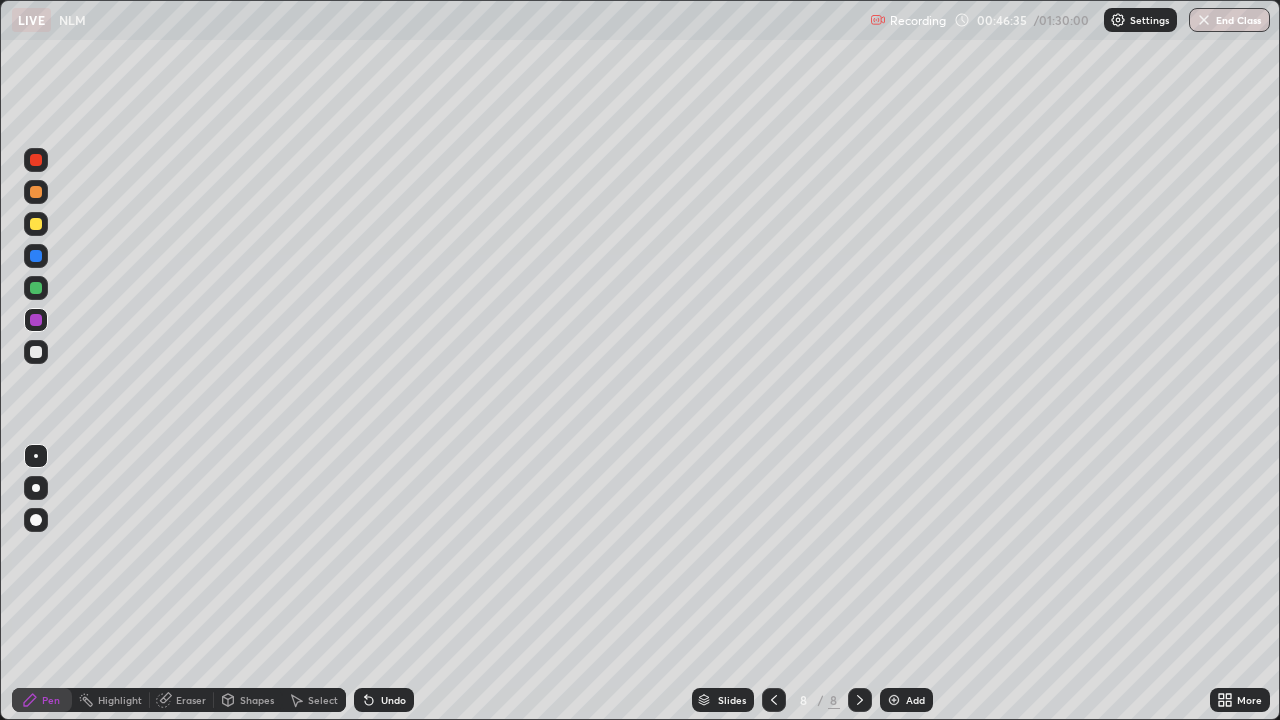 click on "Eraser" at bounding box center (191, 700) 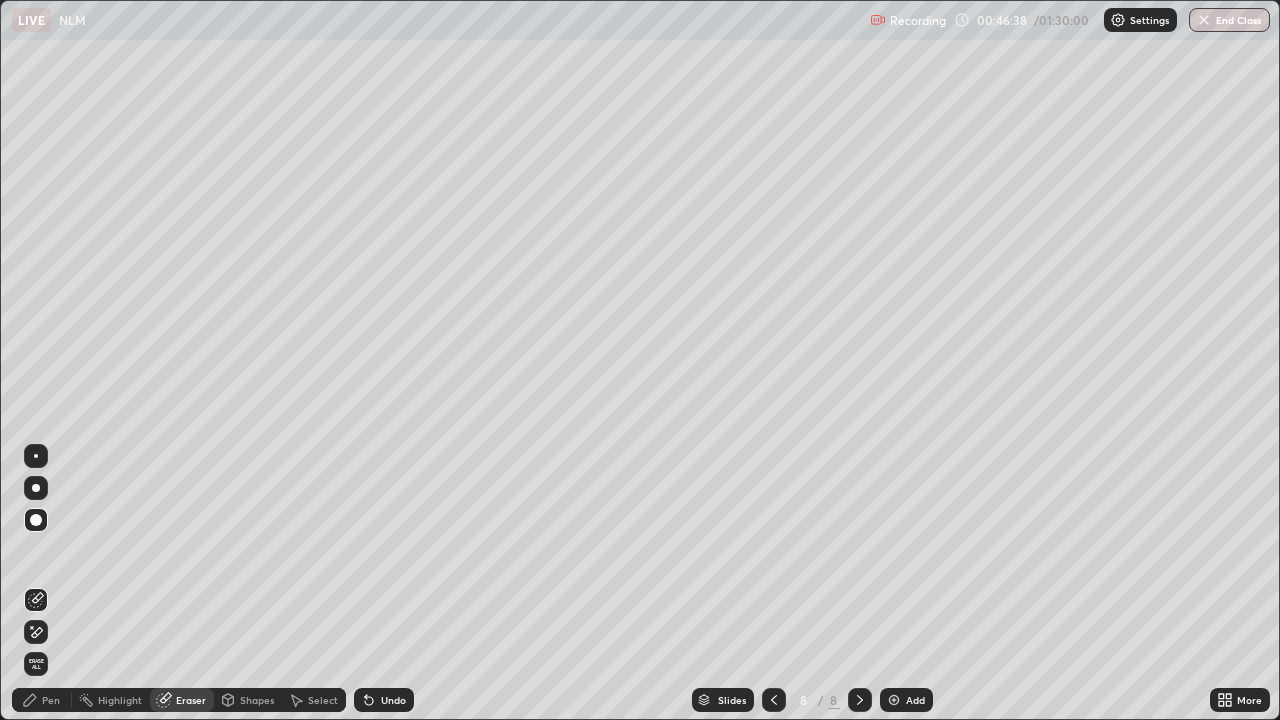 click on "Pen" at bounding box center (42, 700) 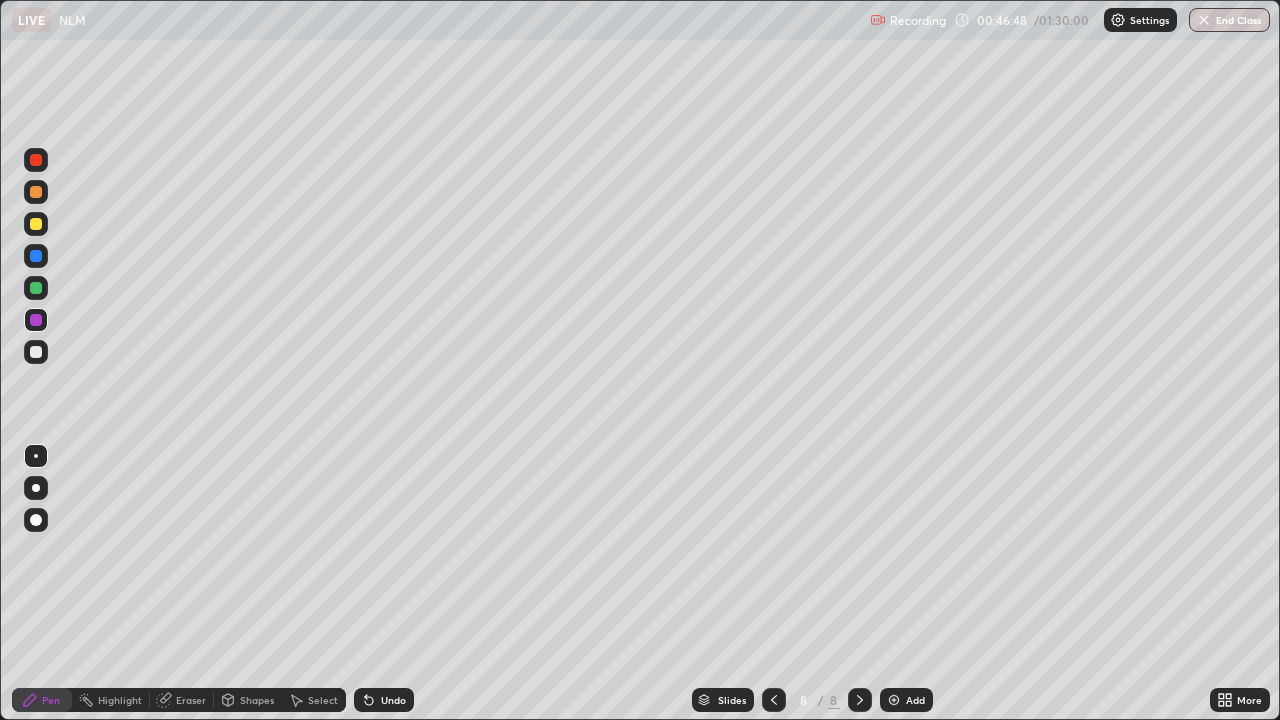 click at bounding box center (36, 288) 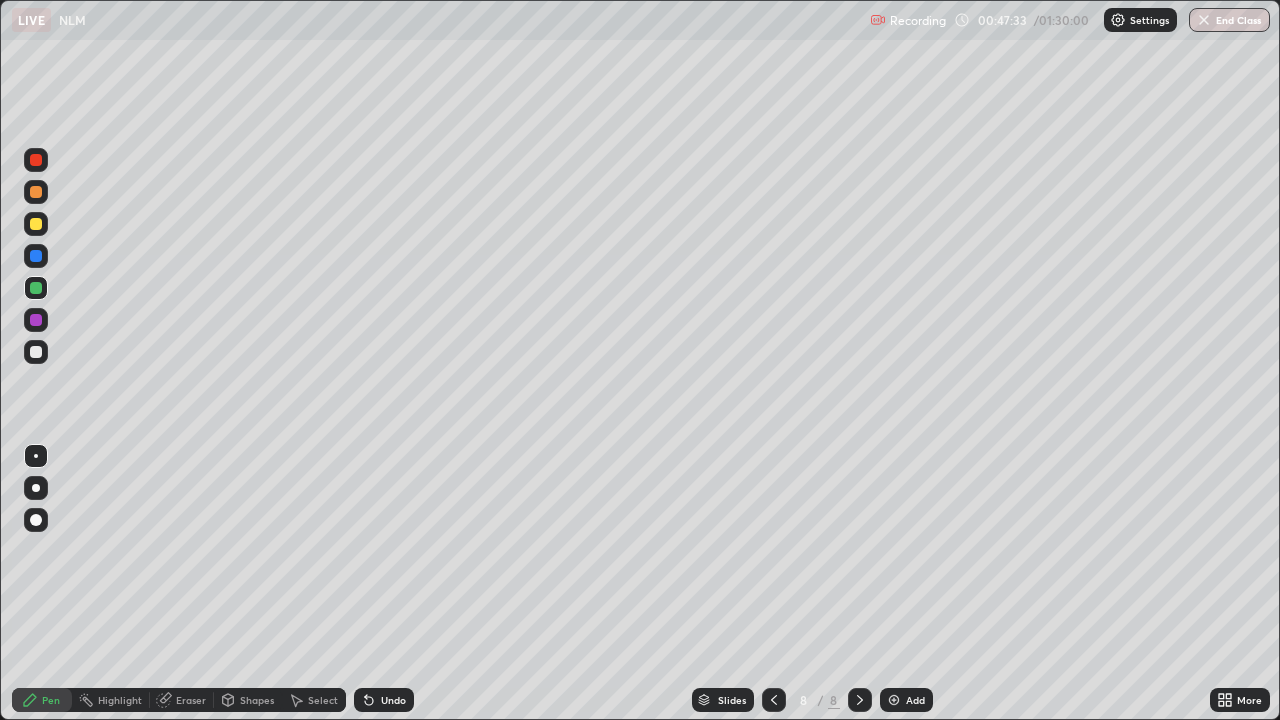 click at bounding box center [36, 352] 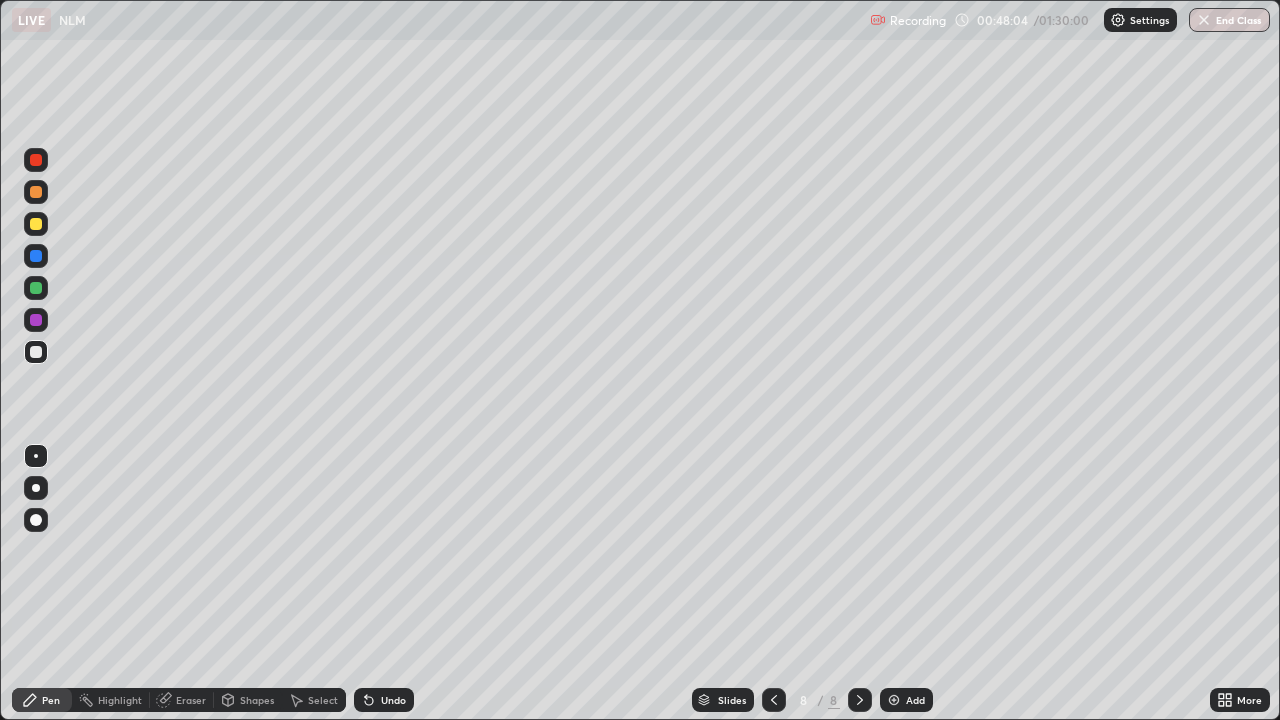 click on "Undo" at bounding box center (393, 700) 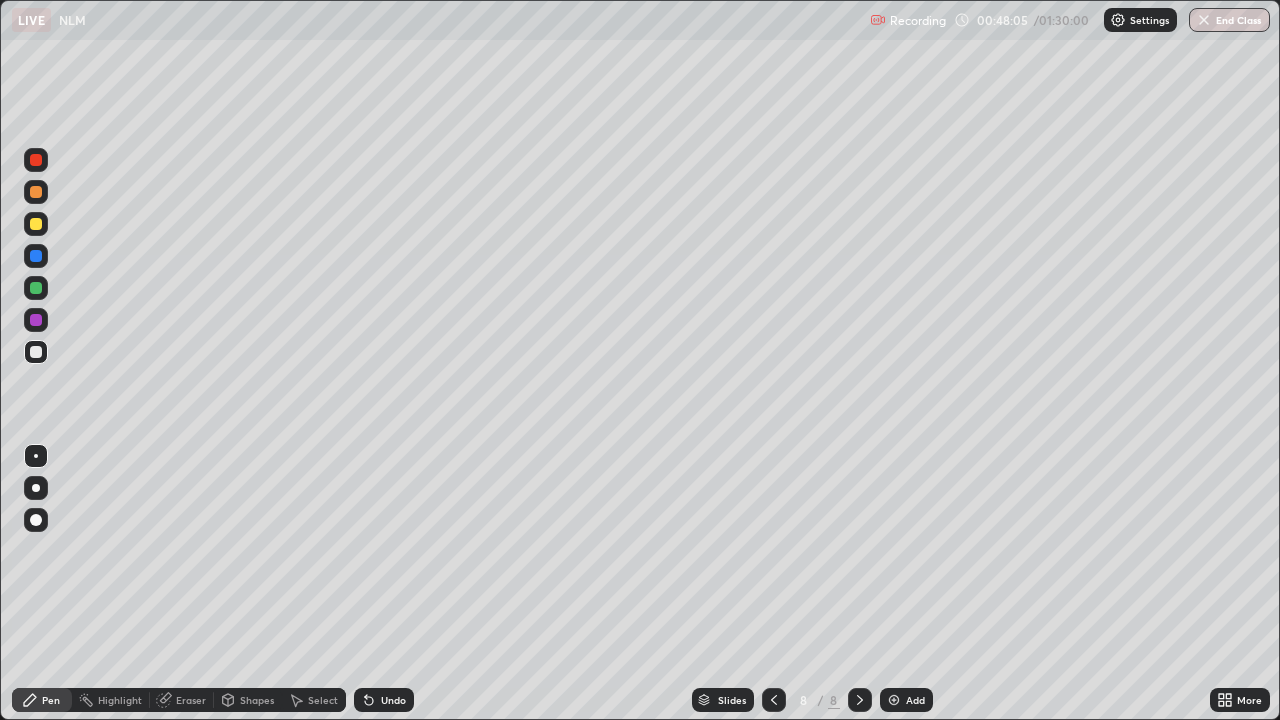 click on "Undo" at bounding box center (384, 700) 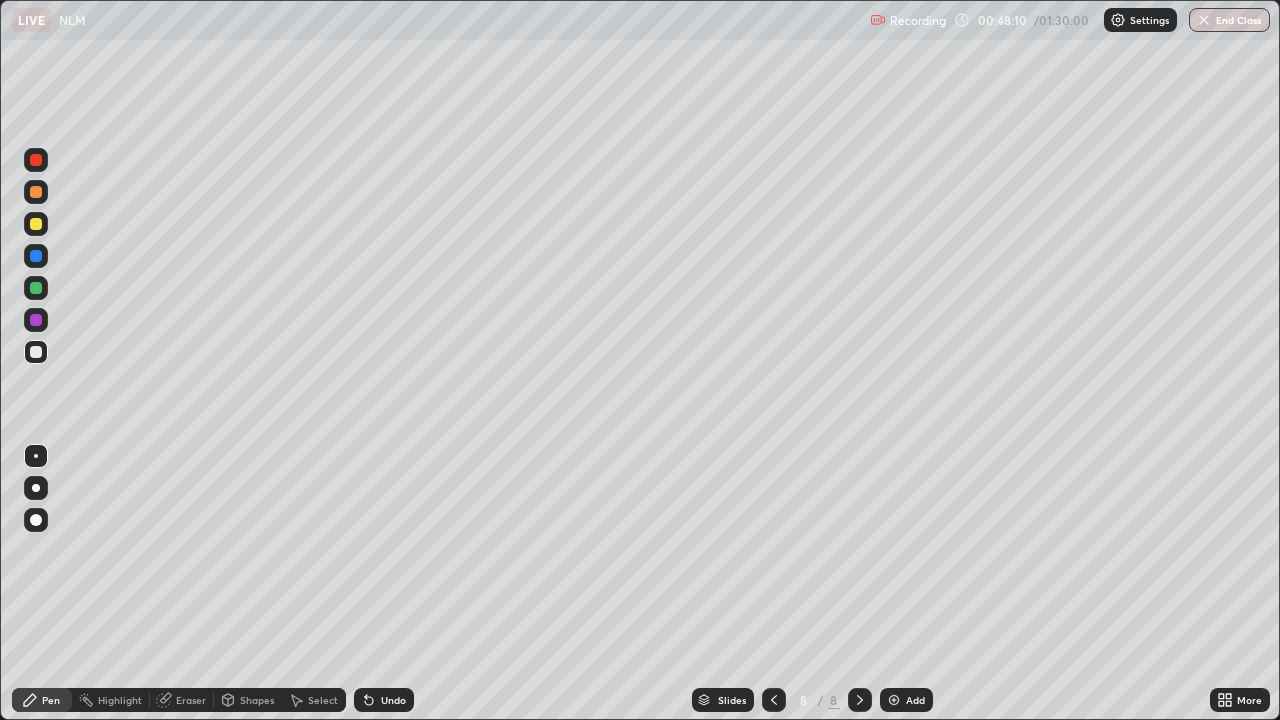 click on "Undo" at bounding box center [384, 700] 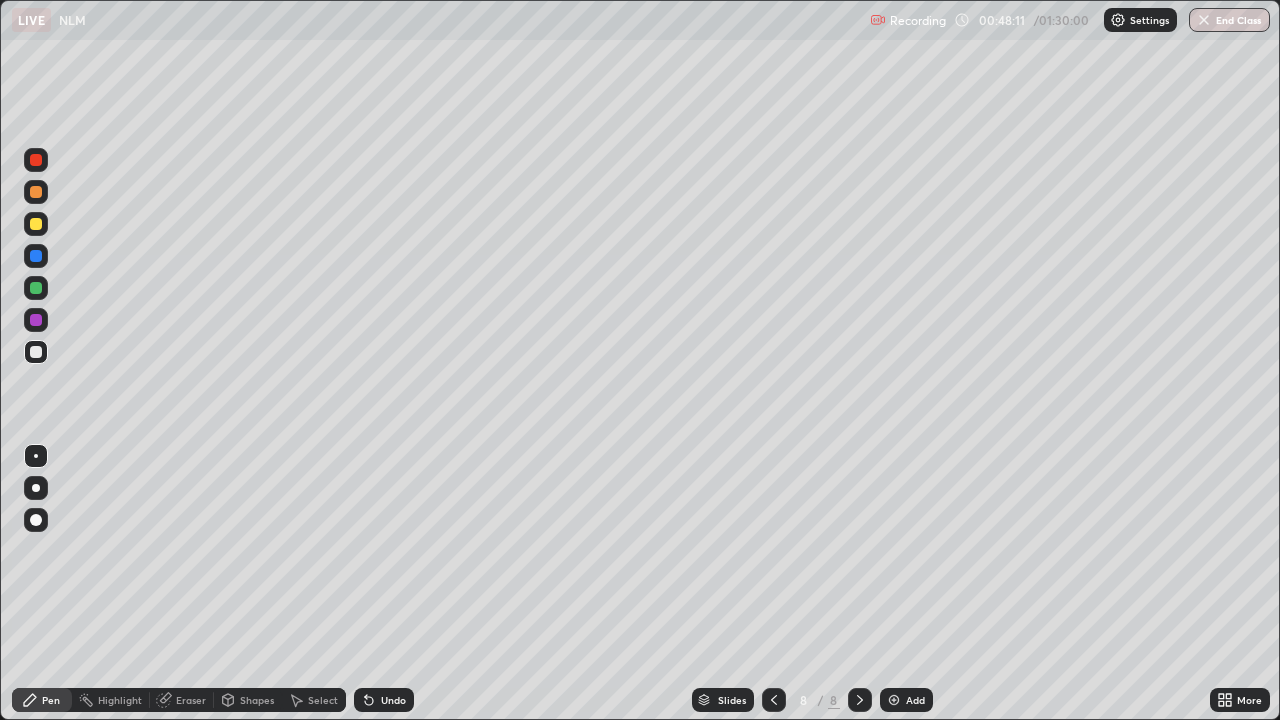 click on "Undo" at bounding box center [384, 700] 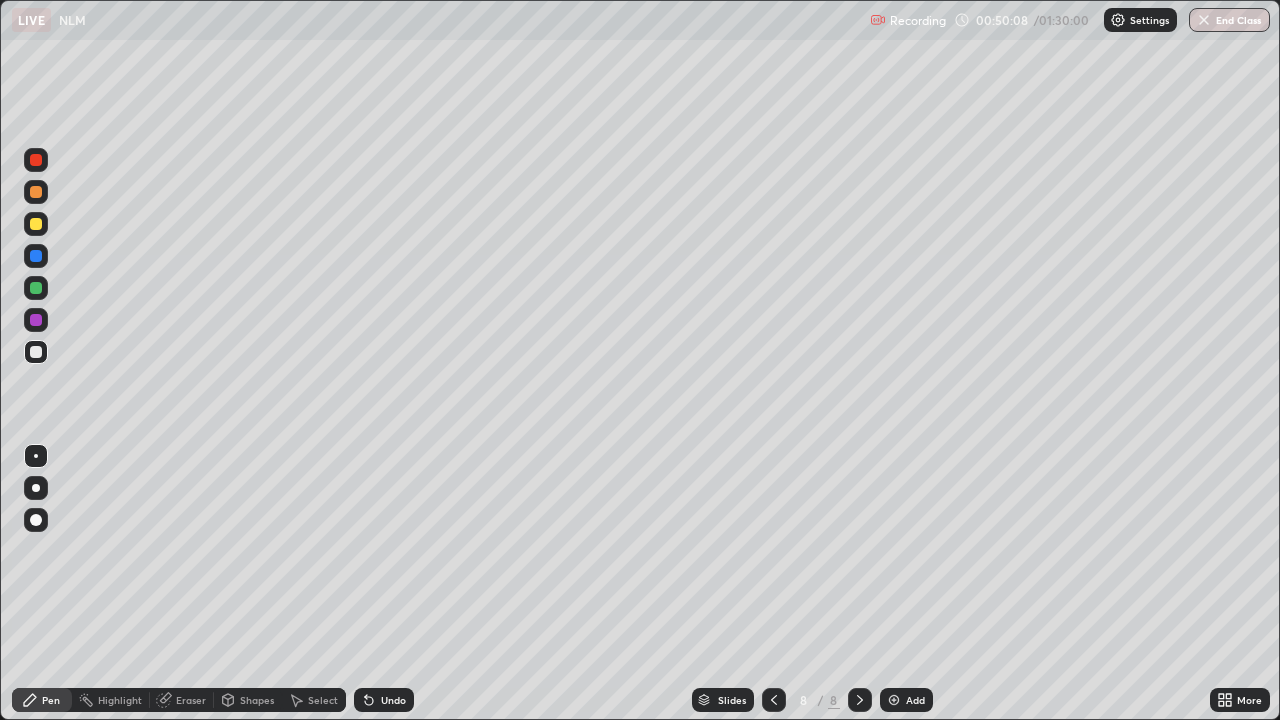 click on "Add" at bounding box center [906, 700] 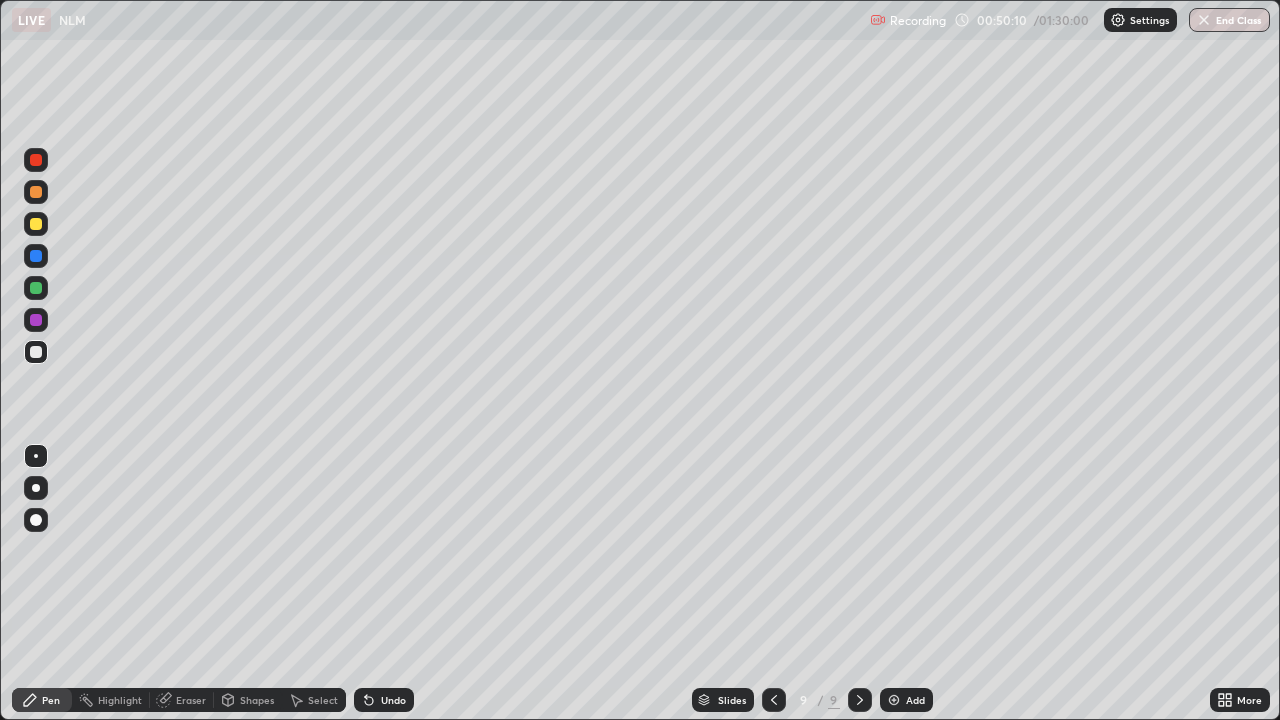click on "Shapes" at bounding box center [248, 700] 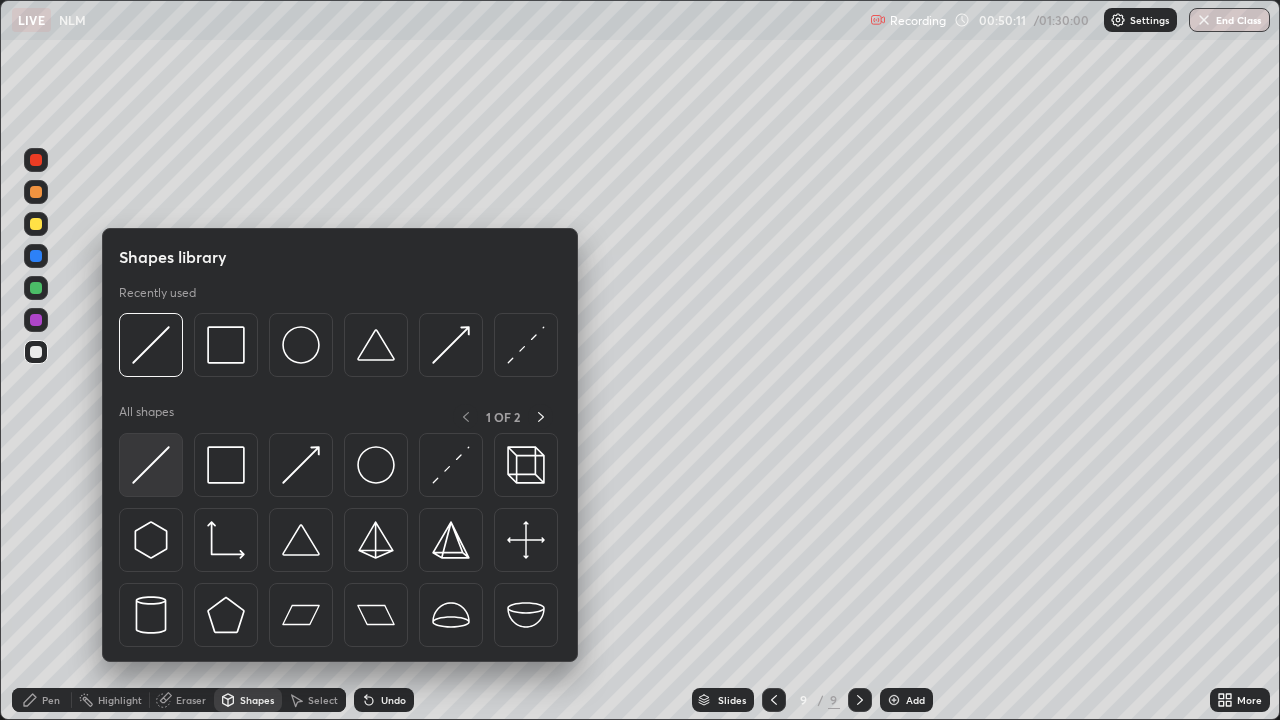 click at bounding box center (151, 465) 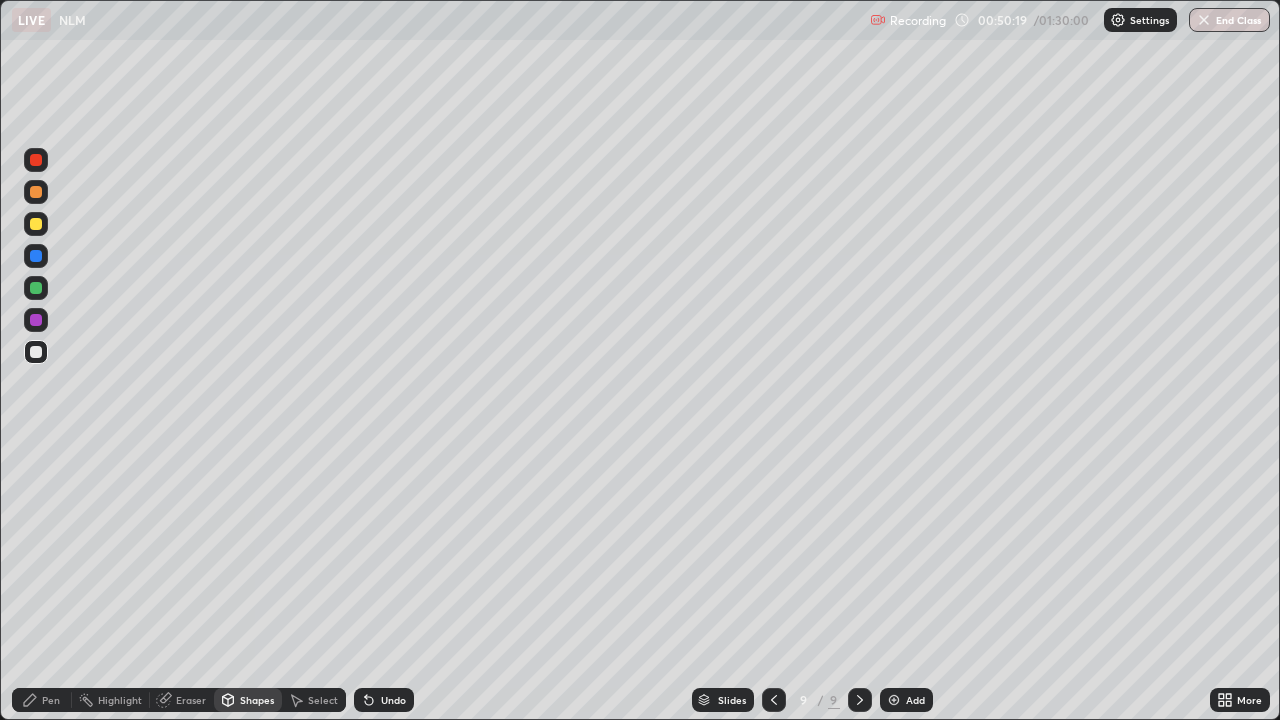 click on "Pen" at bounding box center [42, 700] 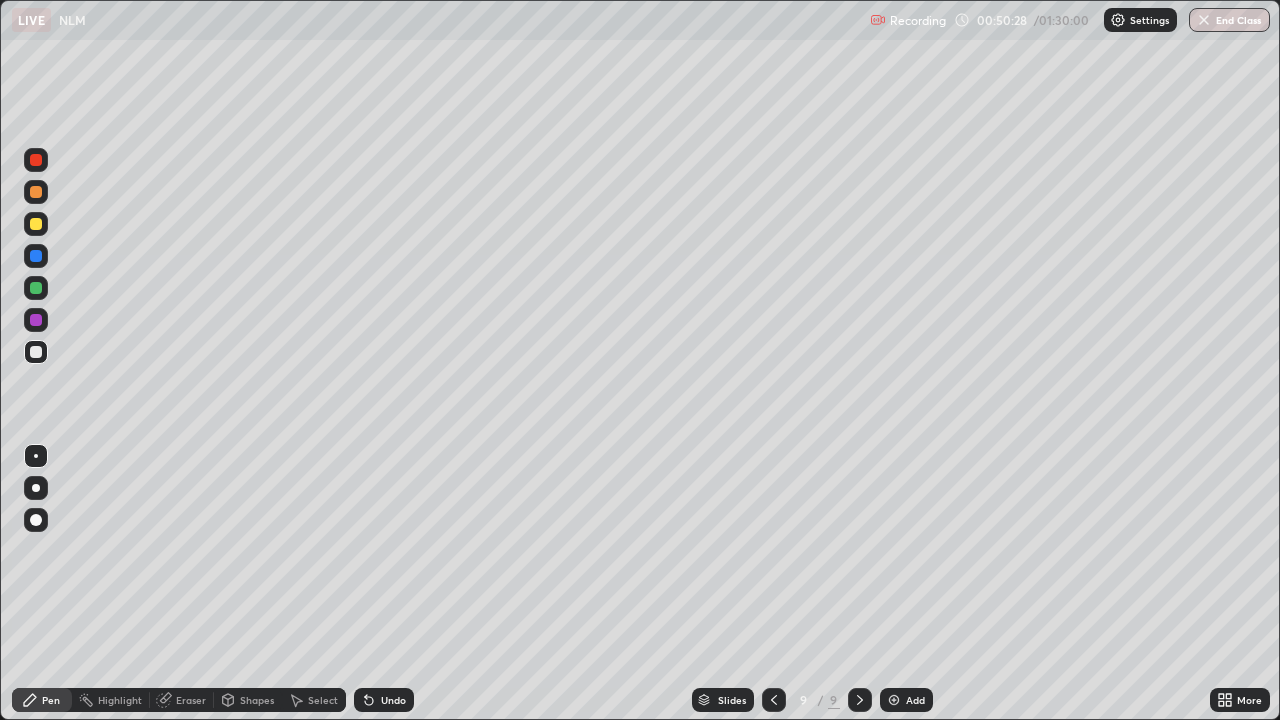 click on "Shapes" at bounding box center (257, 700) 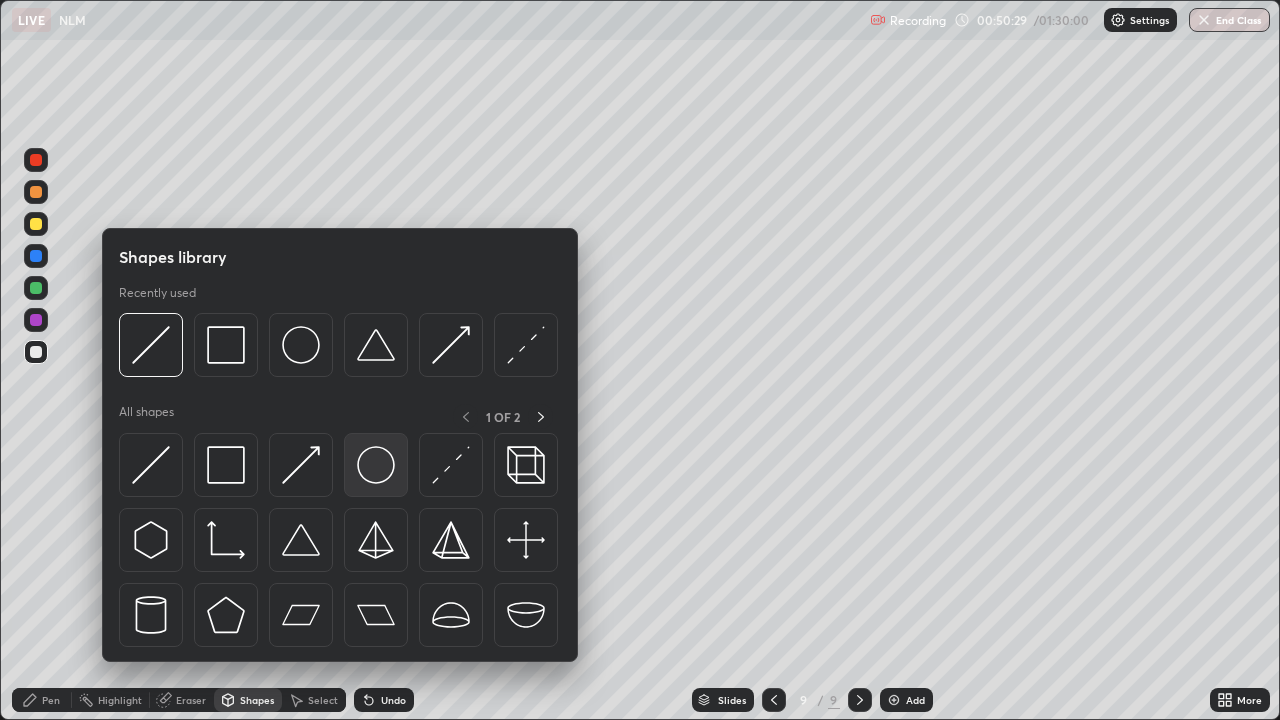 click at bounding box center (376, 465) 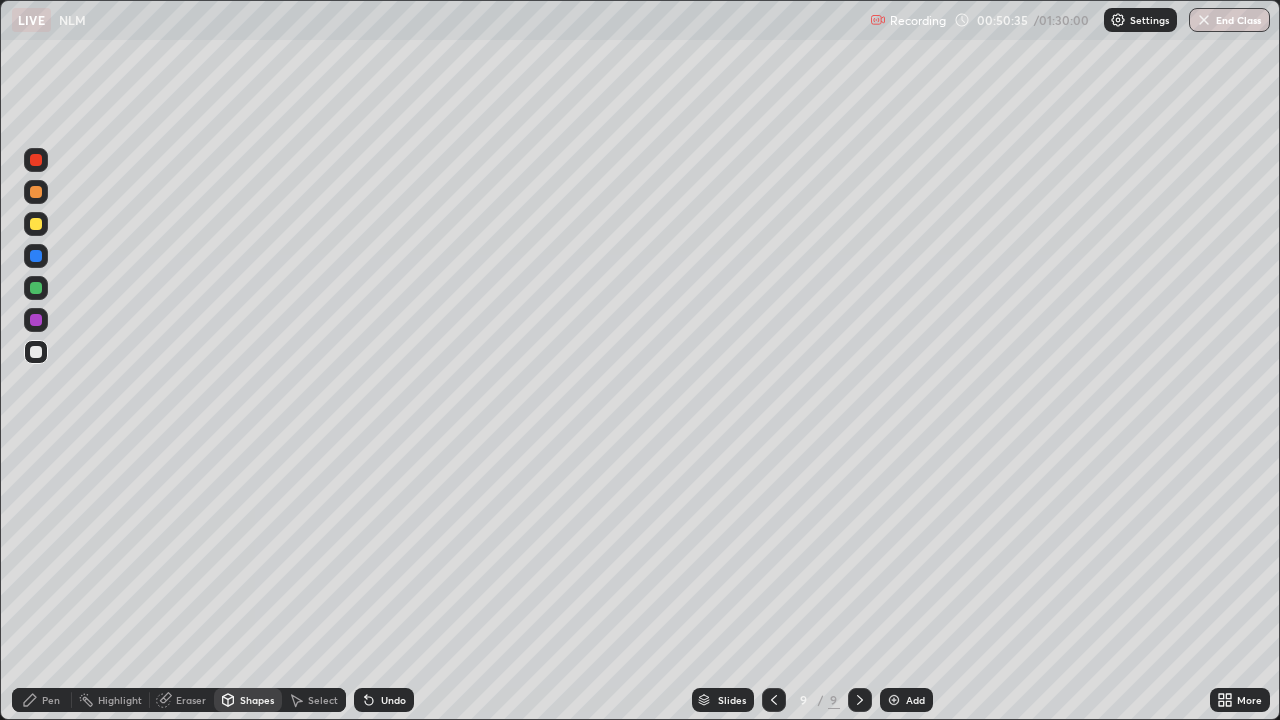 click on "Shapes" at bounding box center [257, 700] 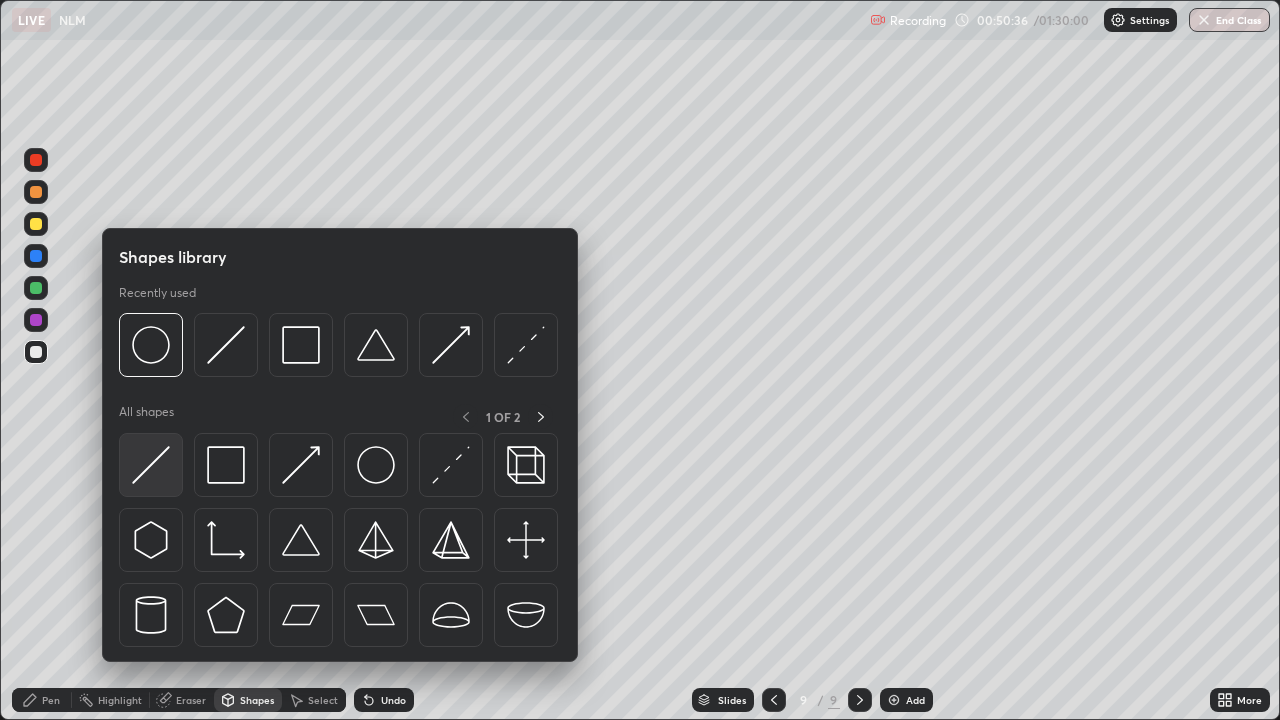 click at bounding box center [151, 465] 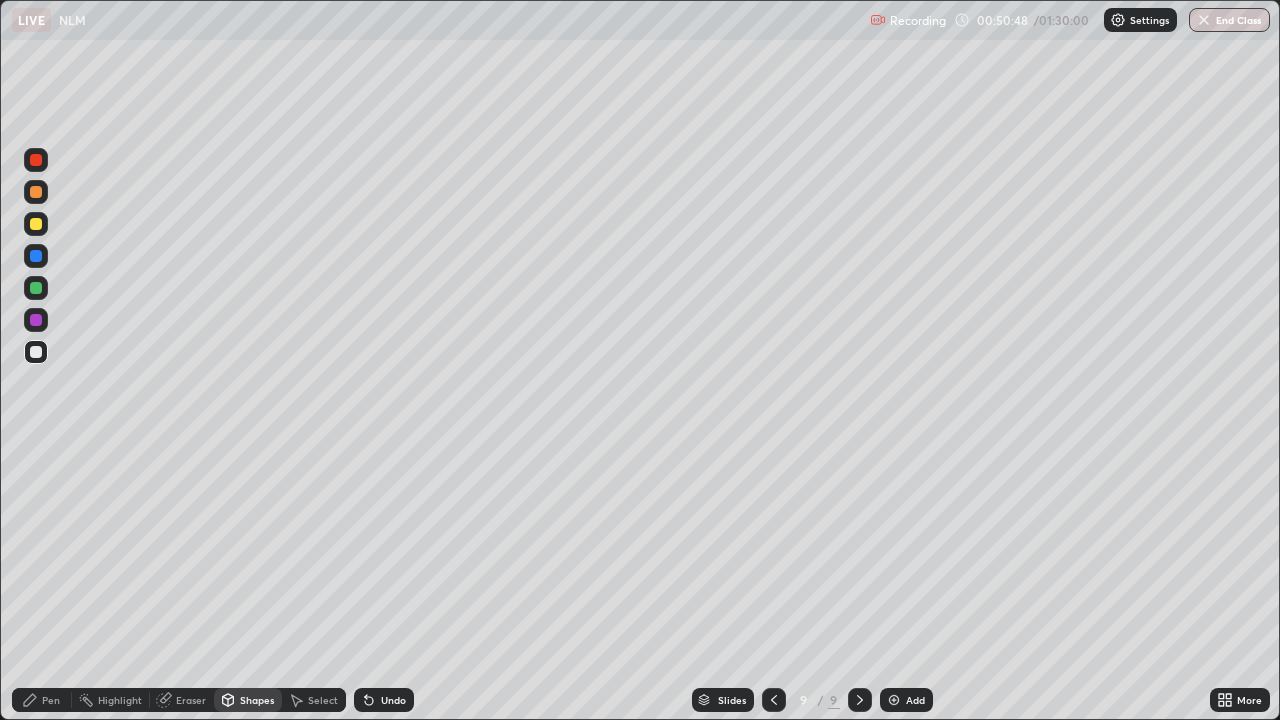 click 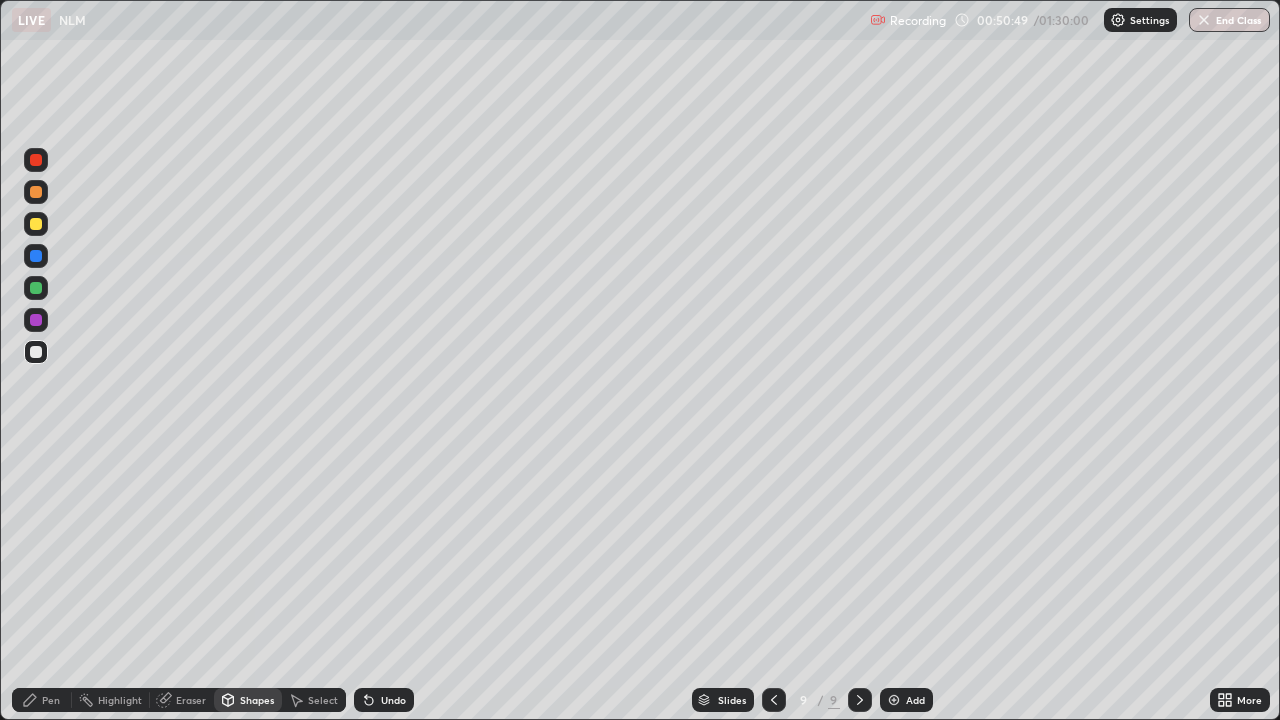 click on "Undo" at bounding box center [393, 700] 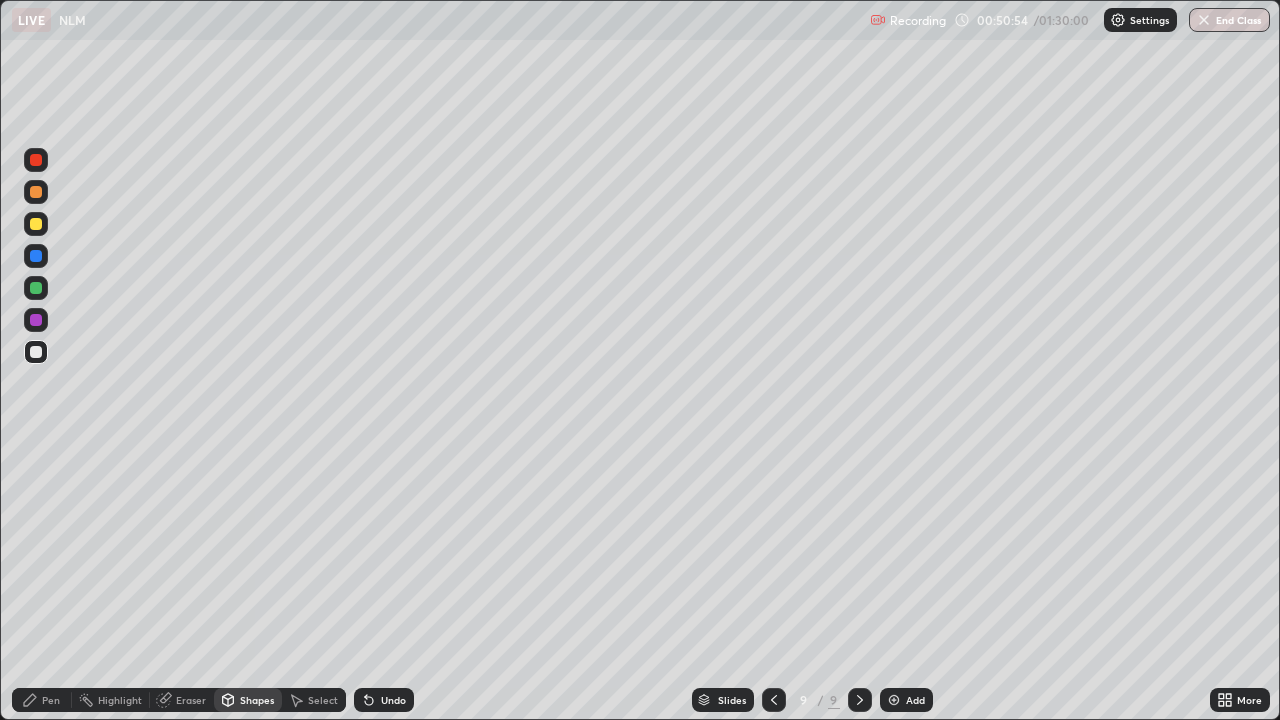 click on "Undo" at bounding box center [384, 700] 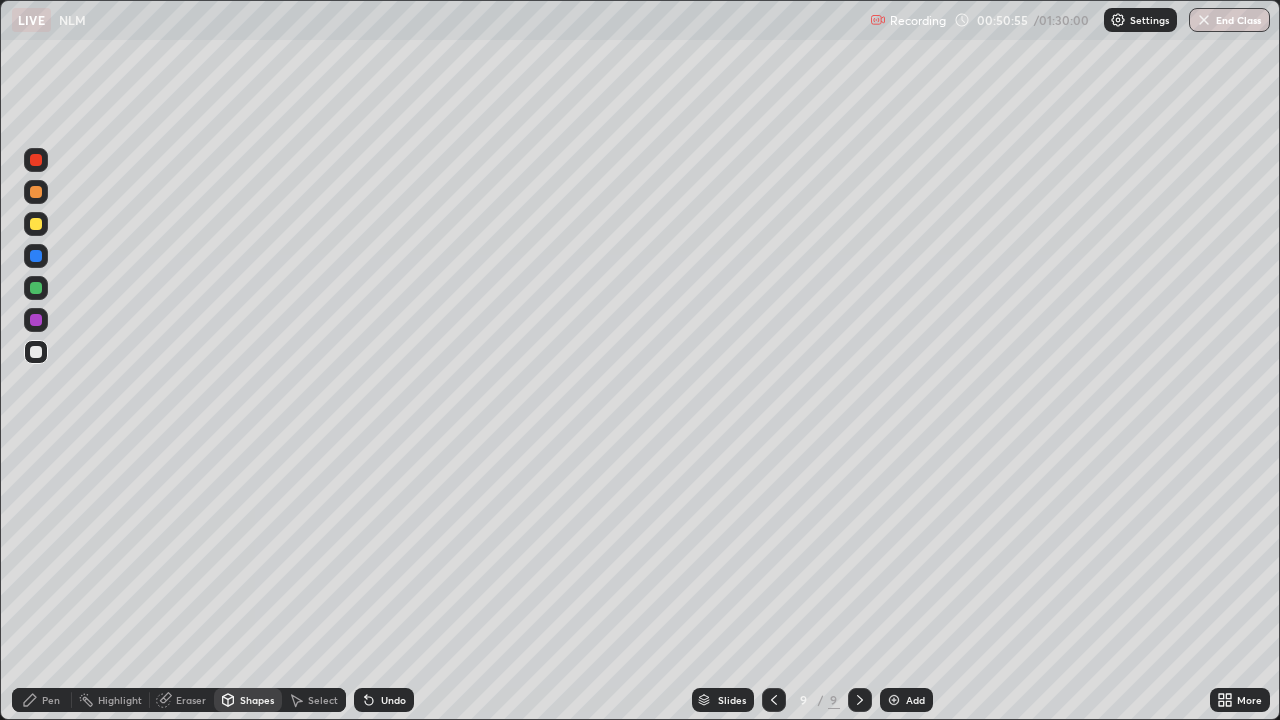 click 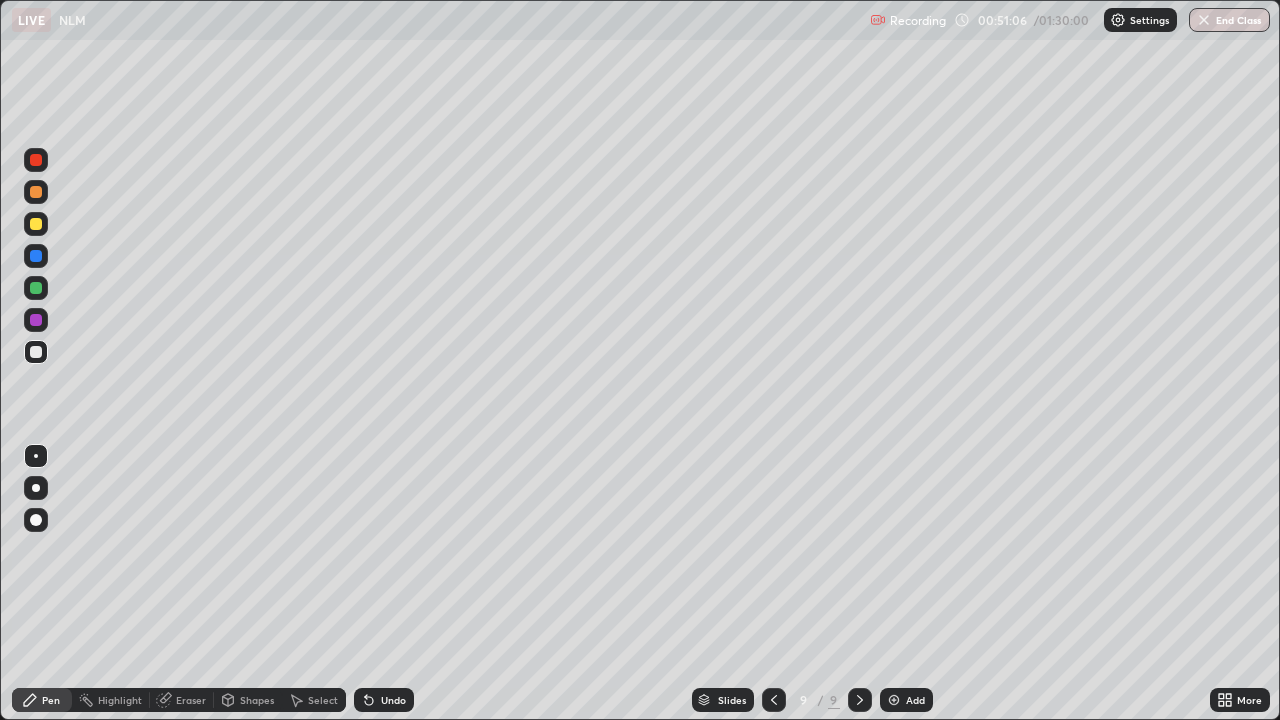 click 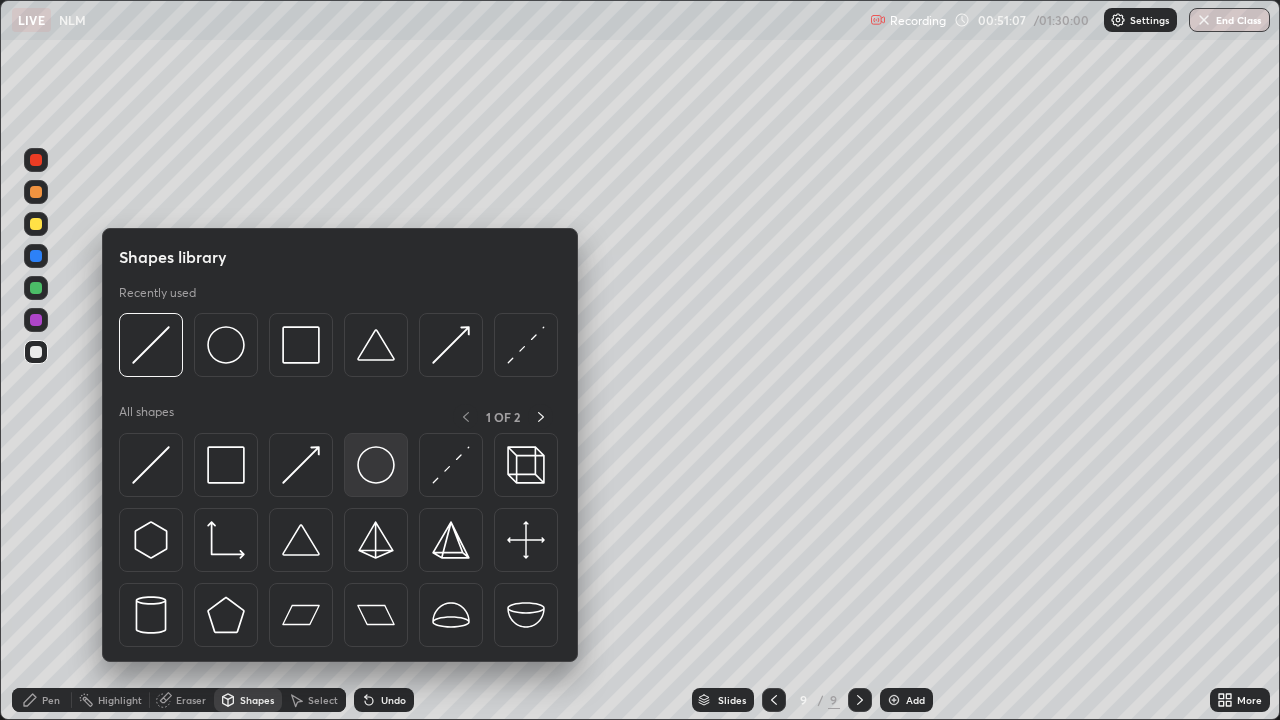click at bounding box center (376, 465) 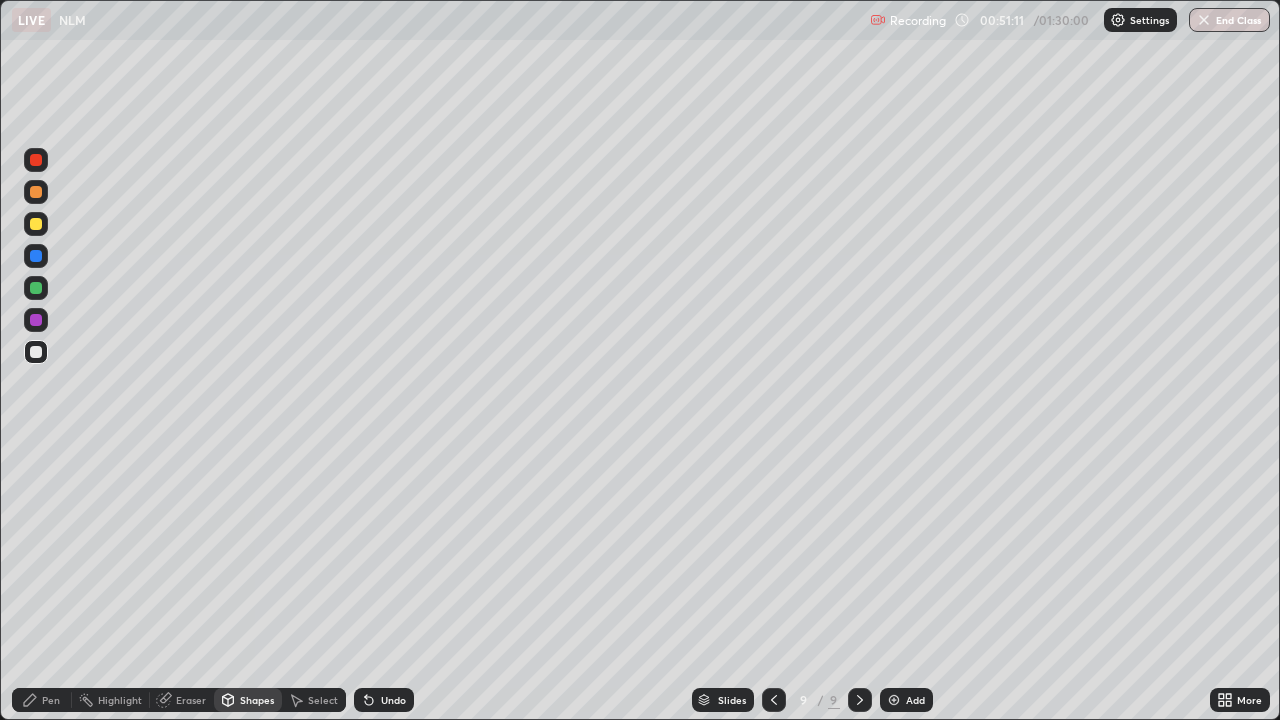 click on "Pen" at bounding box center (42, 700) 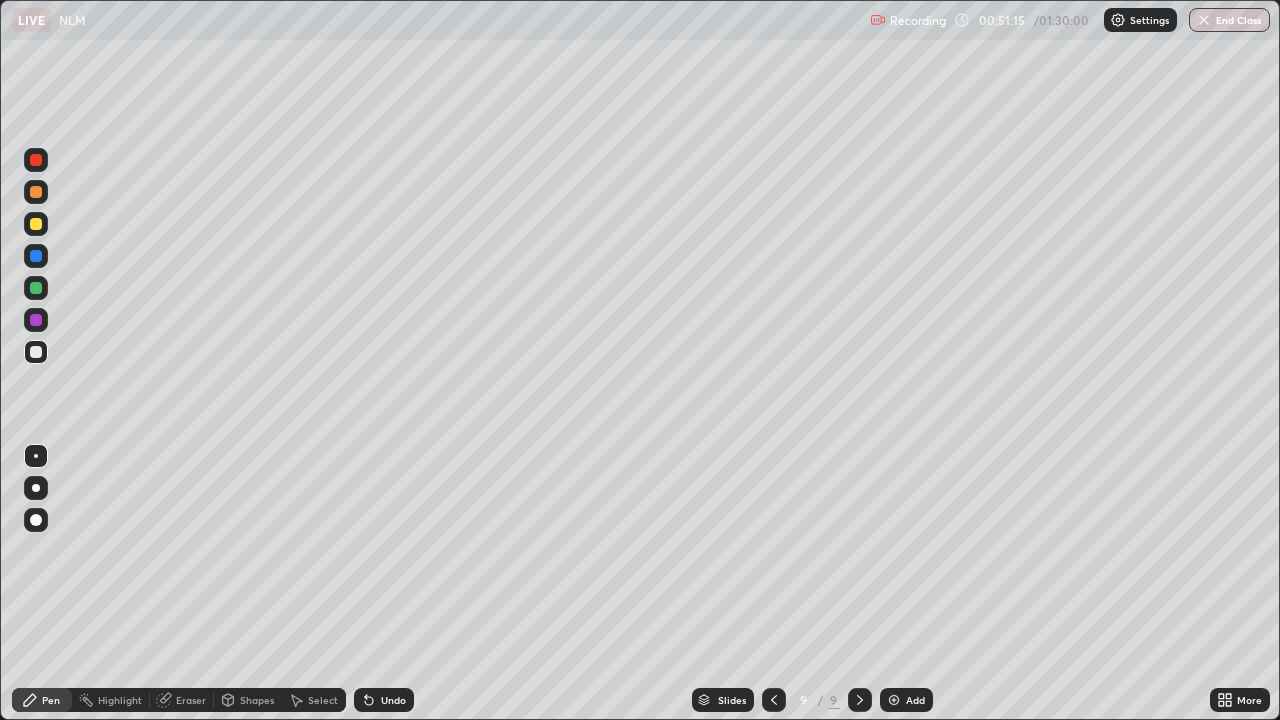 click 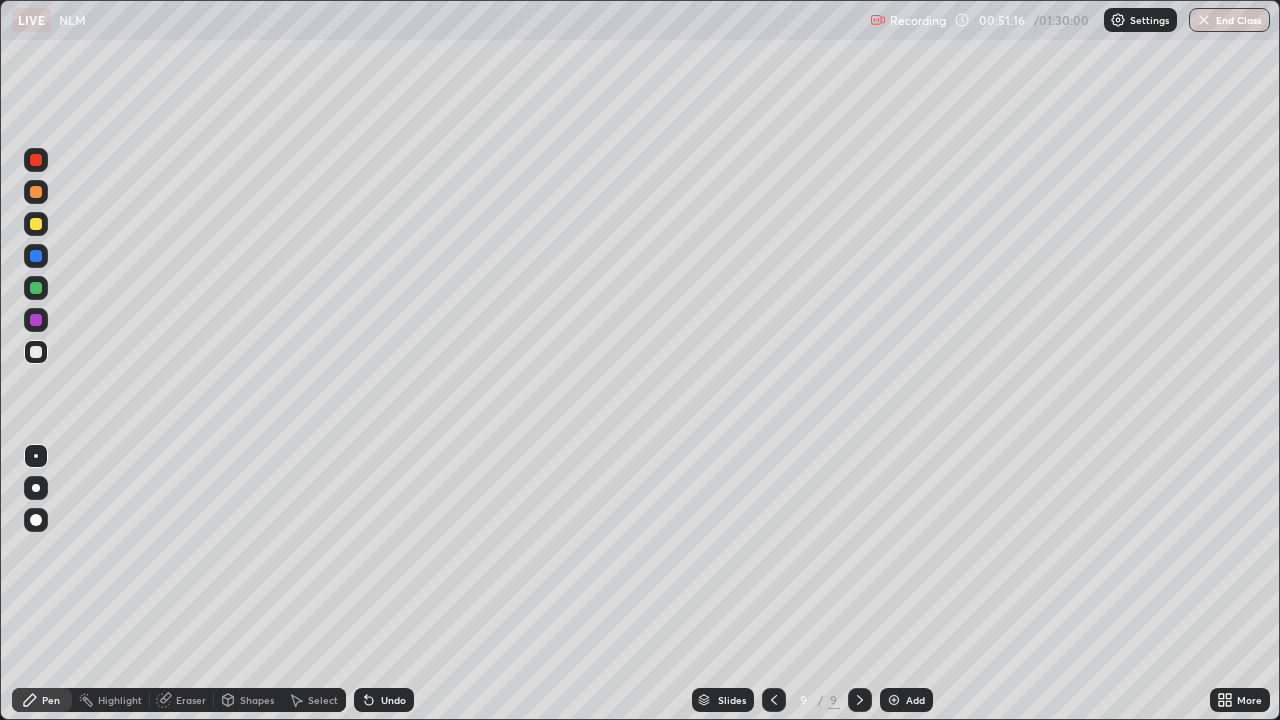 click on "Shapes" at bounding box center [257, 700] 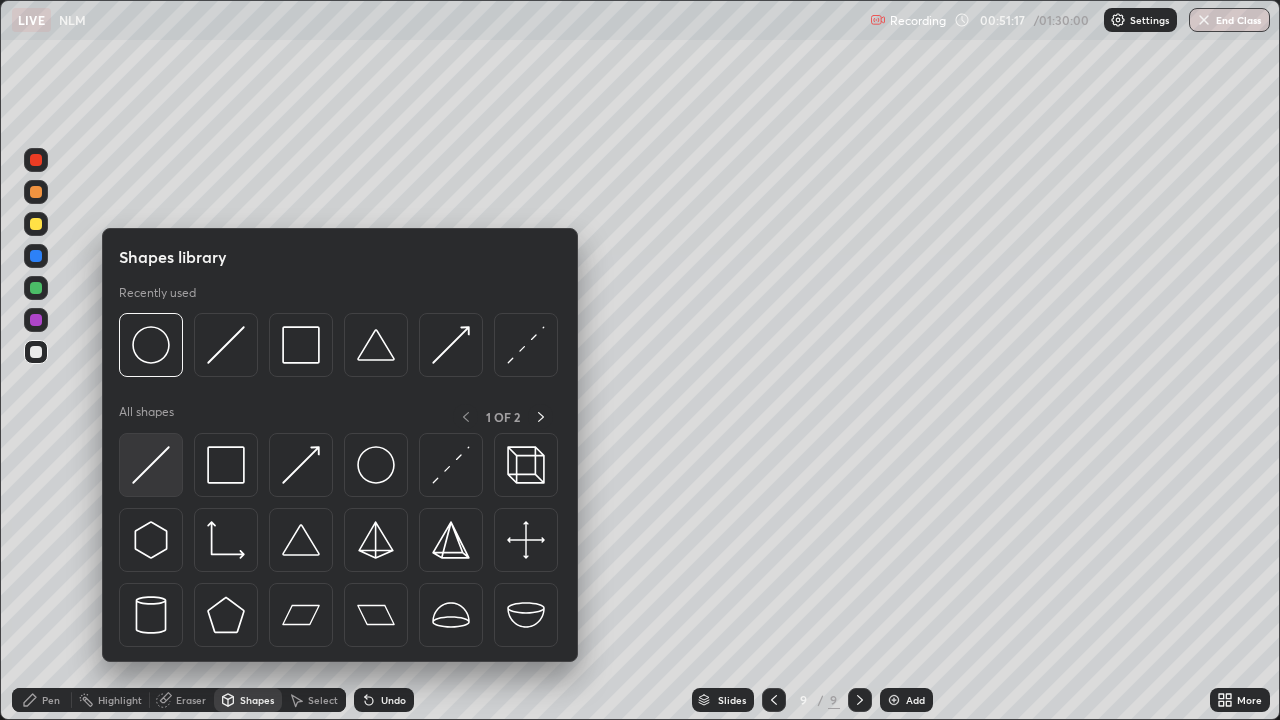 click at bounding box center (151, 465) 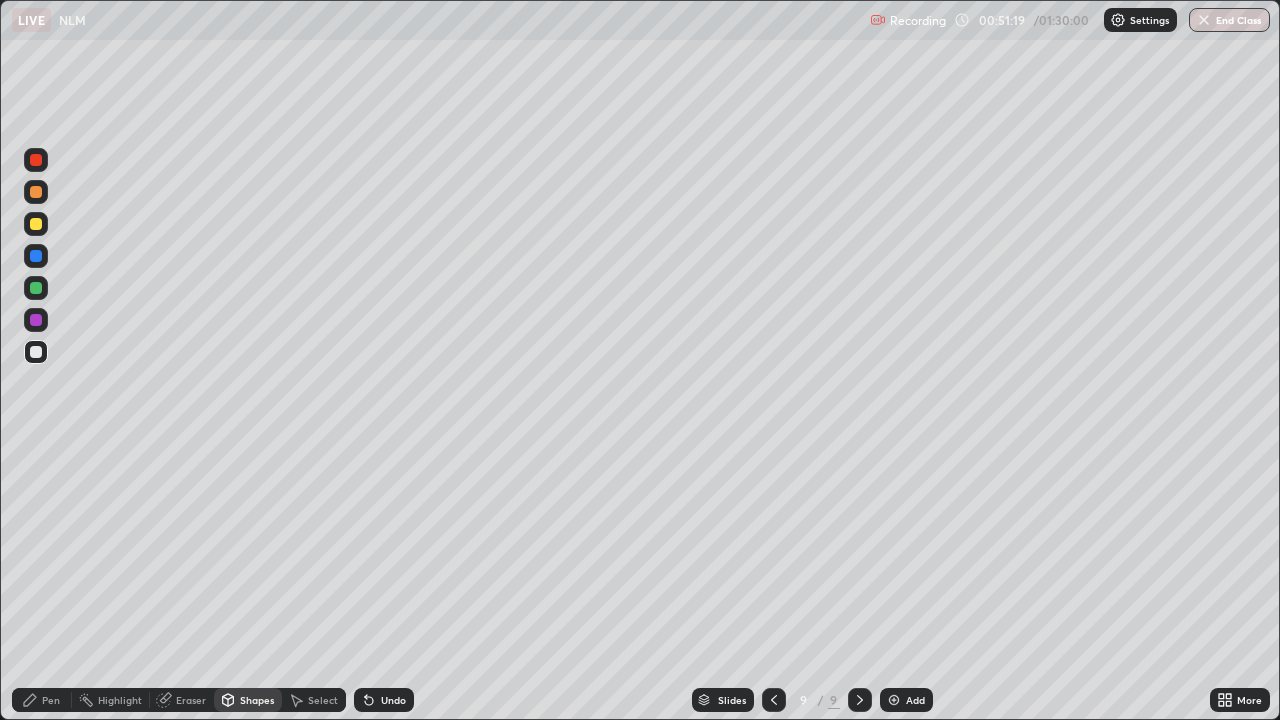 click on "Pen" at bounding box center (42, 700) 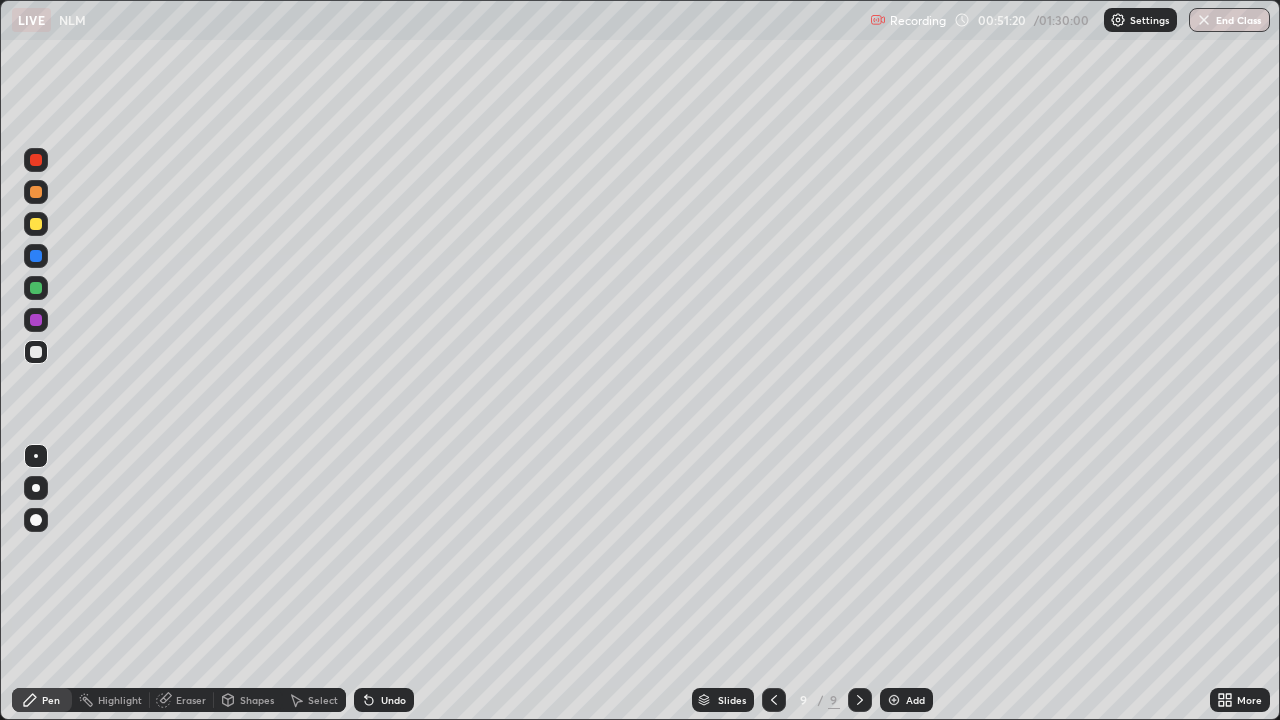 click on "Shapes" at bounding box center (257, 700) 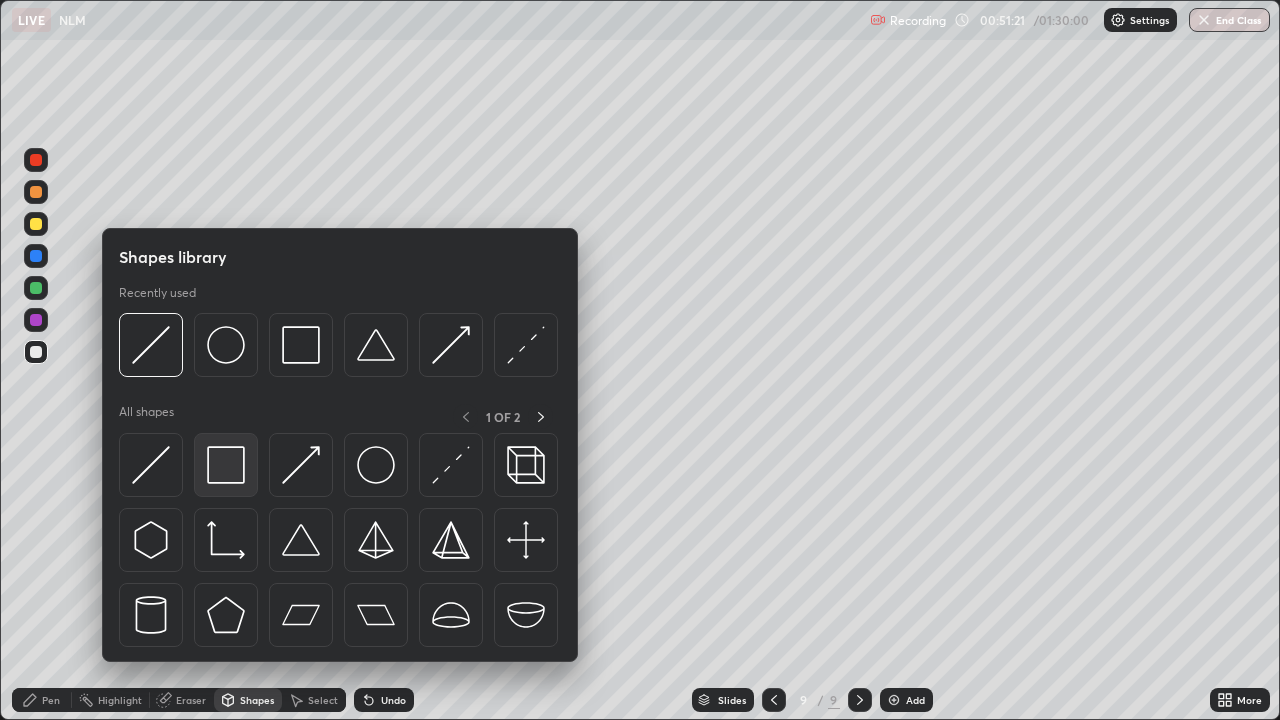 click at bounding box center (226, 465) 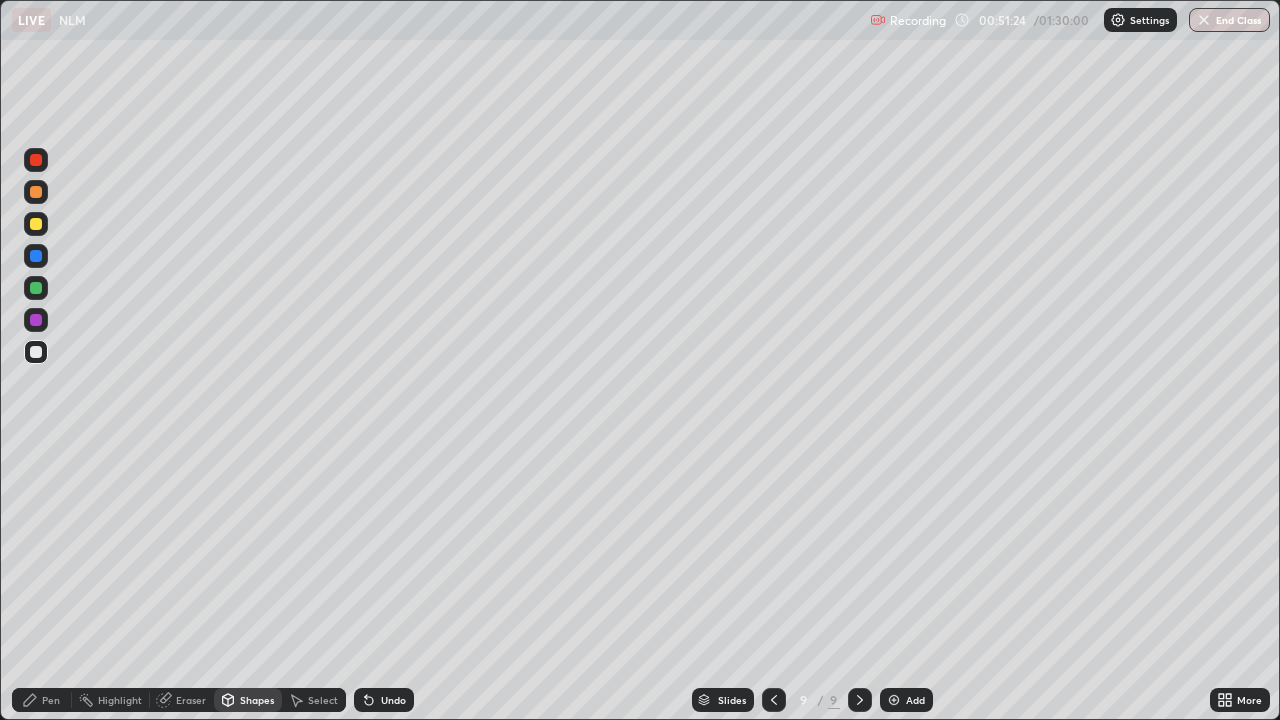 click on "Pen" at bounding box center (51, 700) 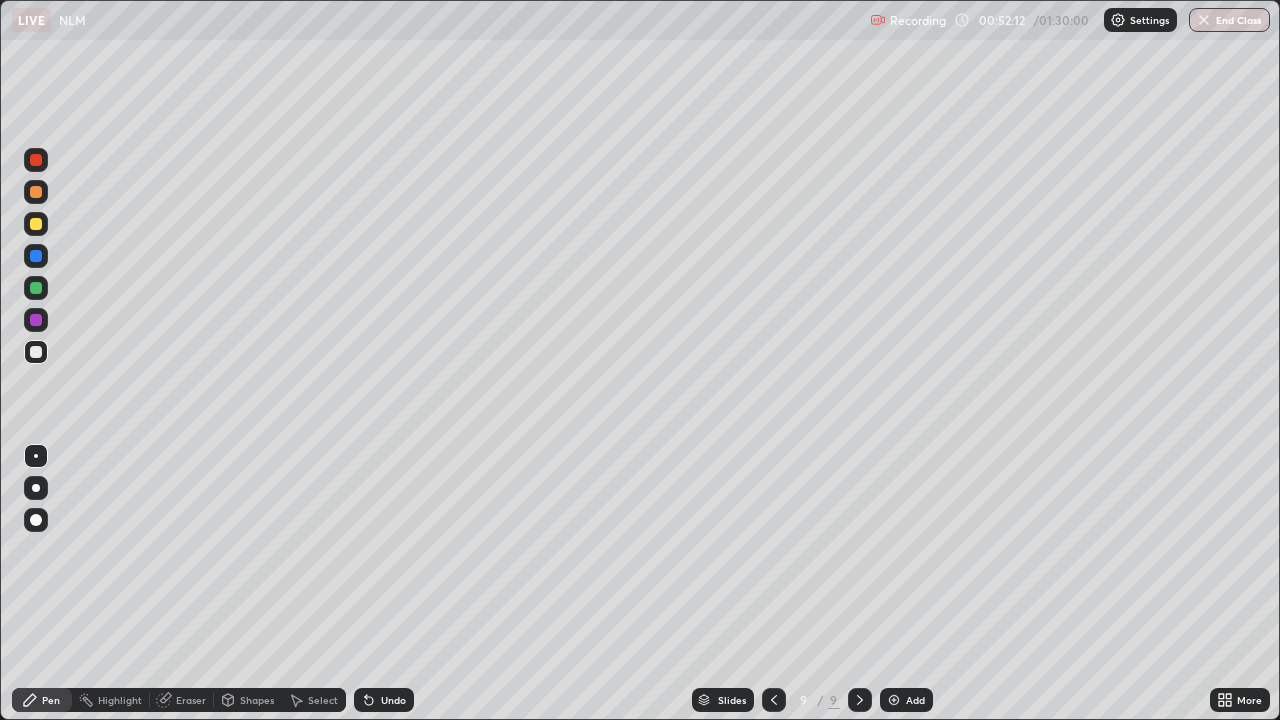 click at bounding box center [36, 488] 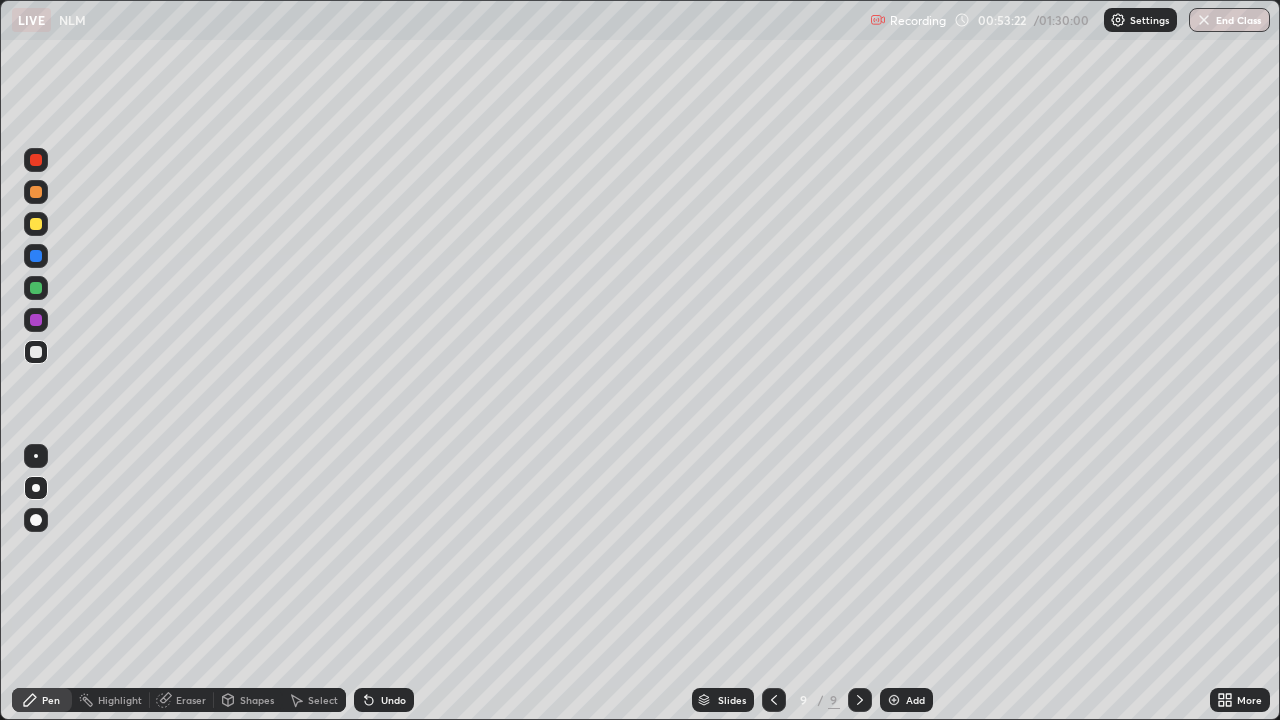 click 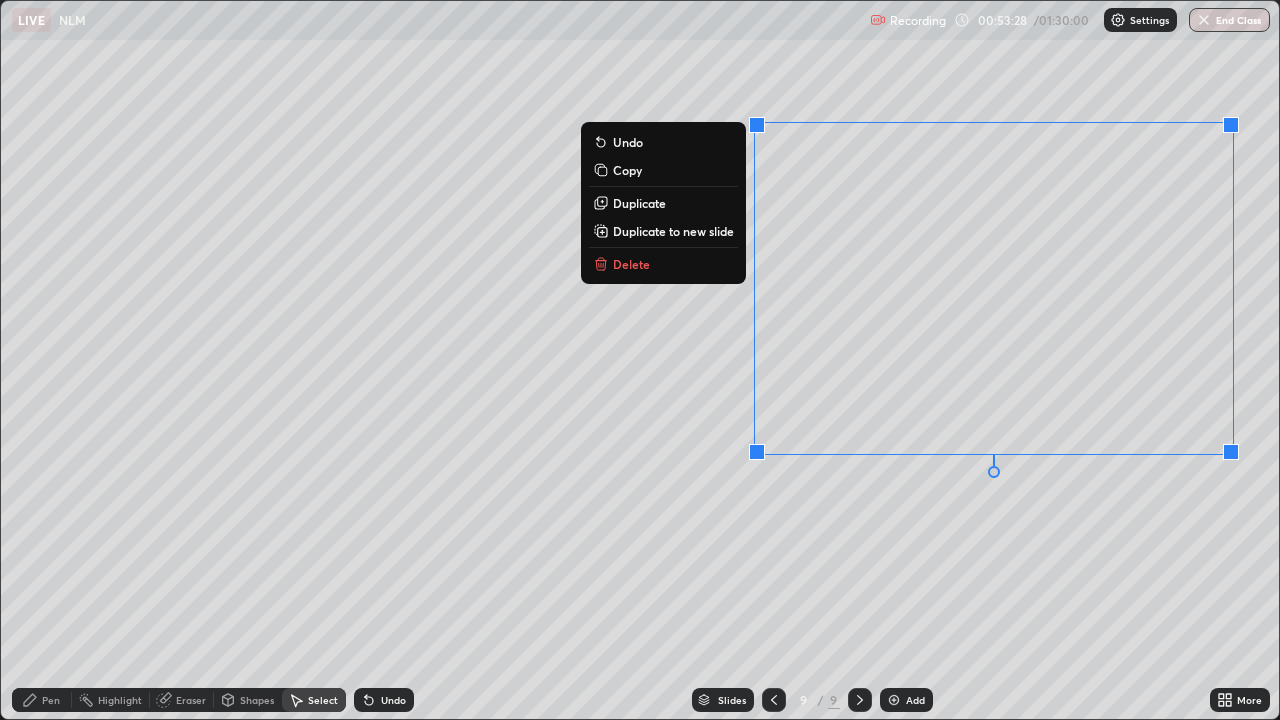 click on "Pen" at bounding box center [51, 700] 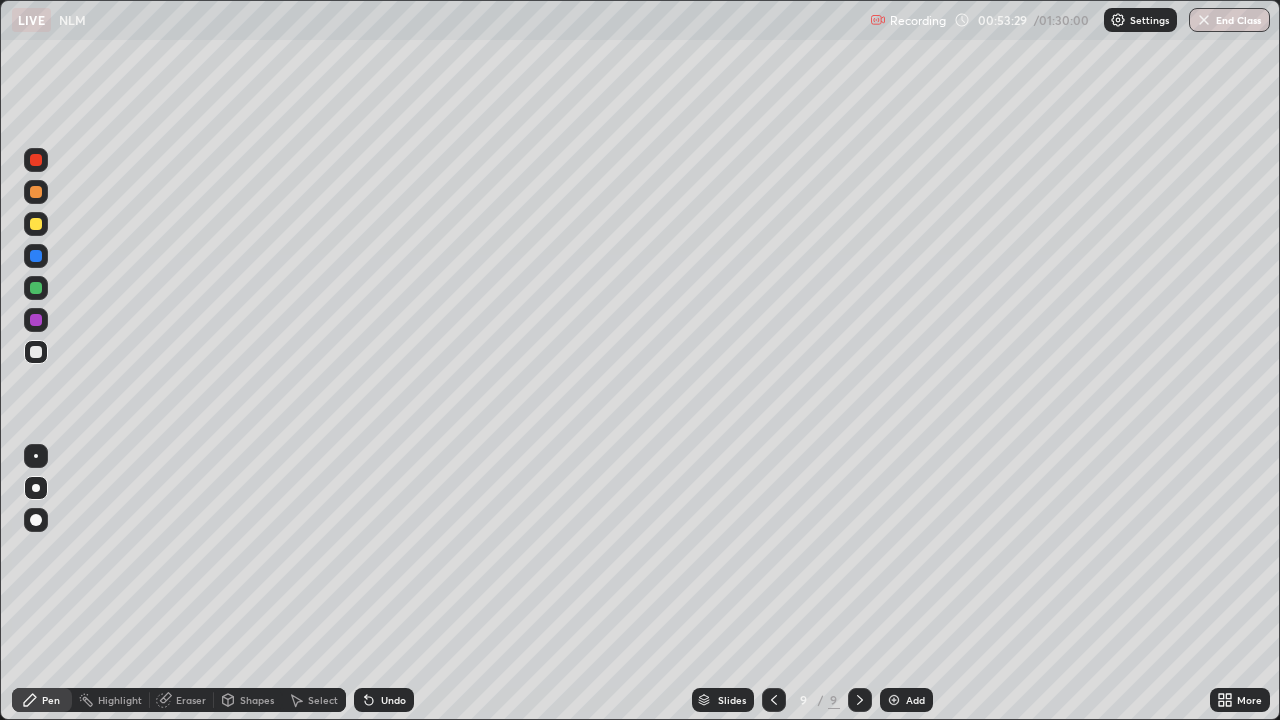 click at bounding box center [36, 224] 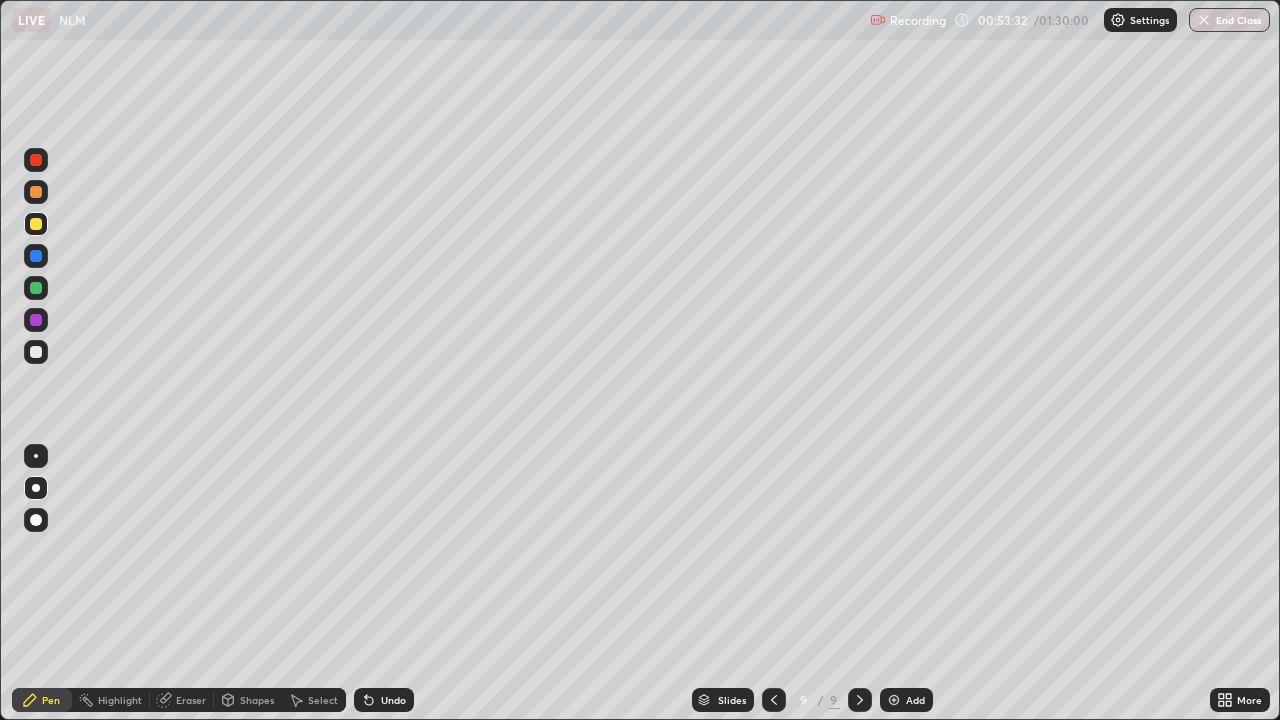 click at bounding box center (36, 488) 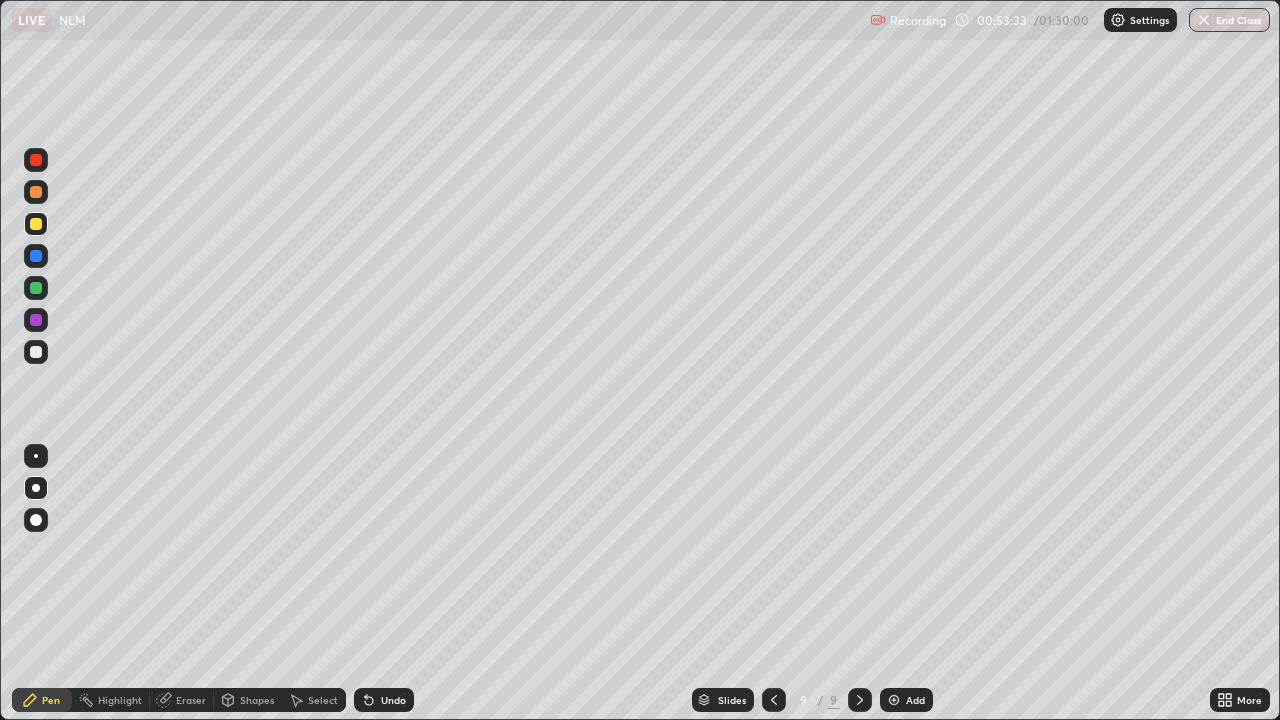 click at bounding box center [36, 456] 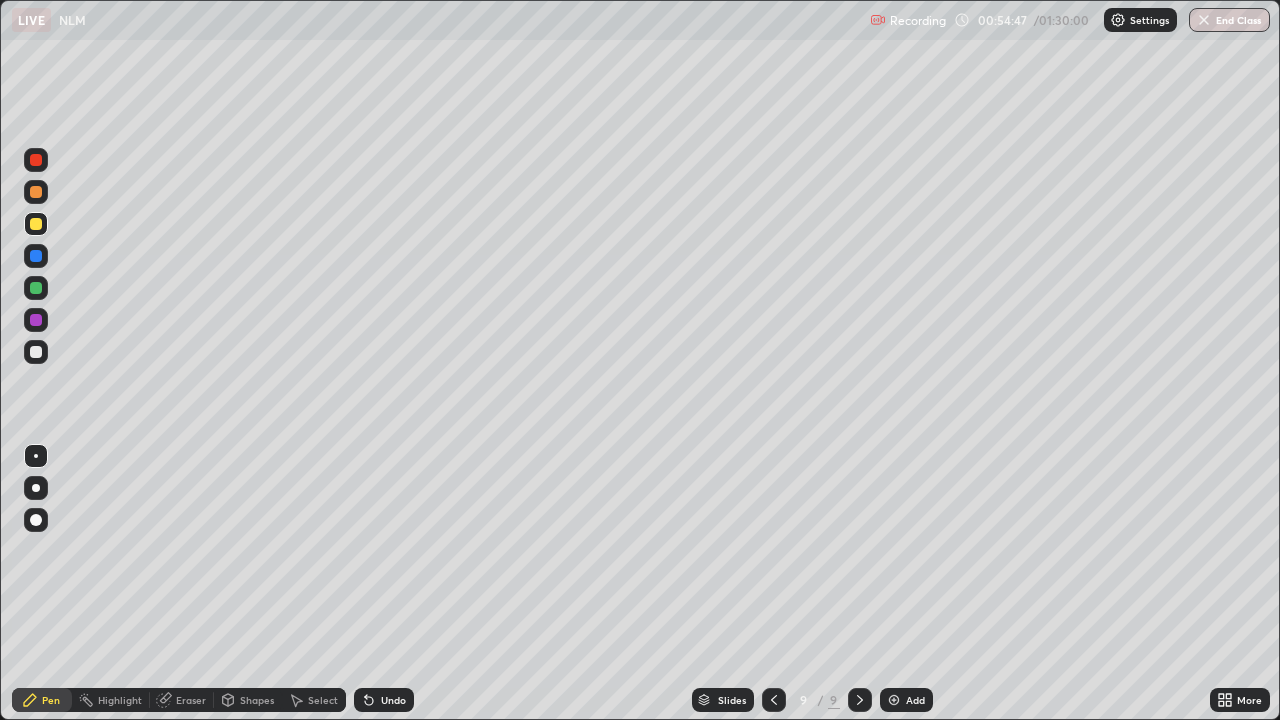 click at bounding box center (36, 288) 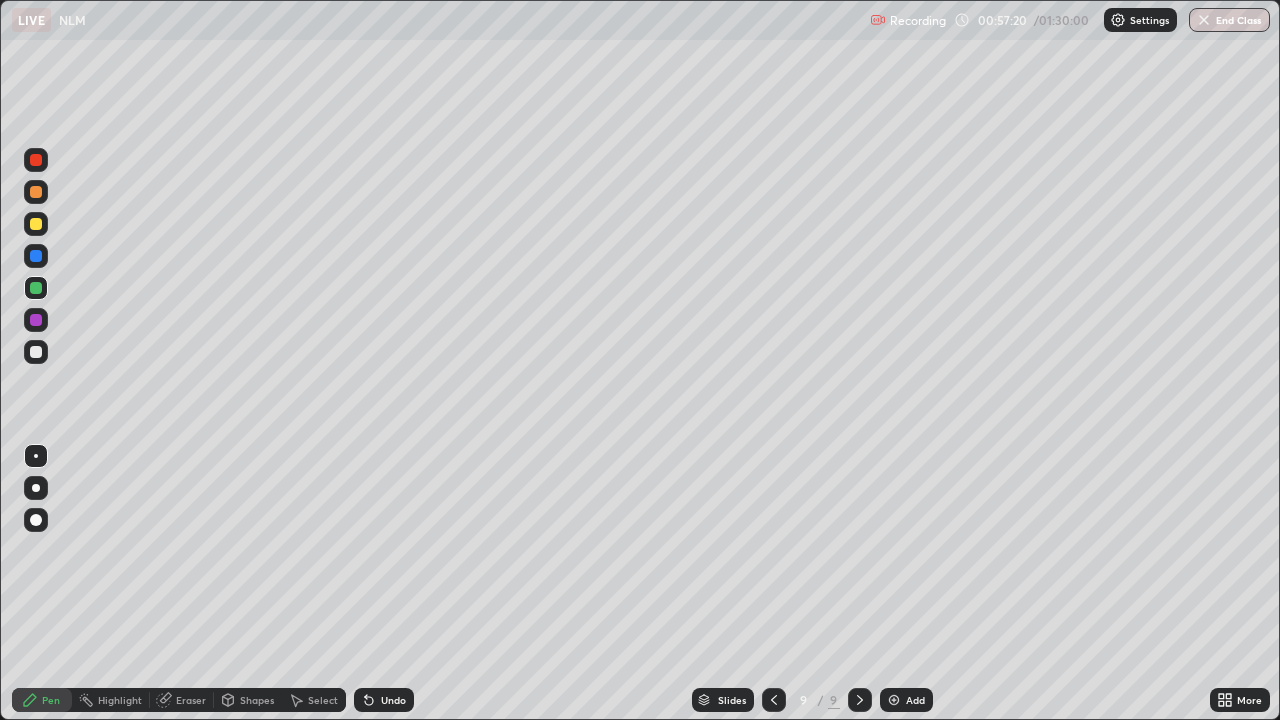 click at bounding box center [36, 352] 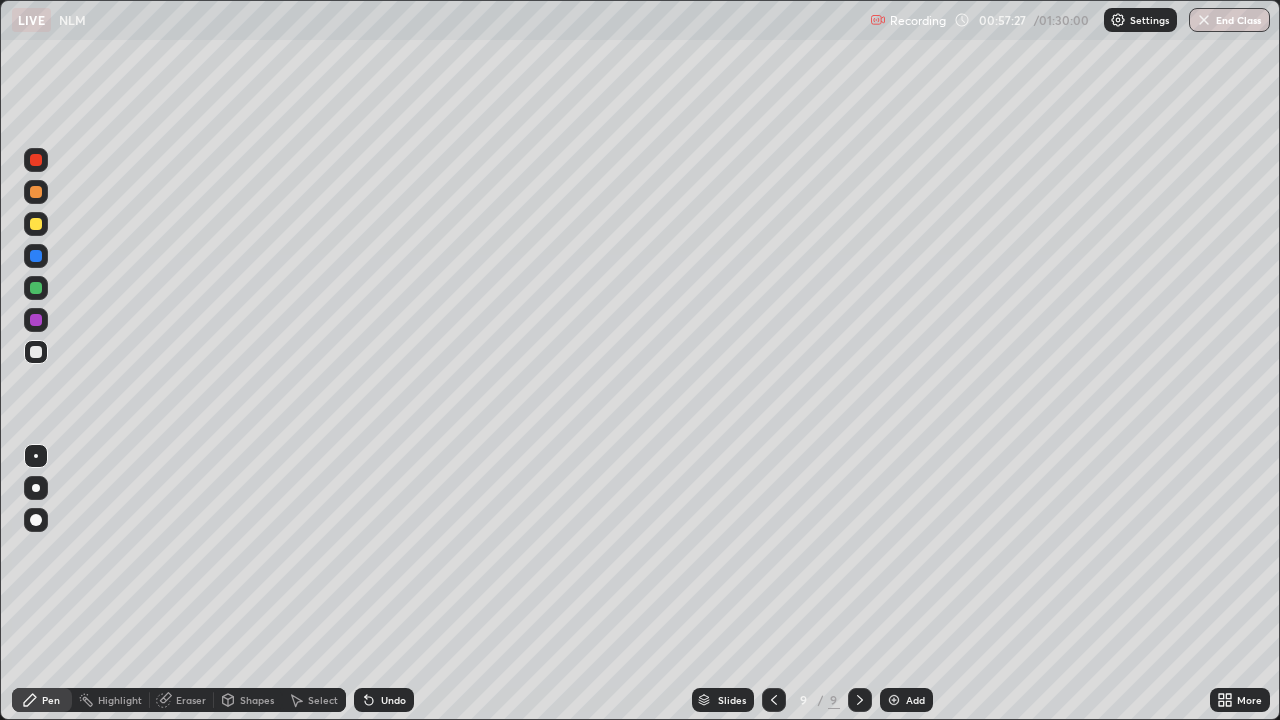 click at bounding box center [36, 288] 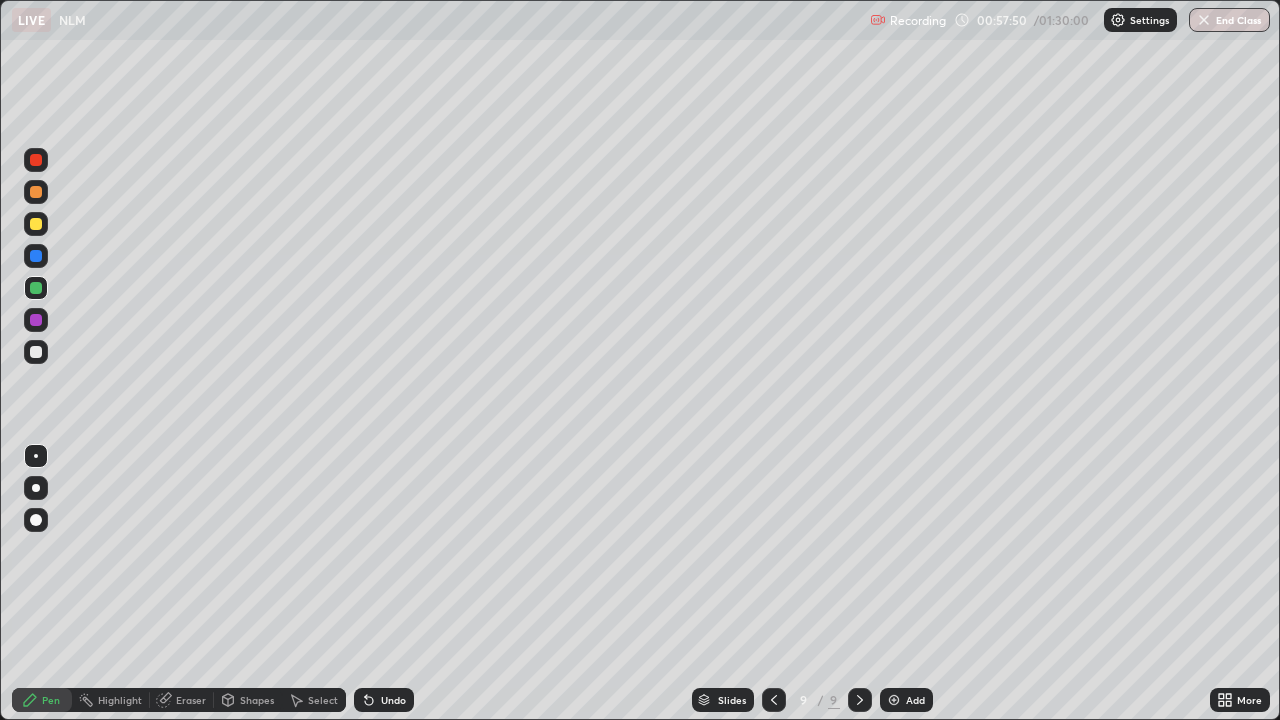 click on "Undo" at bounding box center (393, 700) 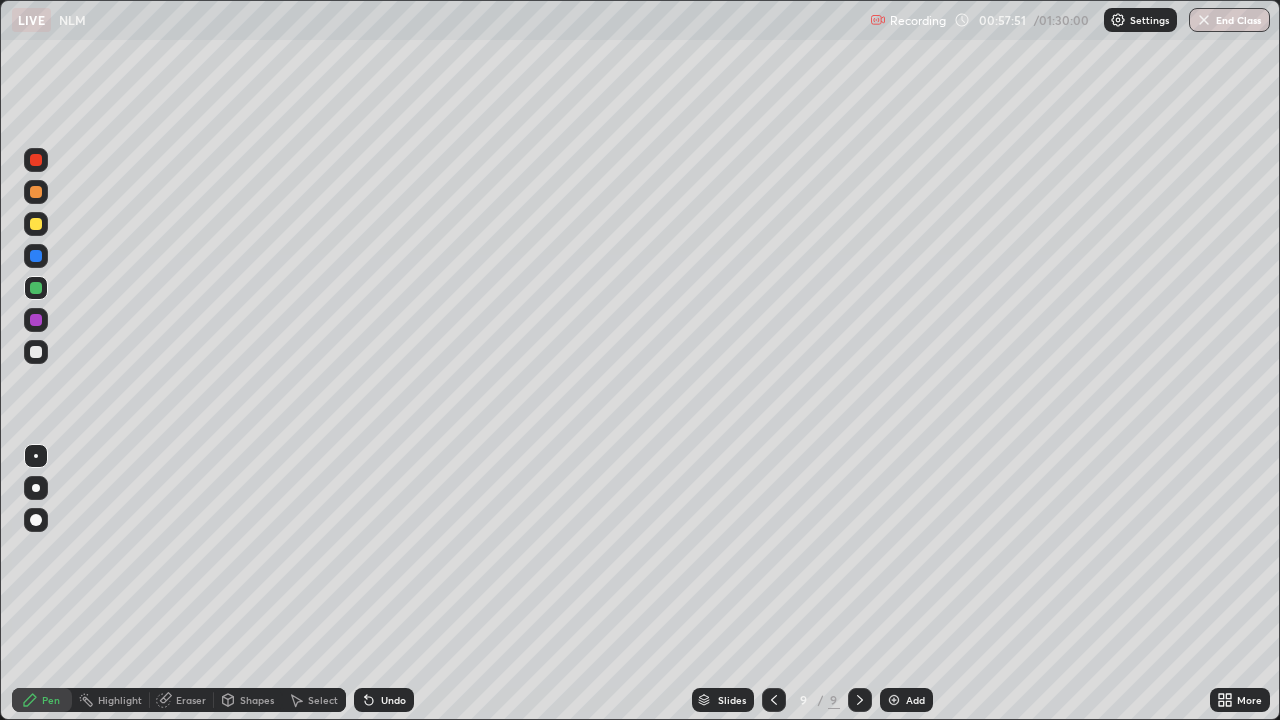 click on "Undo" at bounding box center [393, 700] 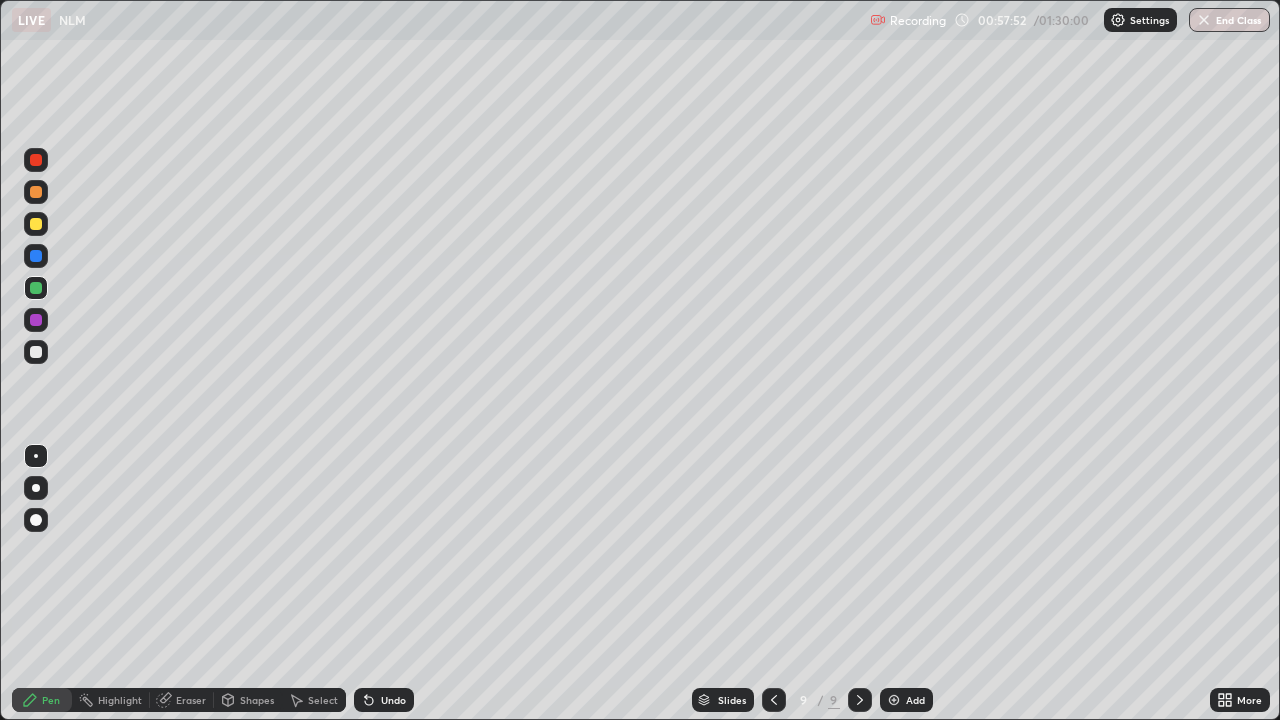 click on "Undo" at bounding box center [393, 700] 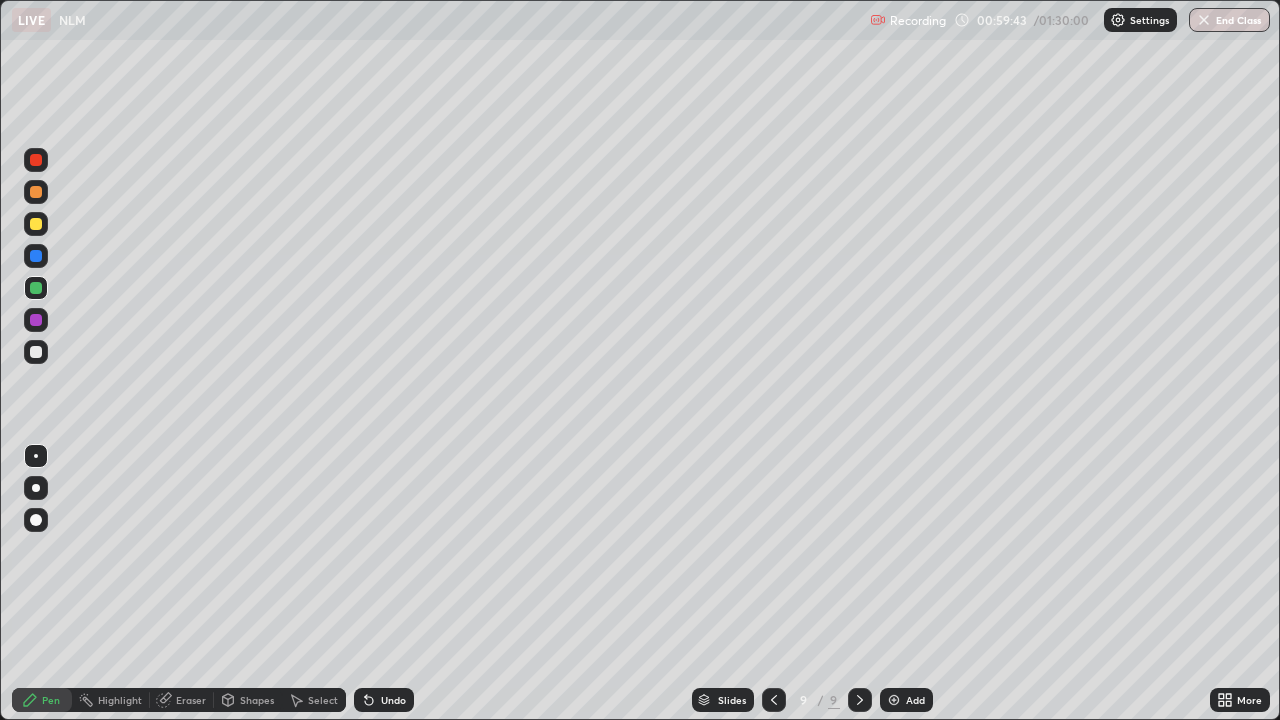 click on "Shapes" at bounding box center (257, 700) 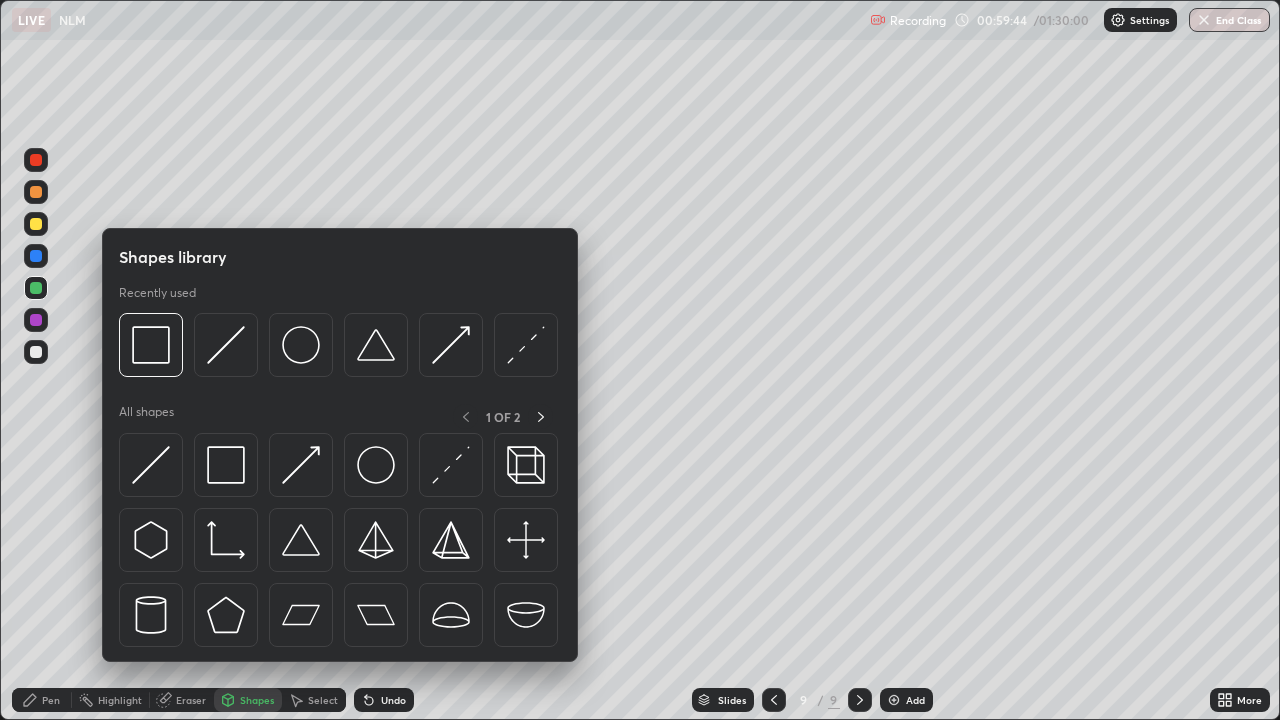 click on "Eraser" at bounding box center (191, 700) 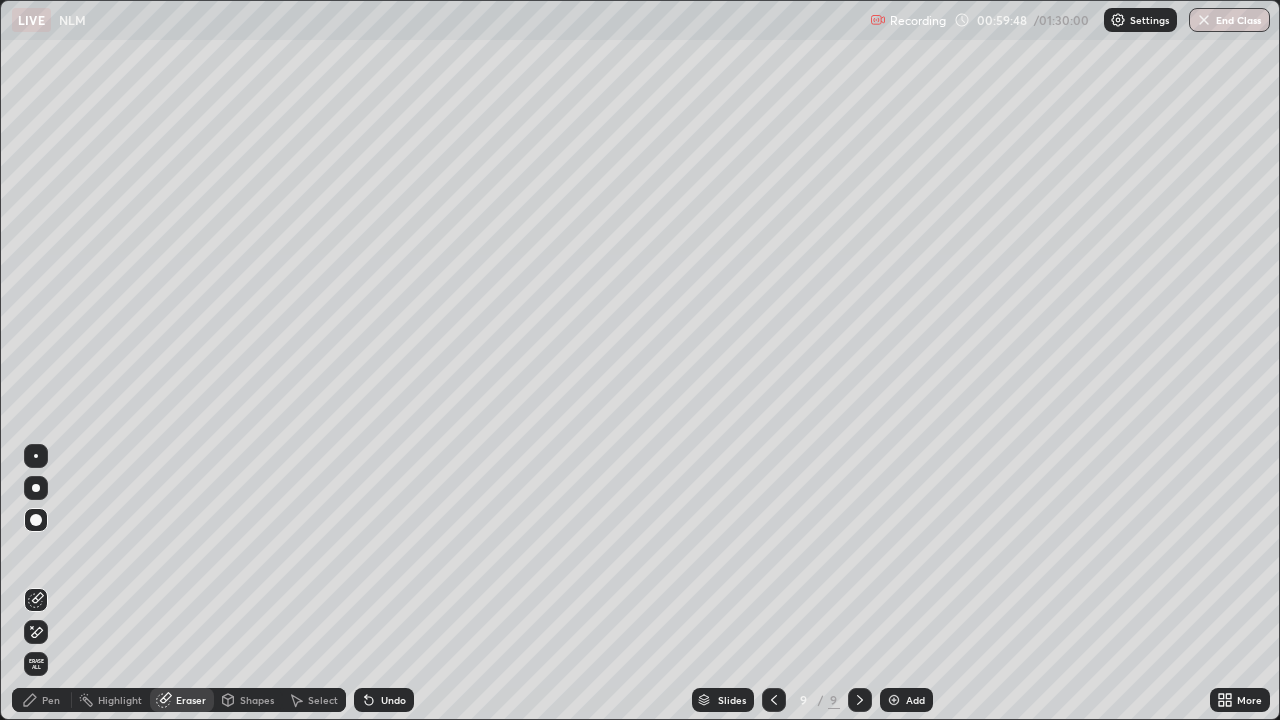 click 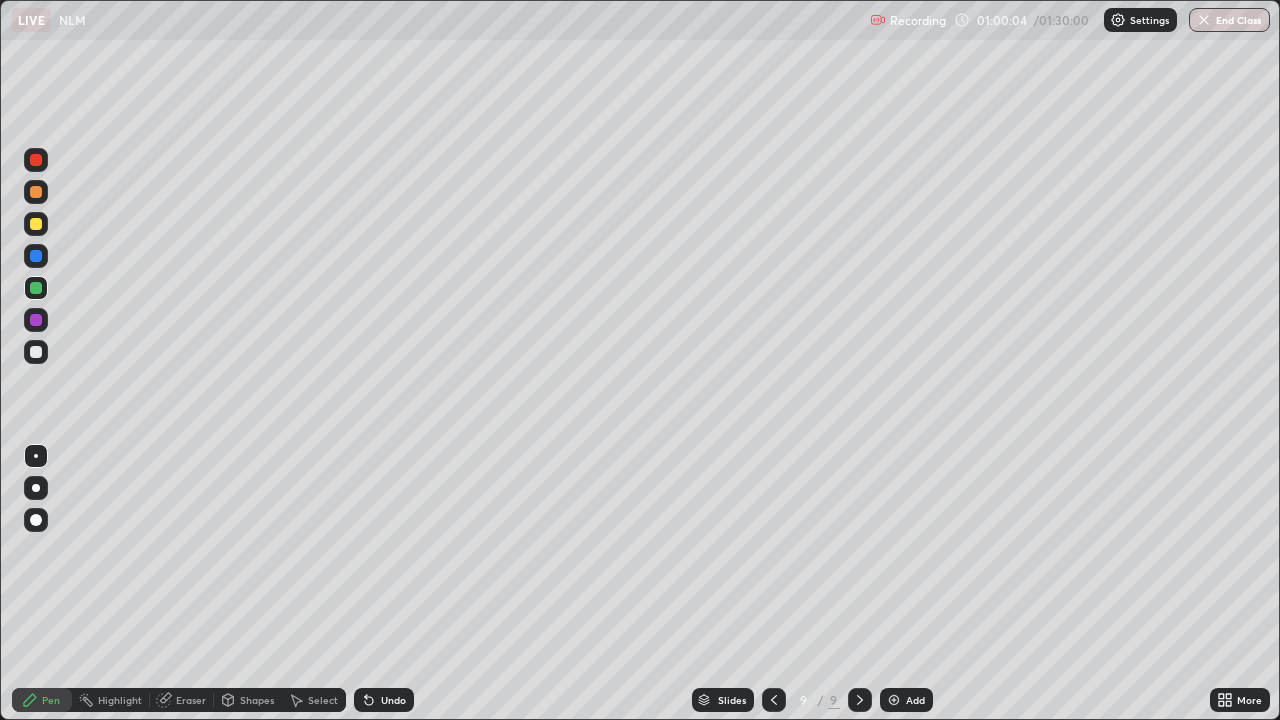 click at bounding box center (36, 224) 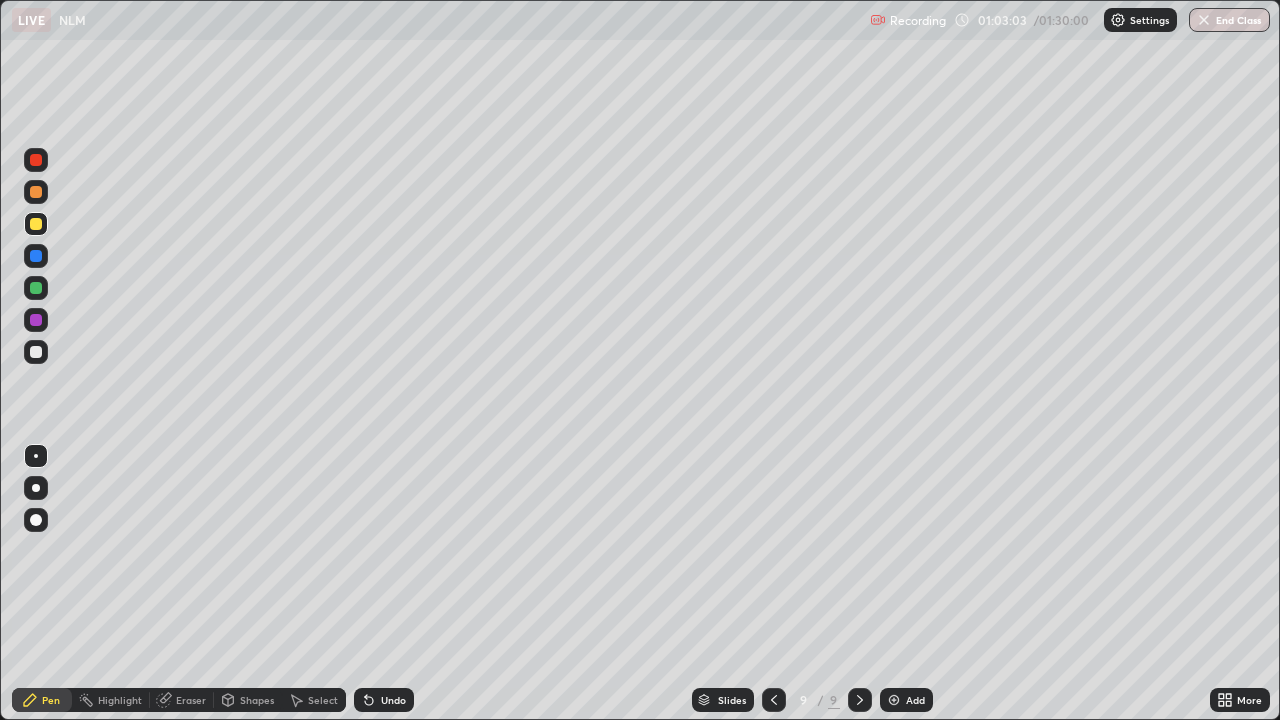 click on "Shapes" at bounding box center [257, 700] 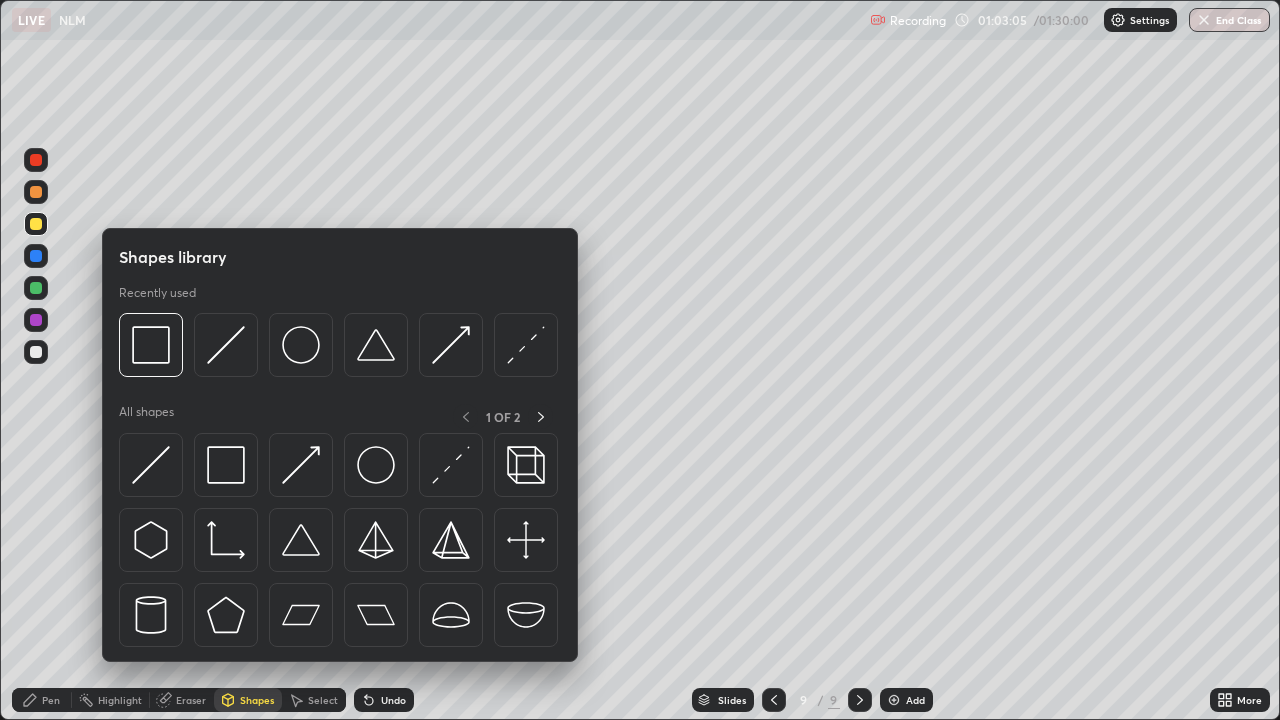 click on "Eraser" at bounding box center (182, 700) 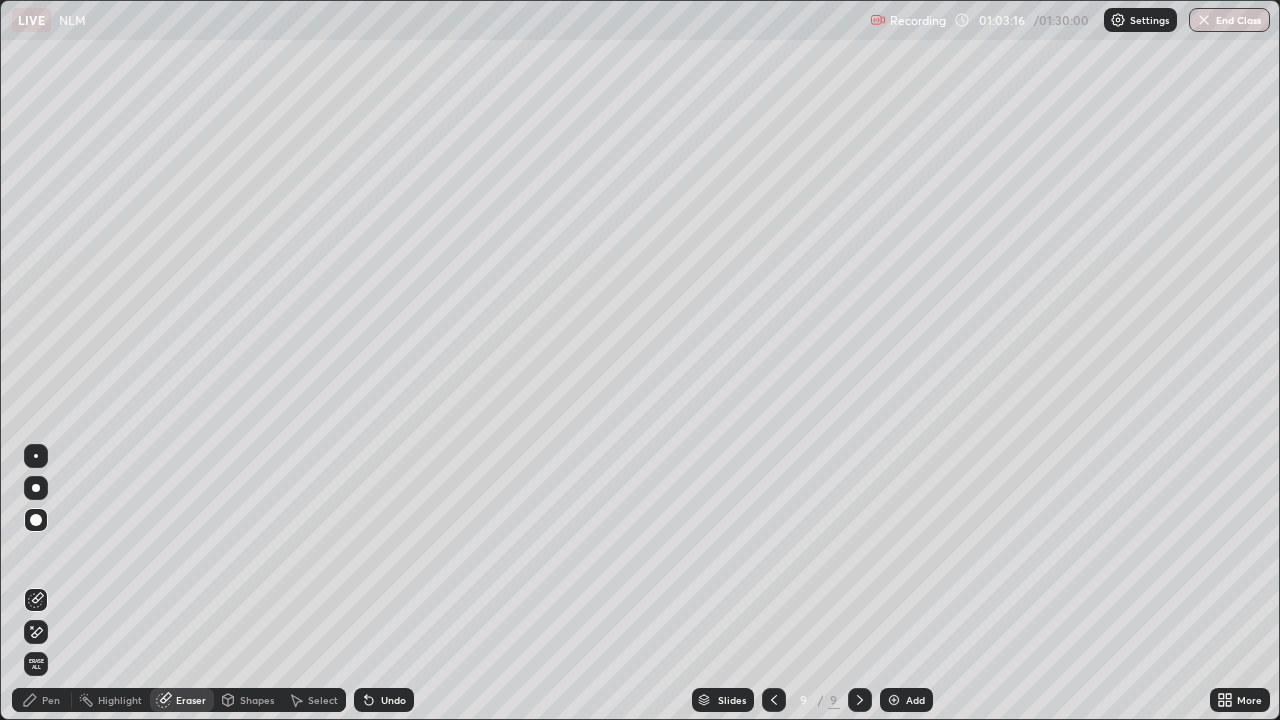 click on "Pen" at bounding box center (42, 700) 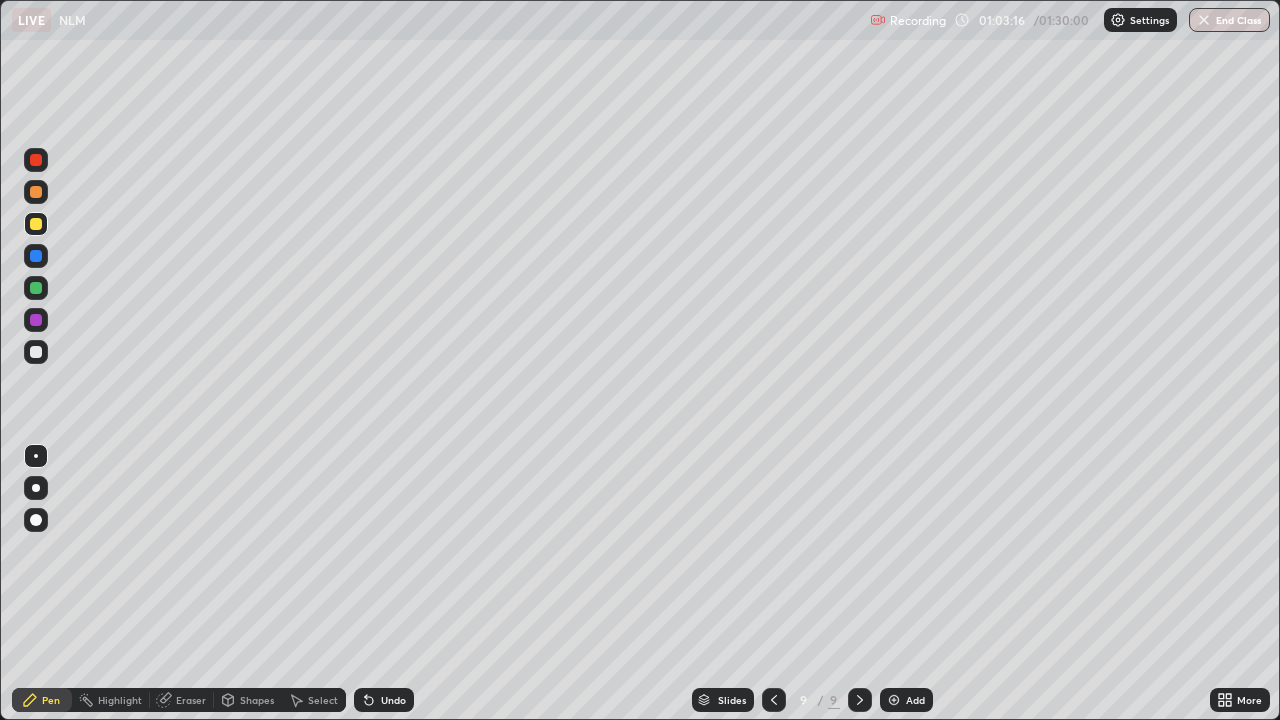 click at bounding box center [36, 352] 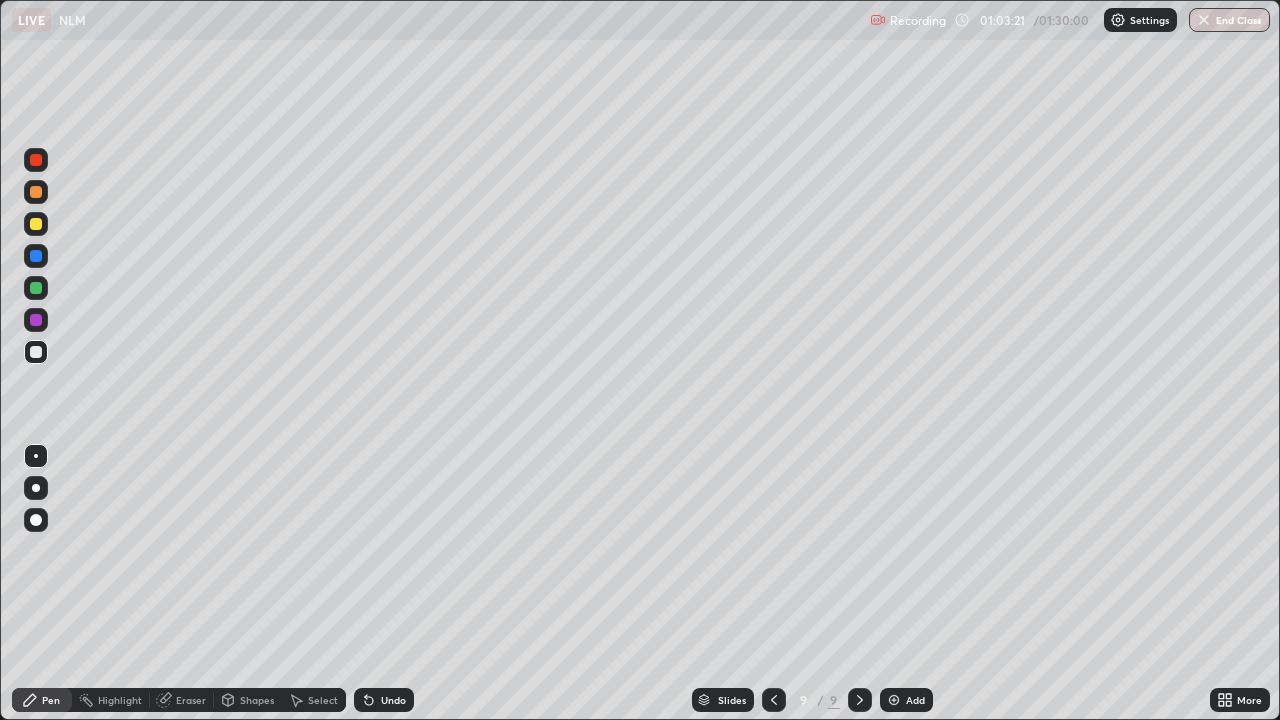 click on "Shapes" at bounding box center (257, 700) 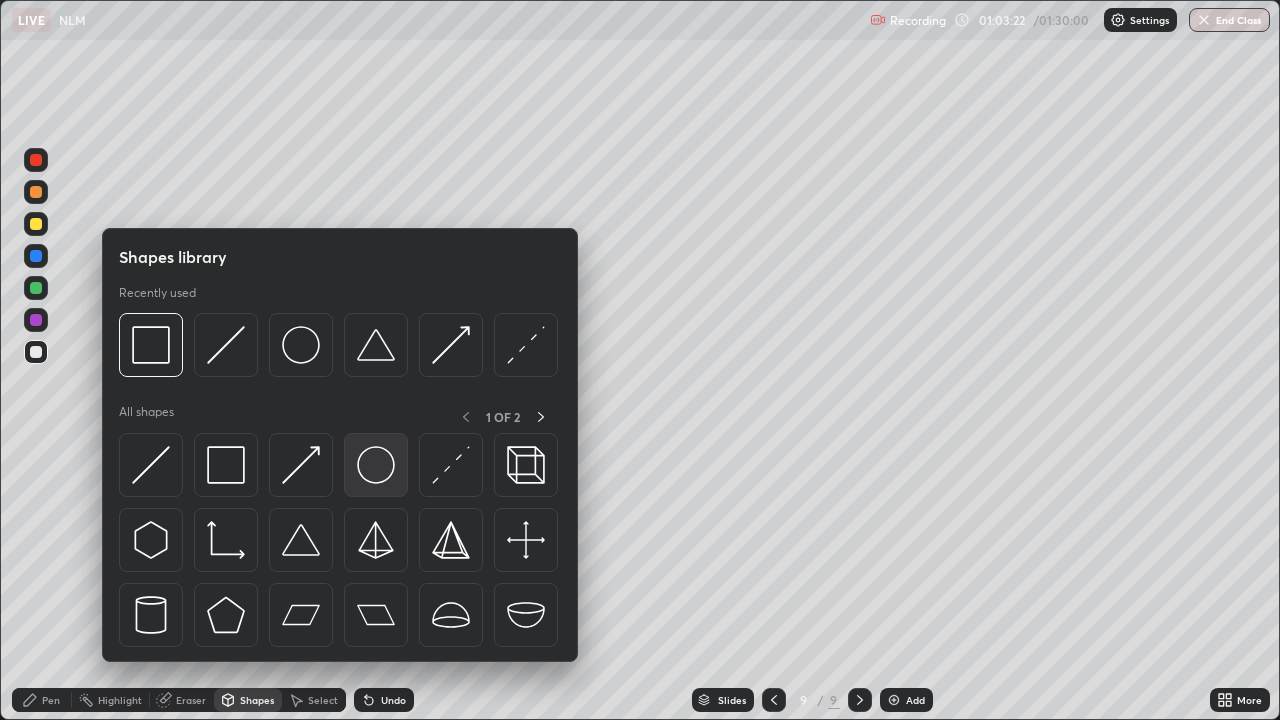 click at bounding box center (376, 465) 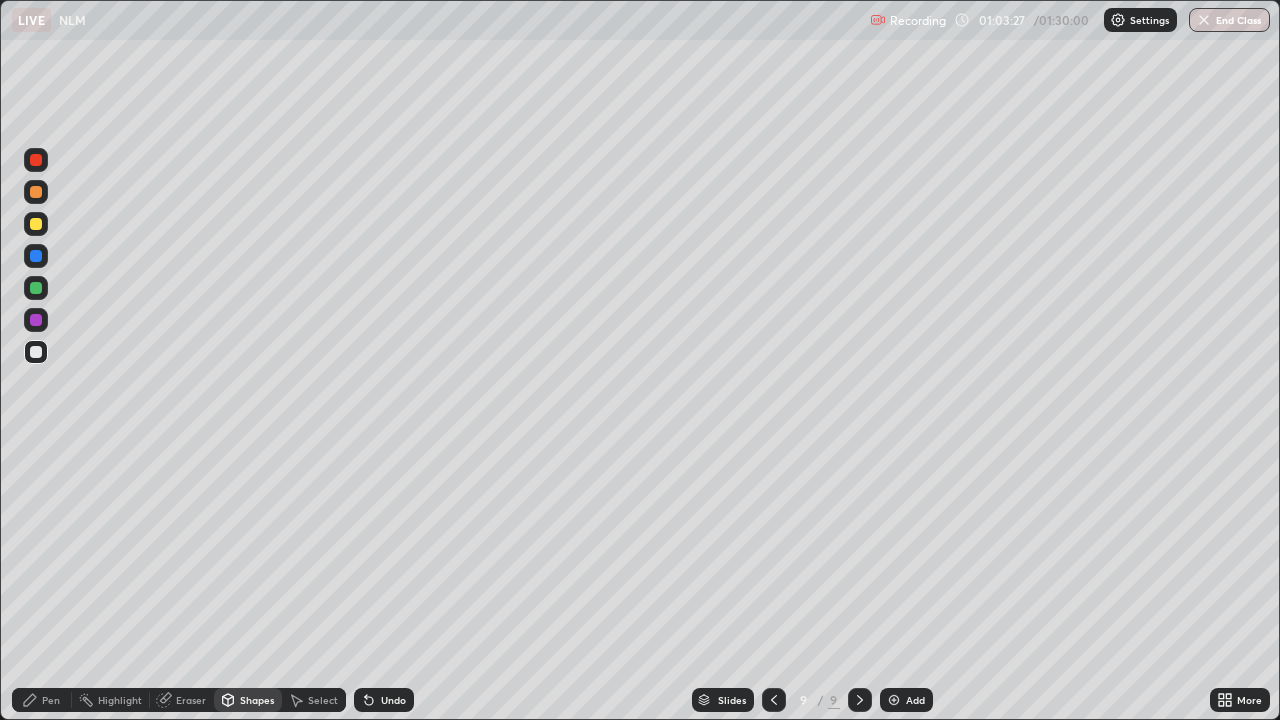 click on "Eraser" at bounding box center [191, 700] 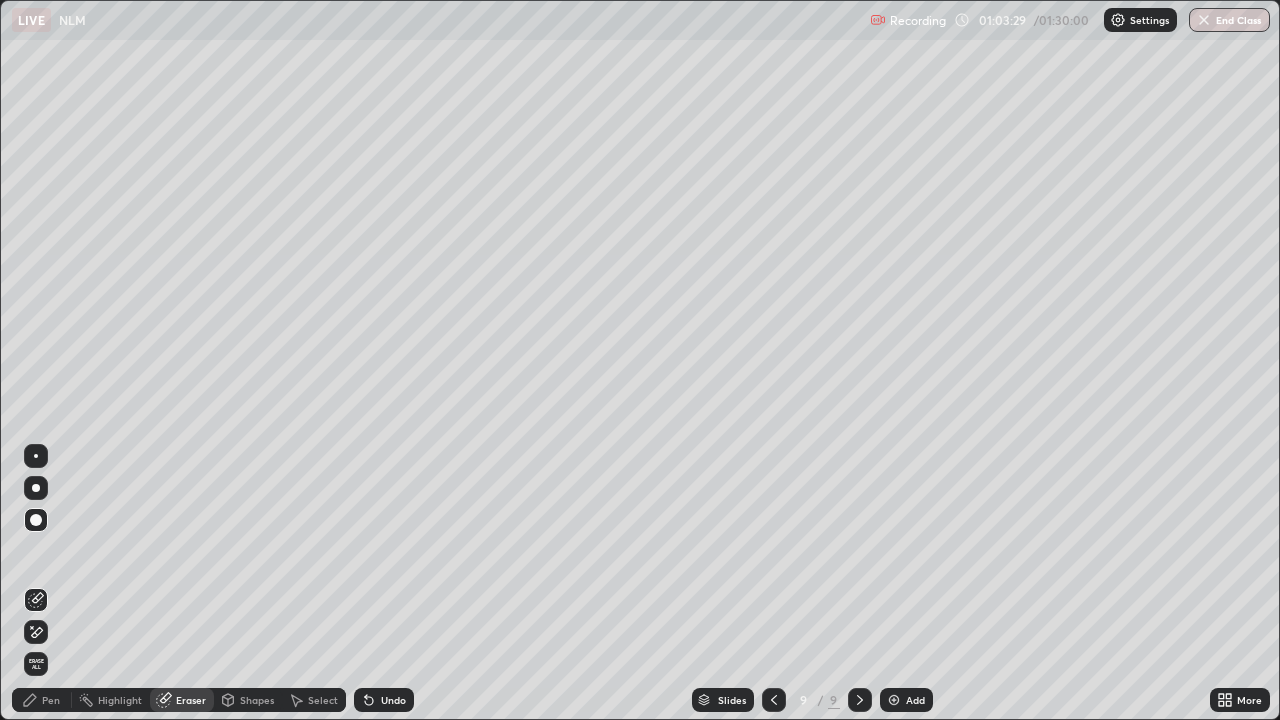 click on "Pen" at bounding box center [42, 700] 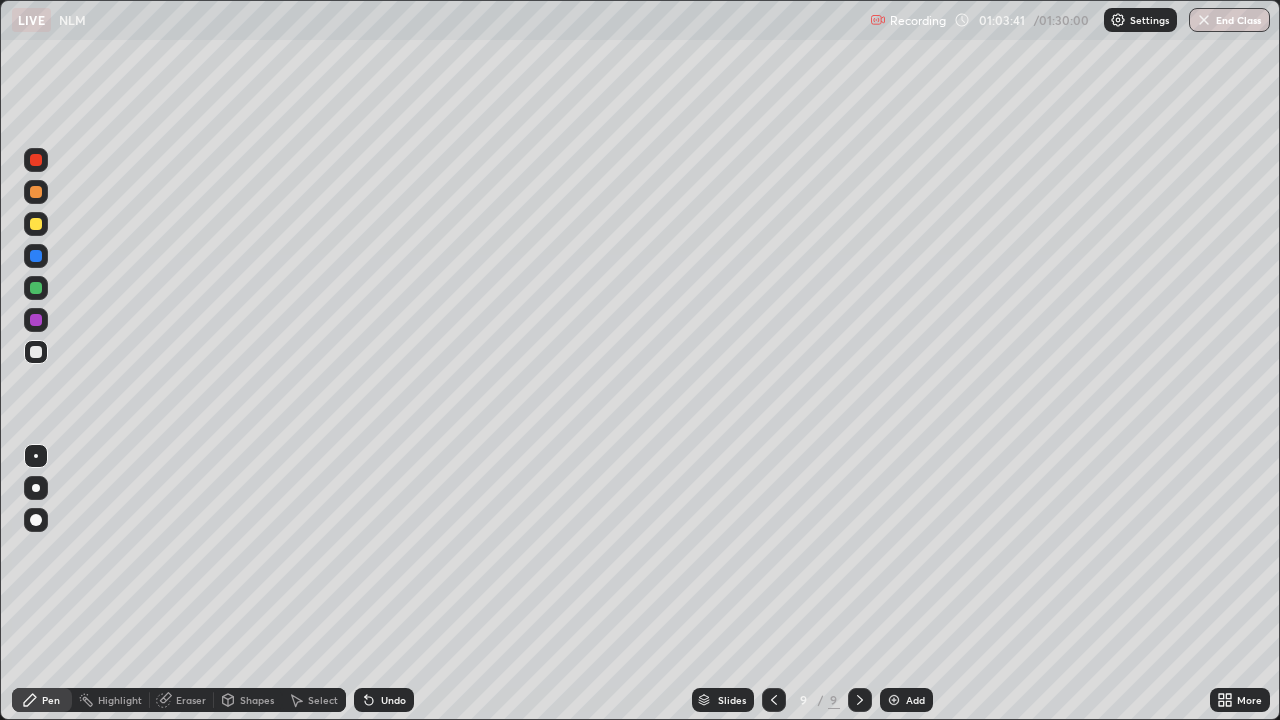 click on "Shapes" at bounding box center (257, 700) 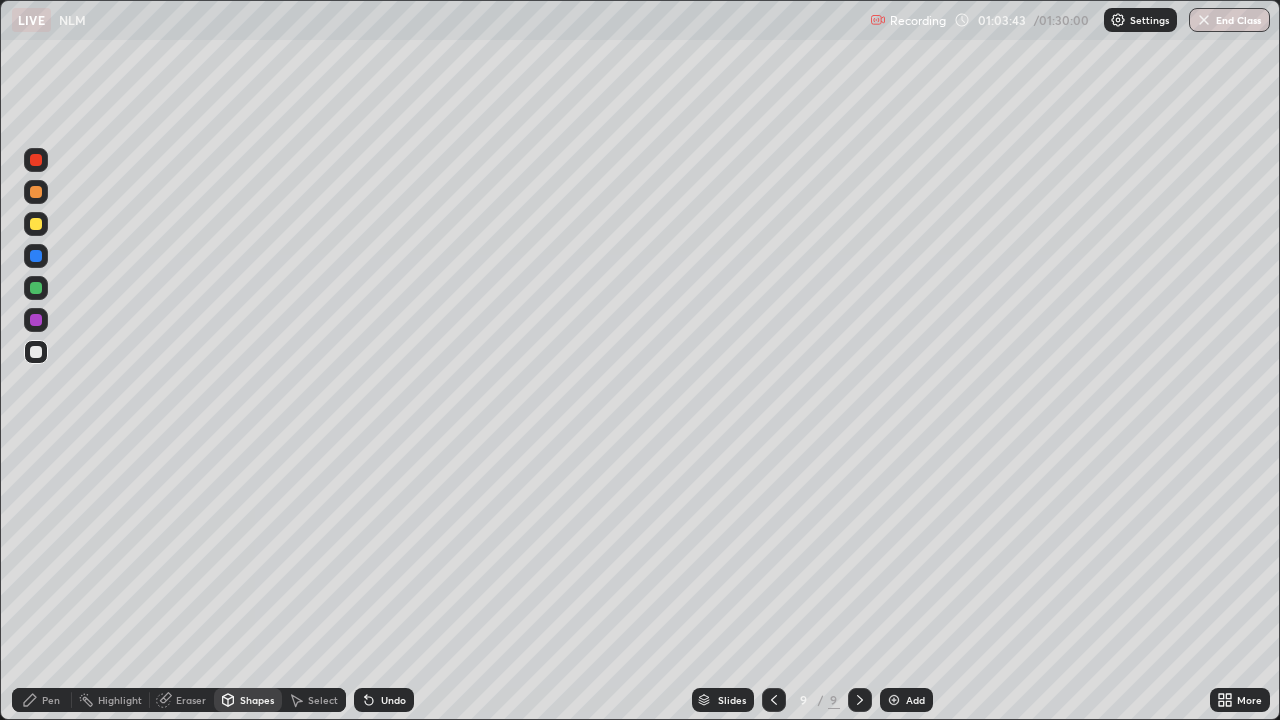 click on "Eraser" at bounding box center (191, 700) 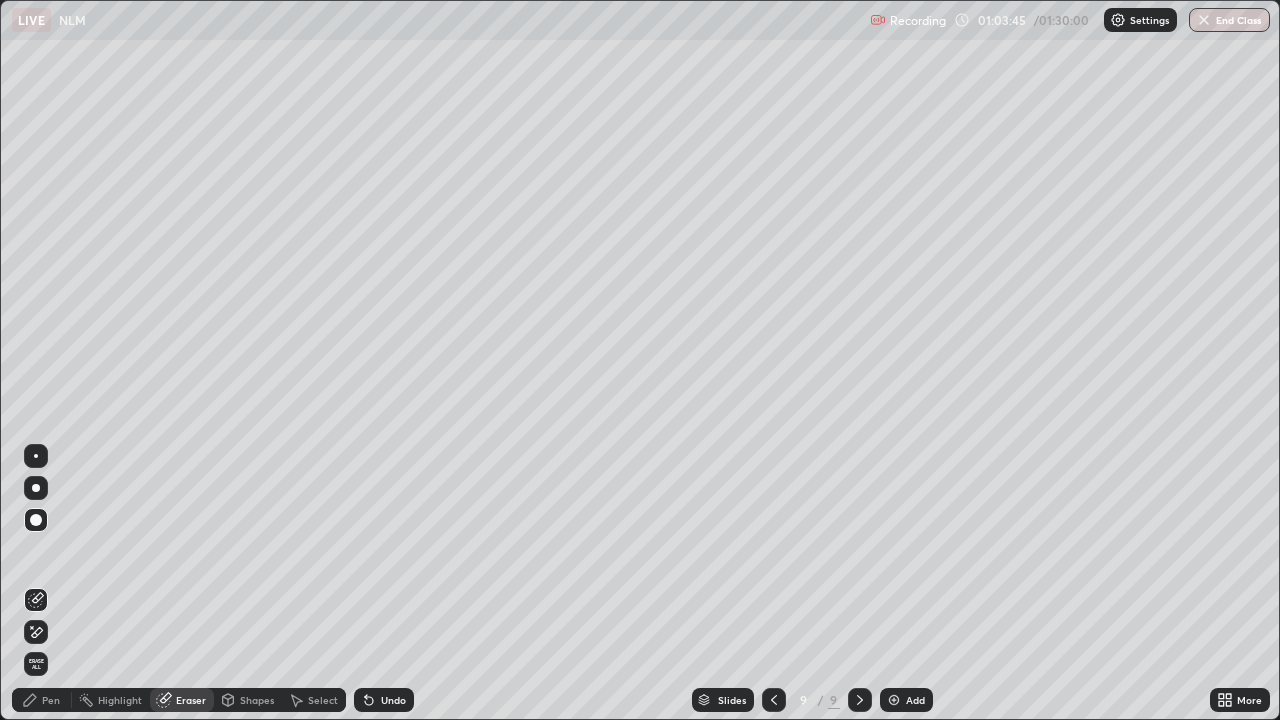 click on "Shapes" at bounding box center (257, 700) 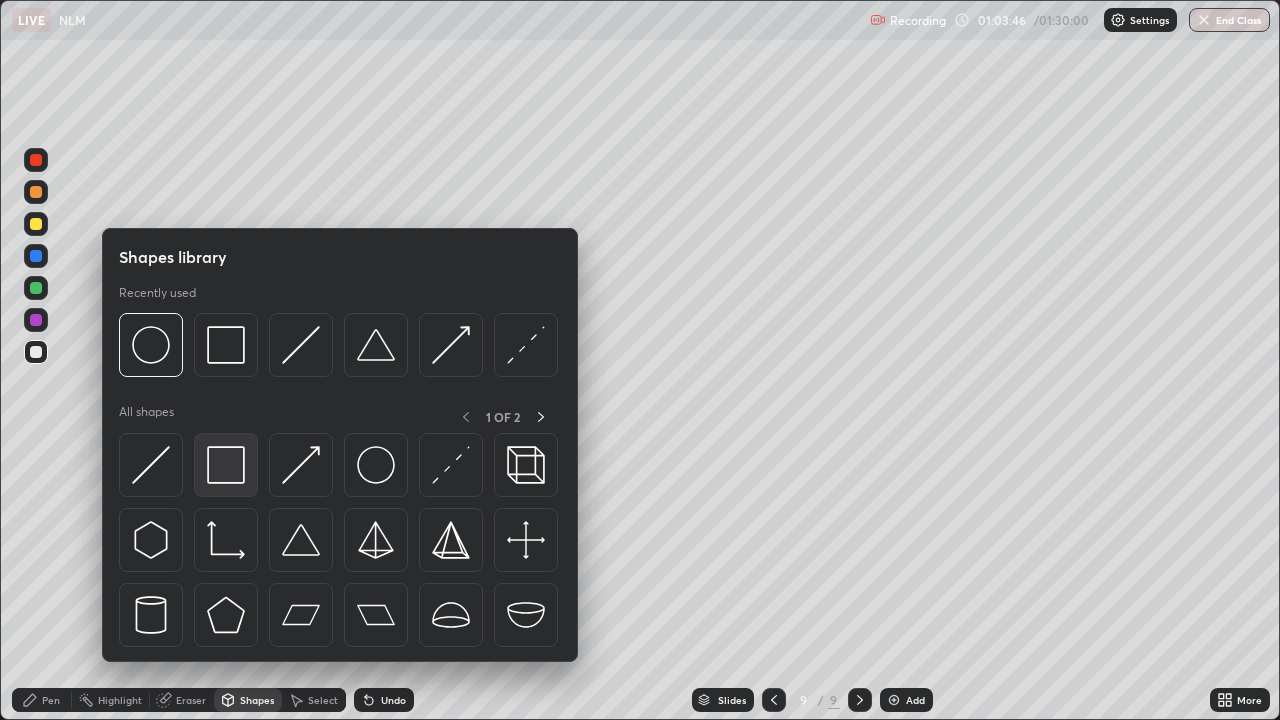 click at bounding box center (226, 465) 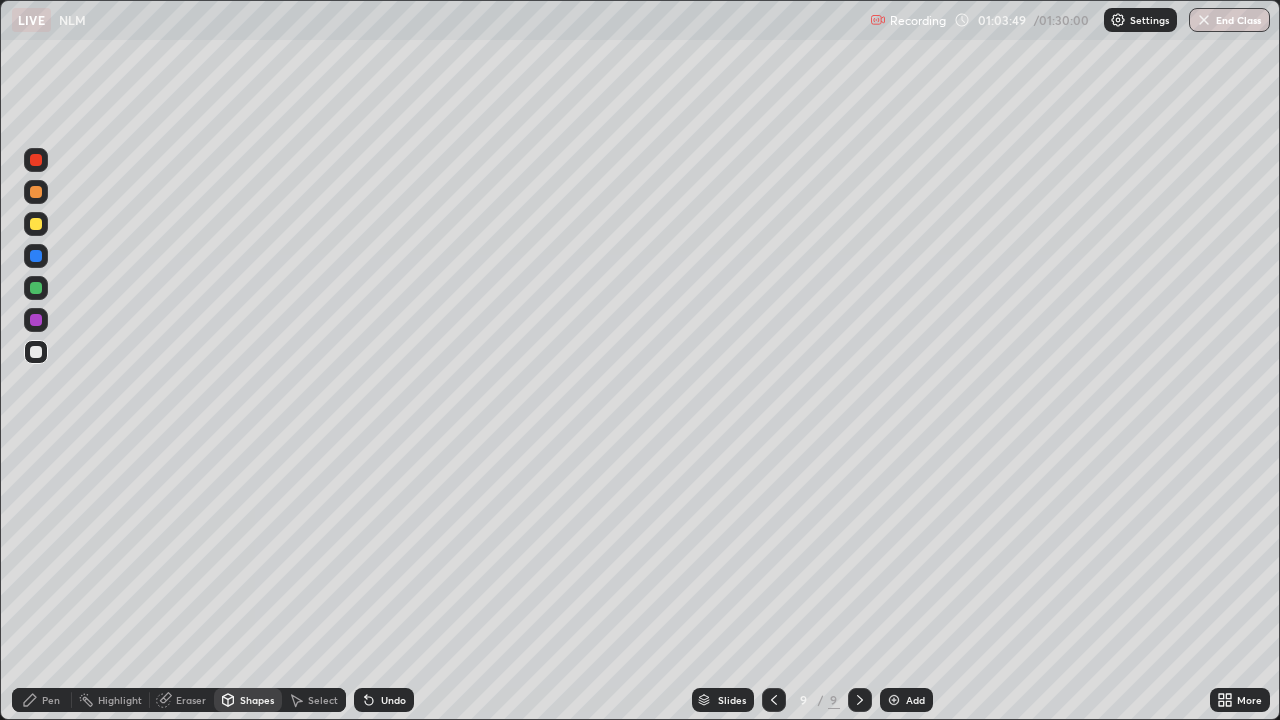 click on "Pen" at bounding box center (51, 700) 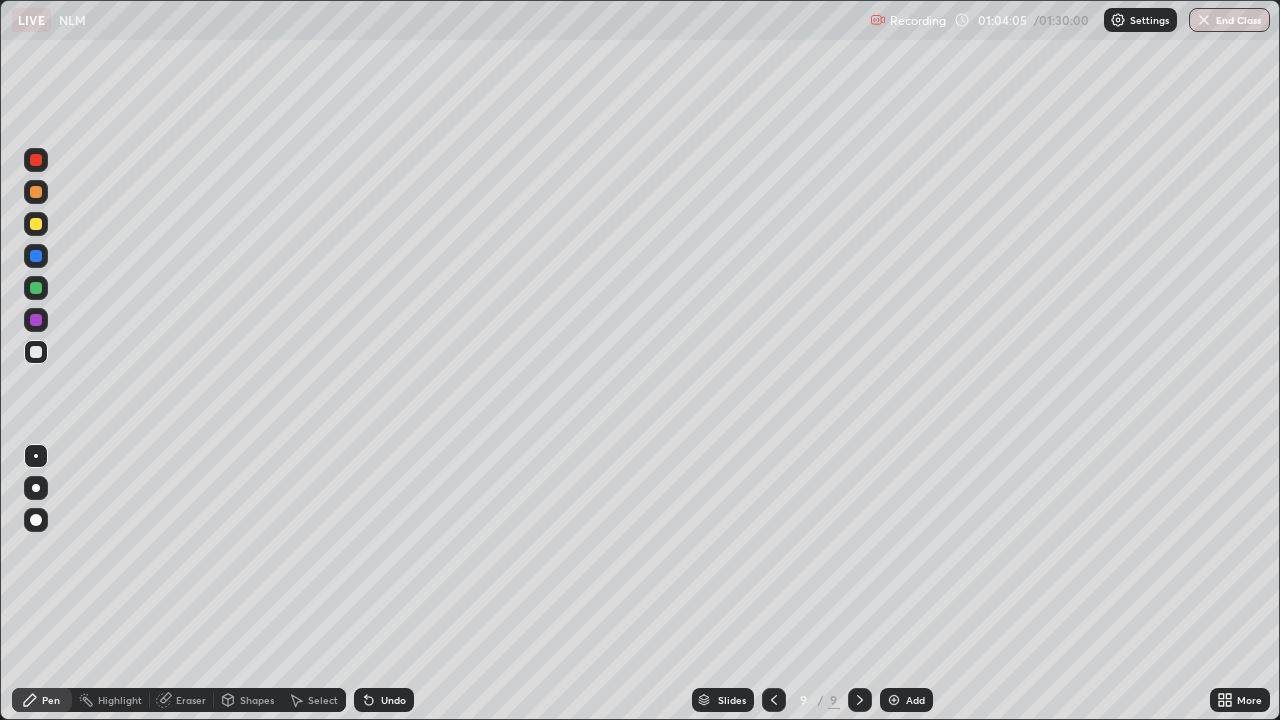 click 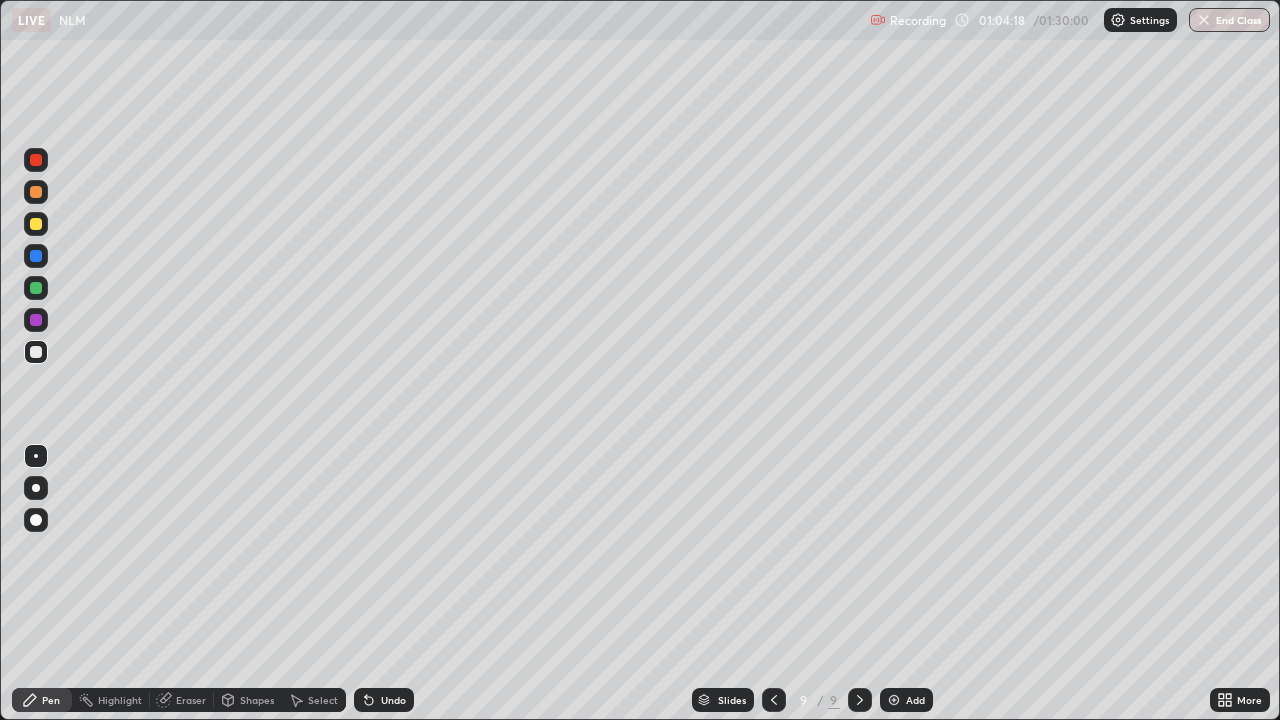 click 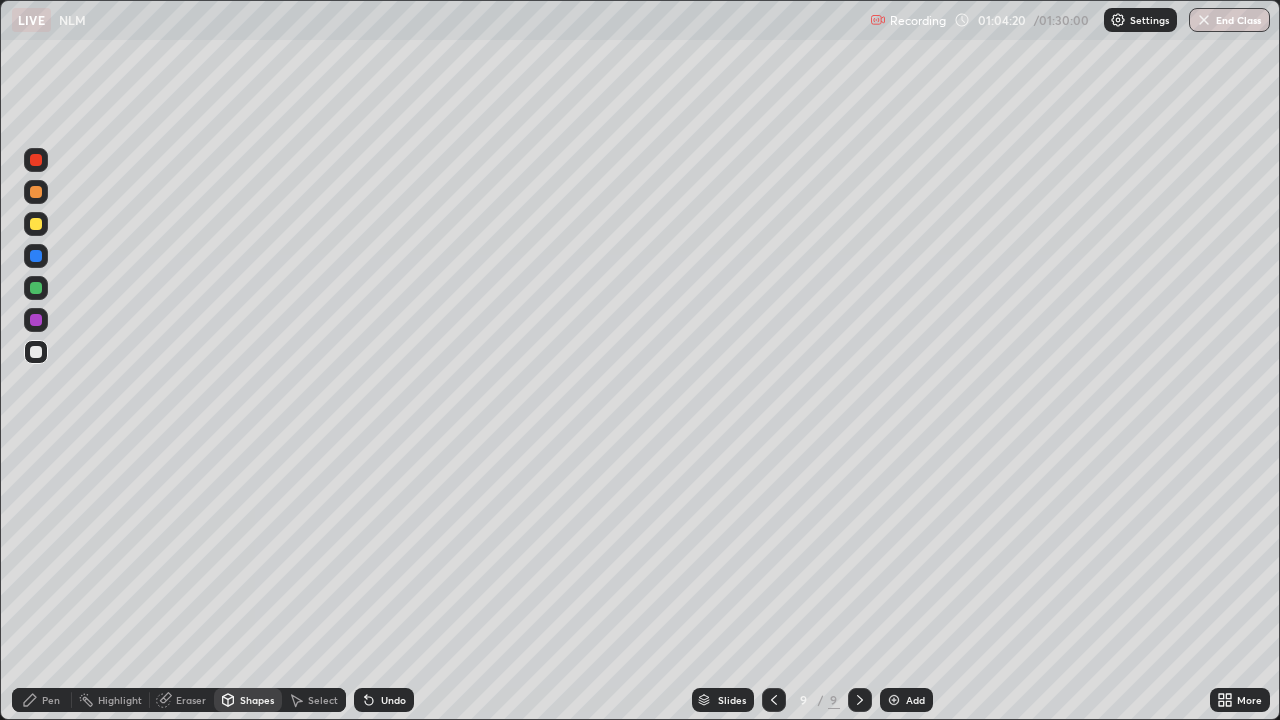 click on "Eraser" at bounding box center [191, 700] 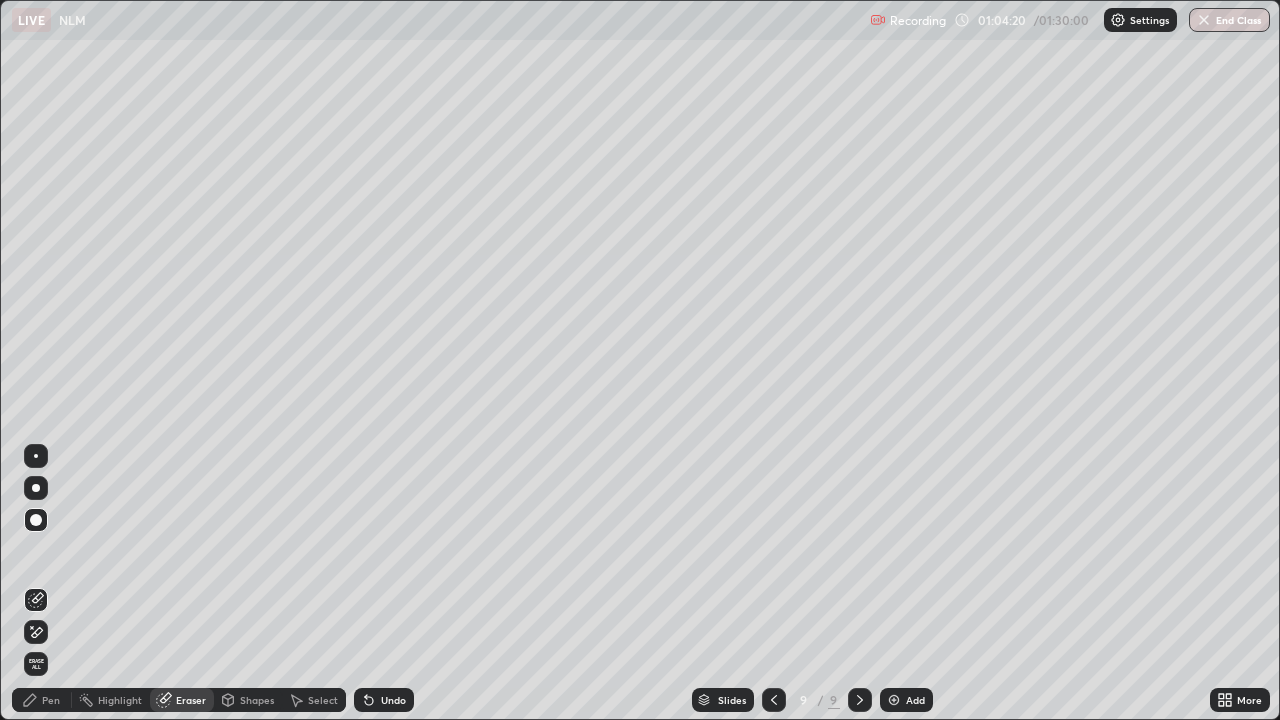 click at bounding box center (36, 520) 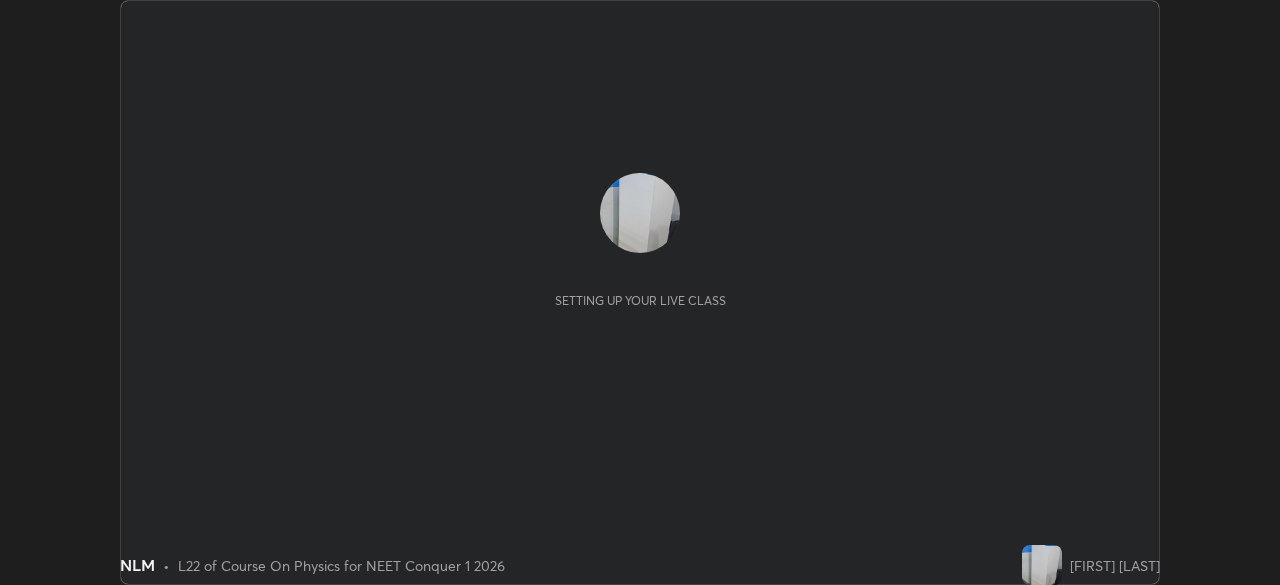 scroll, scrollTop: 0, scrollLeft: 0, axis: both 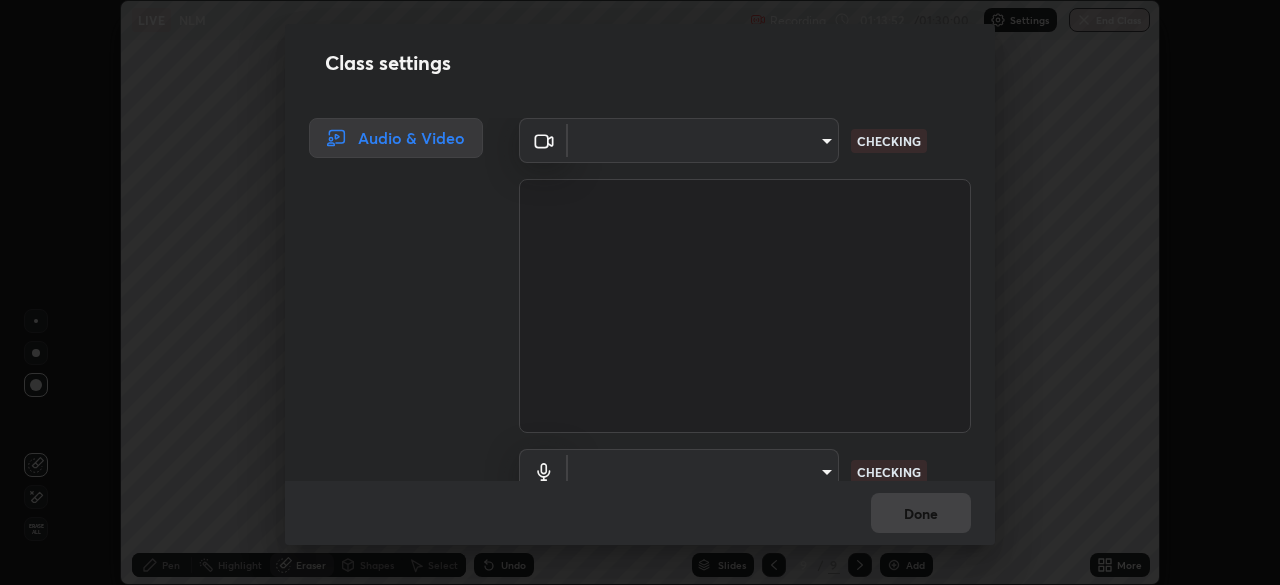type on "846d0ba8f5080ab81b5b071cdfefeec17a04dc93fe71064fe08a1f5c66129023" 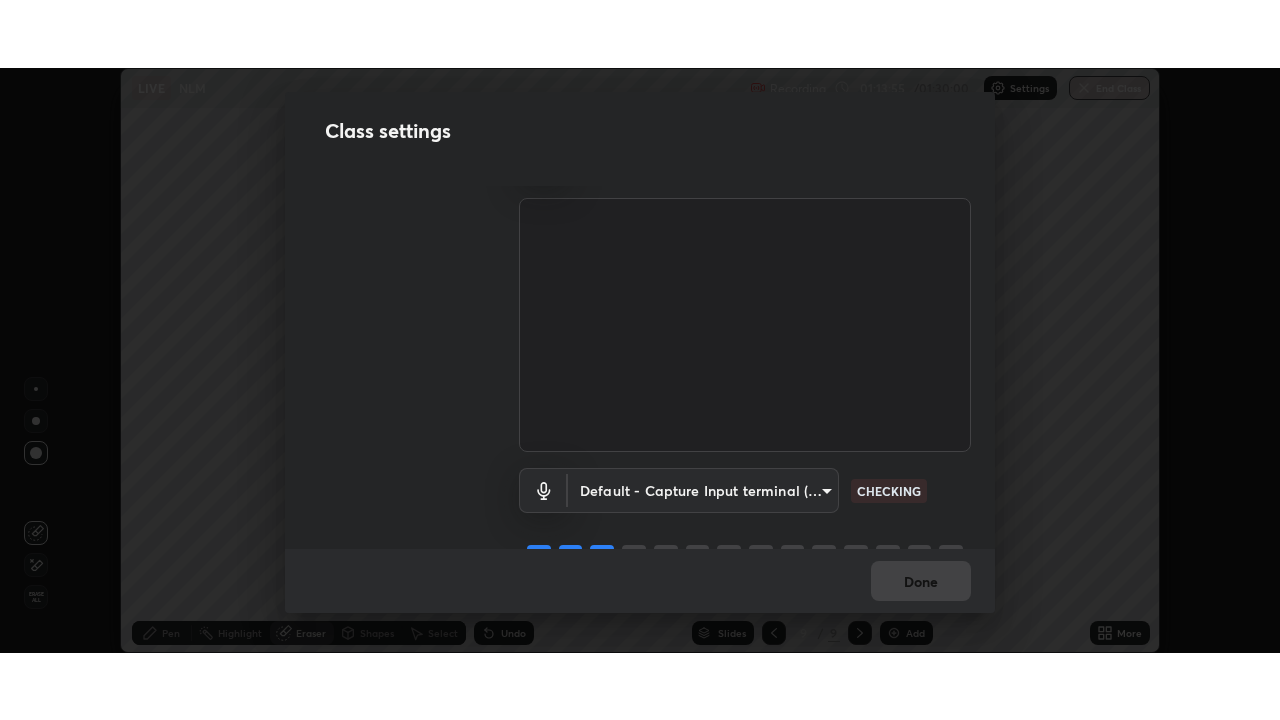 scroll, scrollTop: 91, scrollLeft: 0, axis: vertical 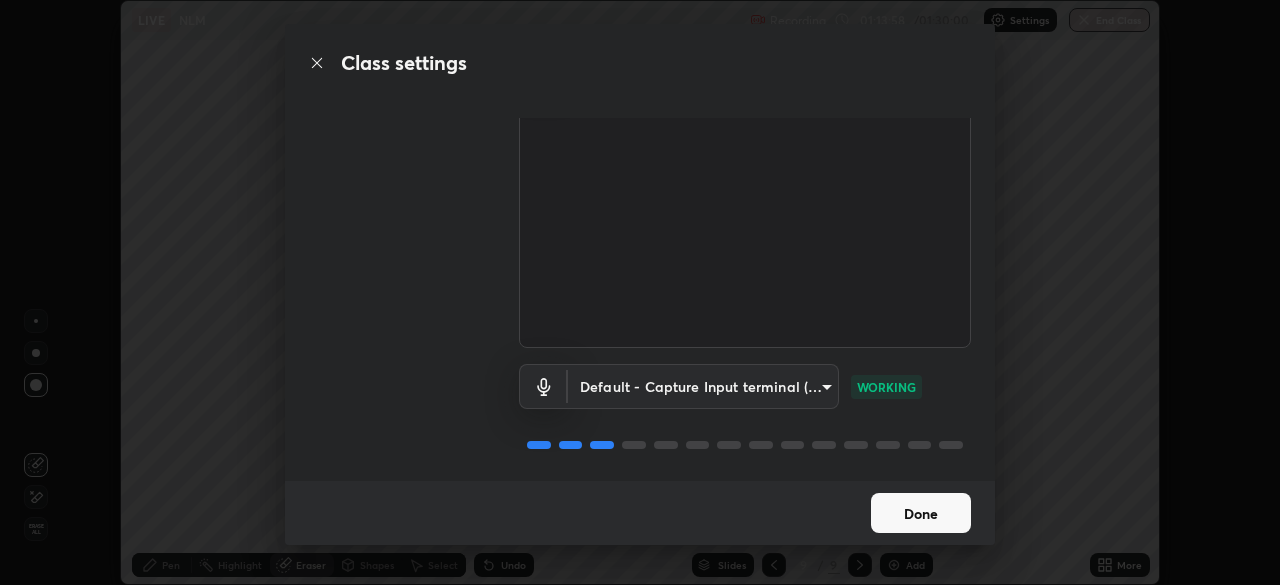 click on "Done" at bounding box center (921, 513) 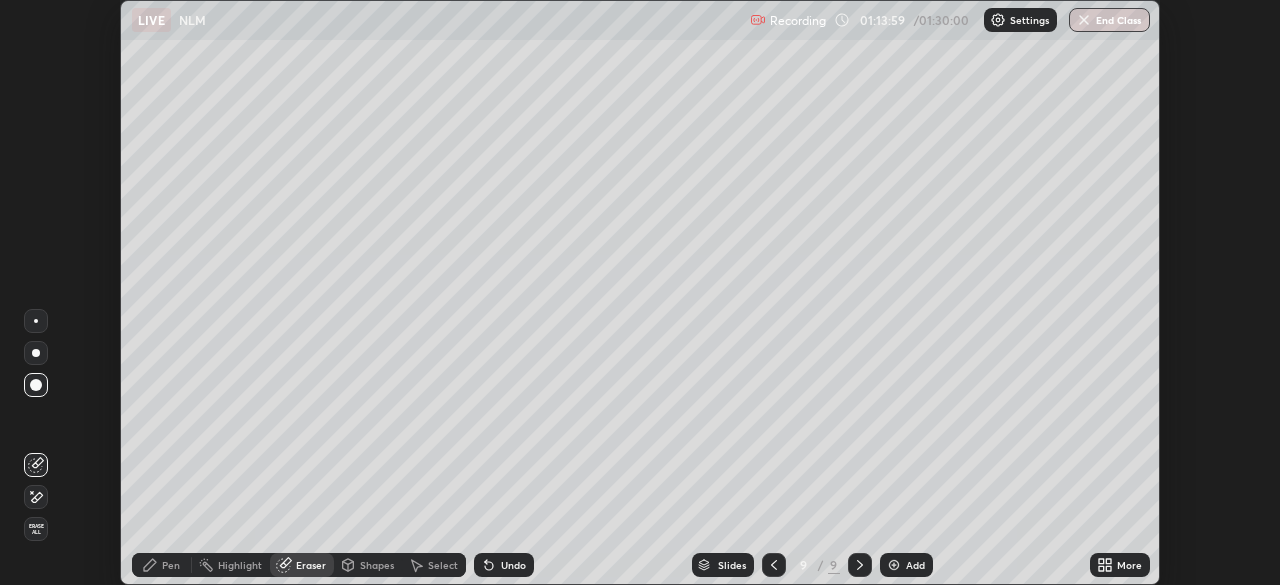 click 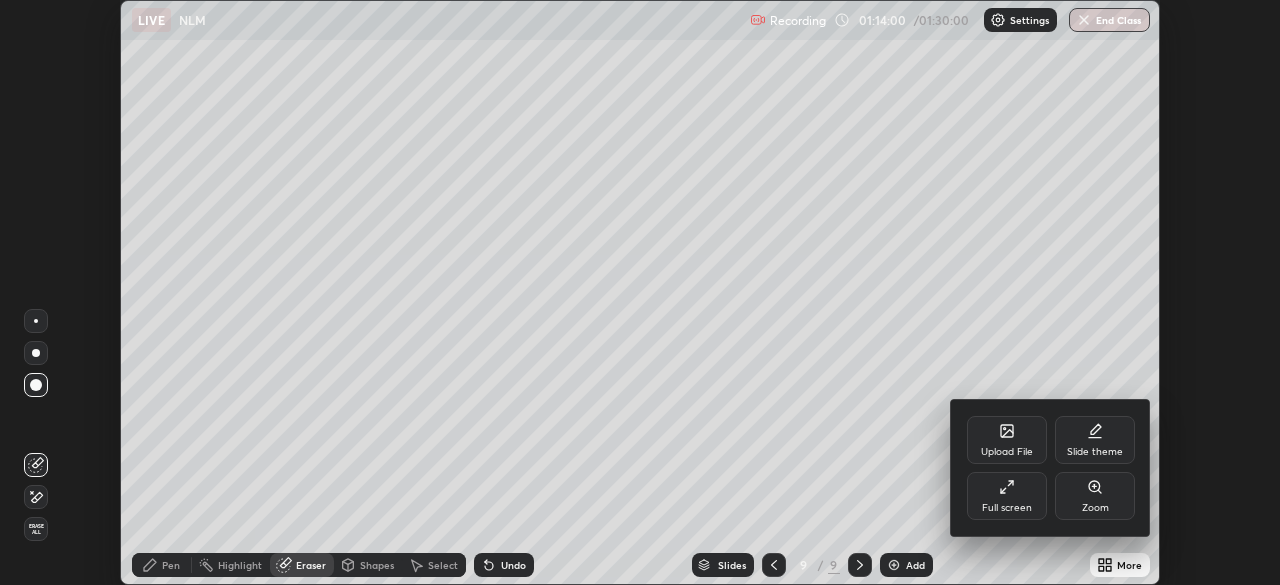 click on "Full screen" at bounding box center (1007, 496) 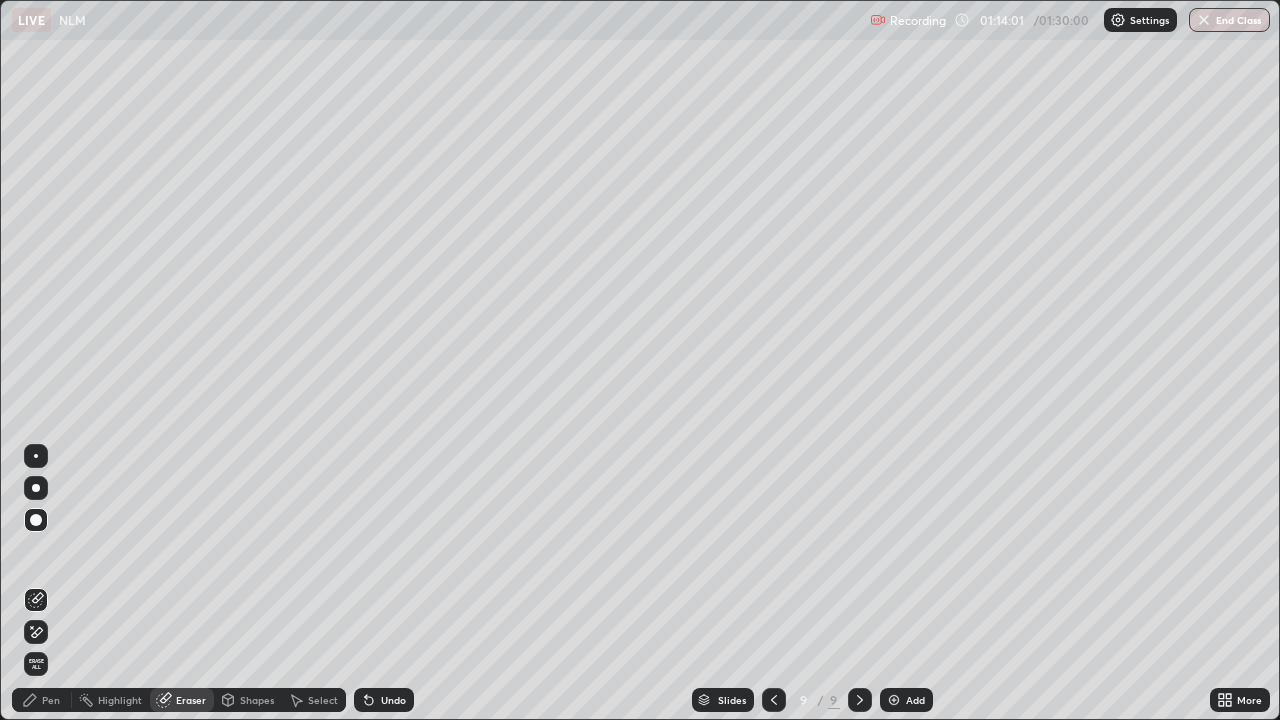 scroll, scrollTop: 99280, scrollLeft: 98720, axis: both 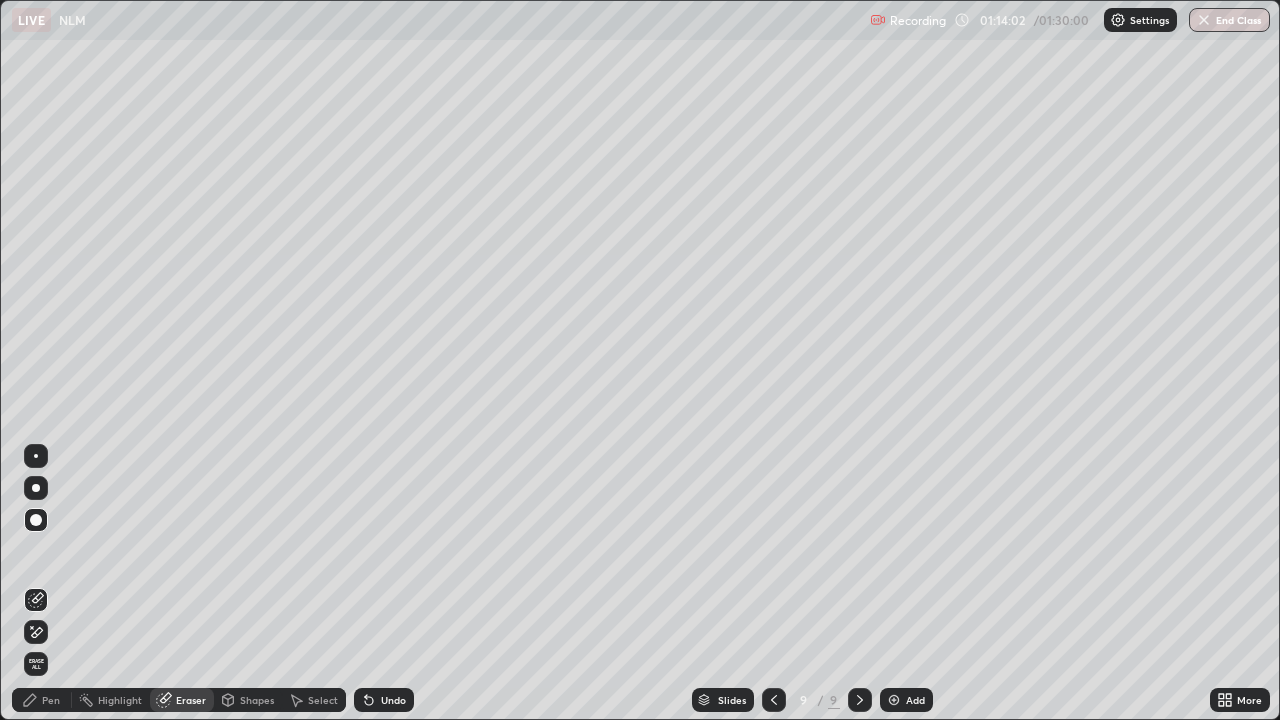 click on "Select" at bounding box center (323, 700) 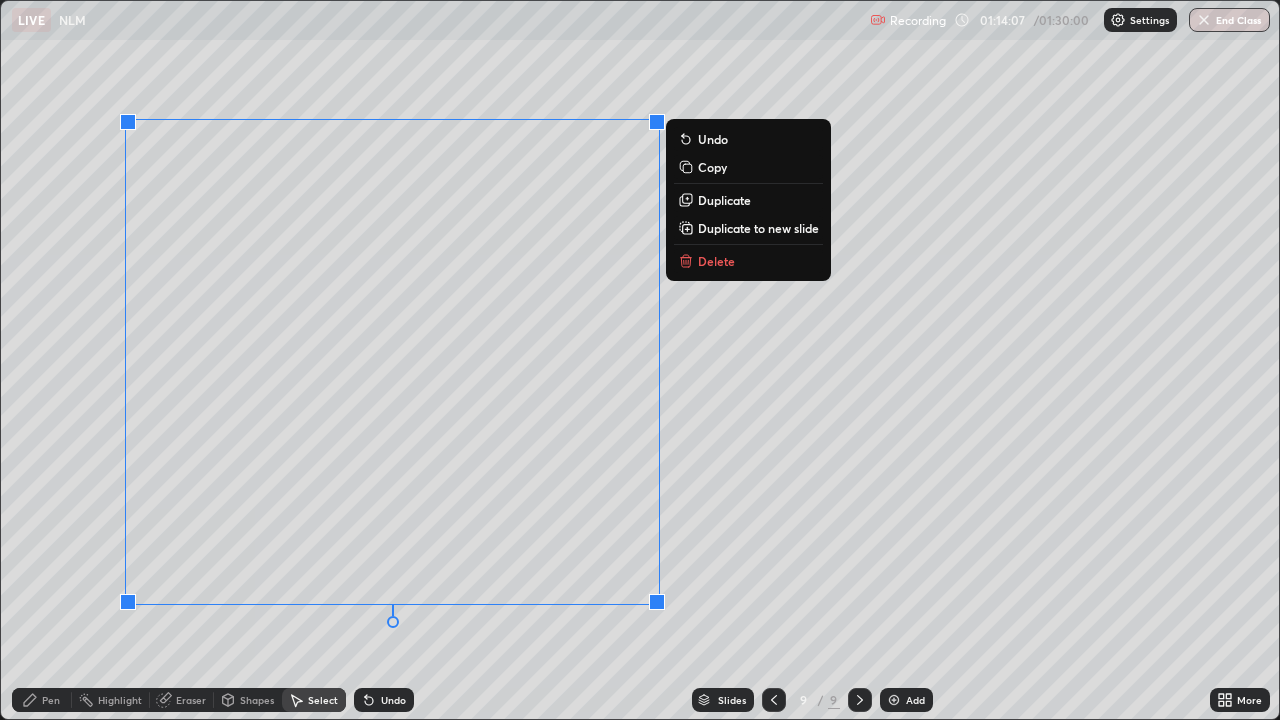 click 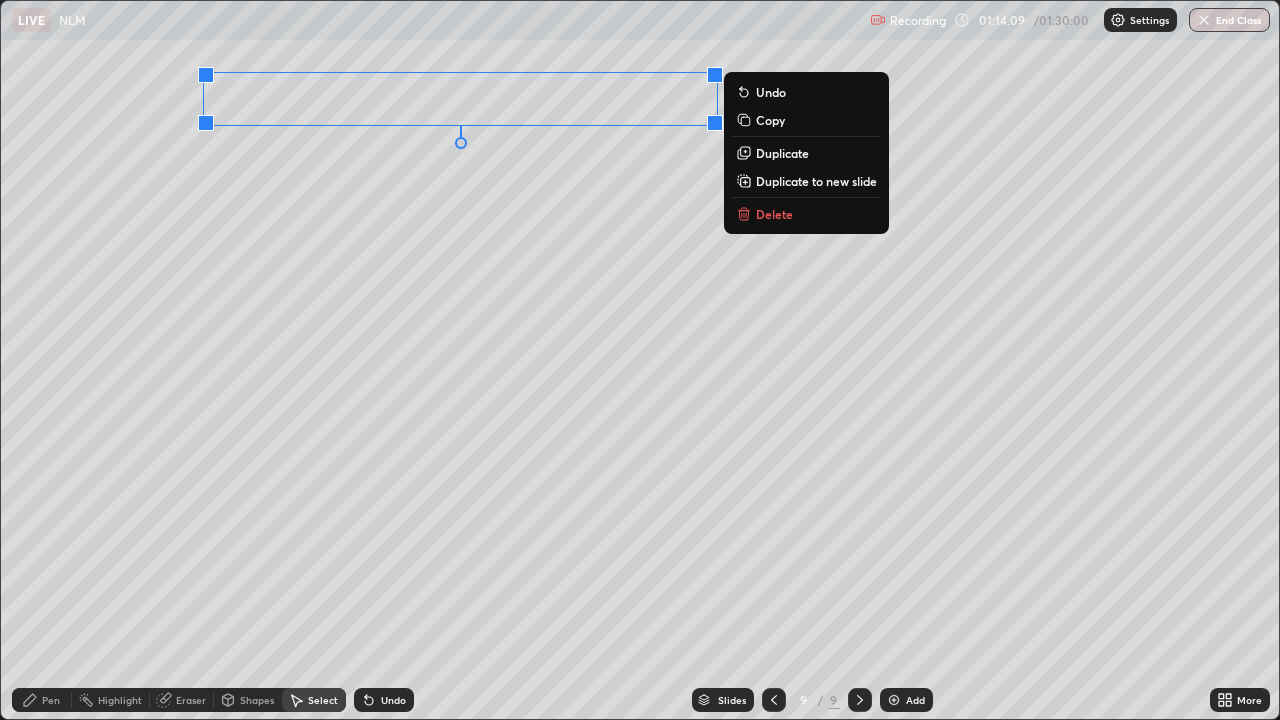 click on "Delete" at bounding box center (806, 214) 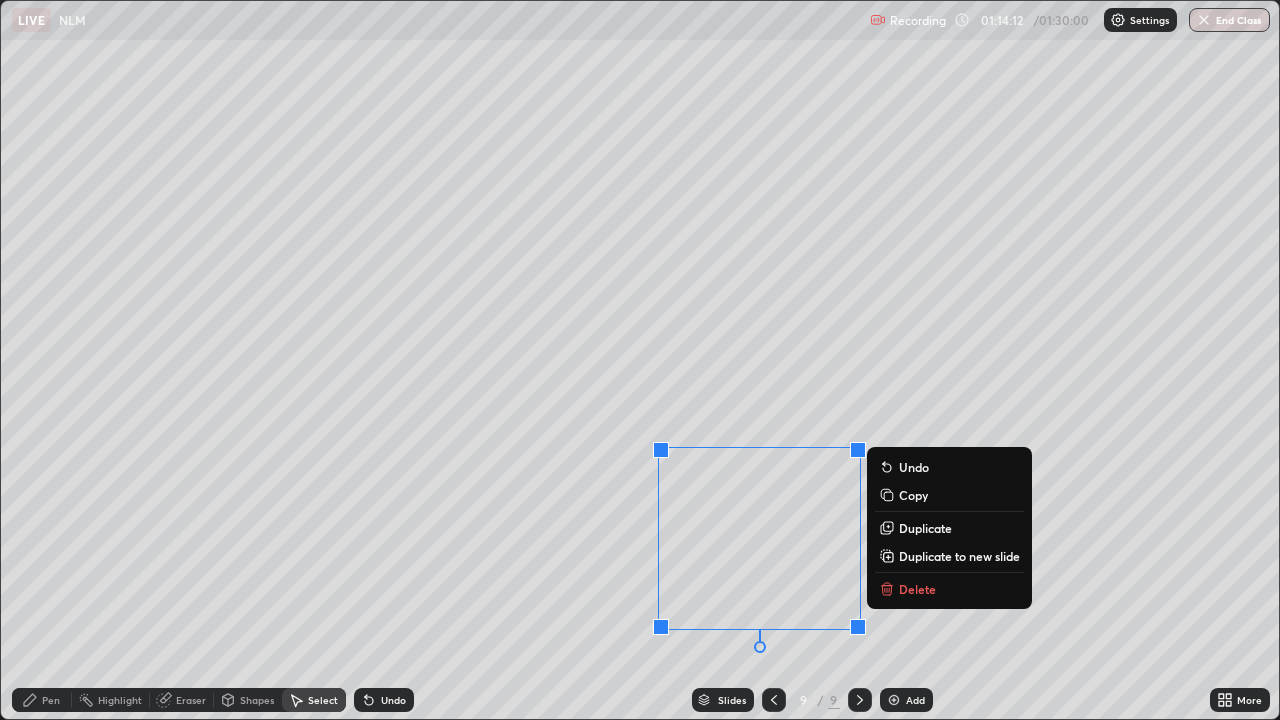 click on "Delete" at bounding box center [917, 589] 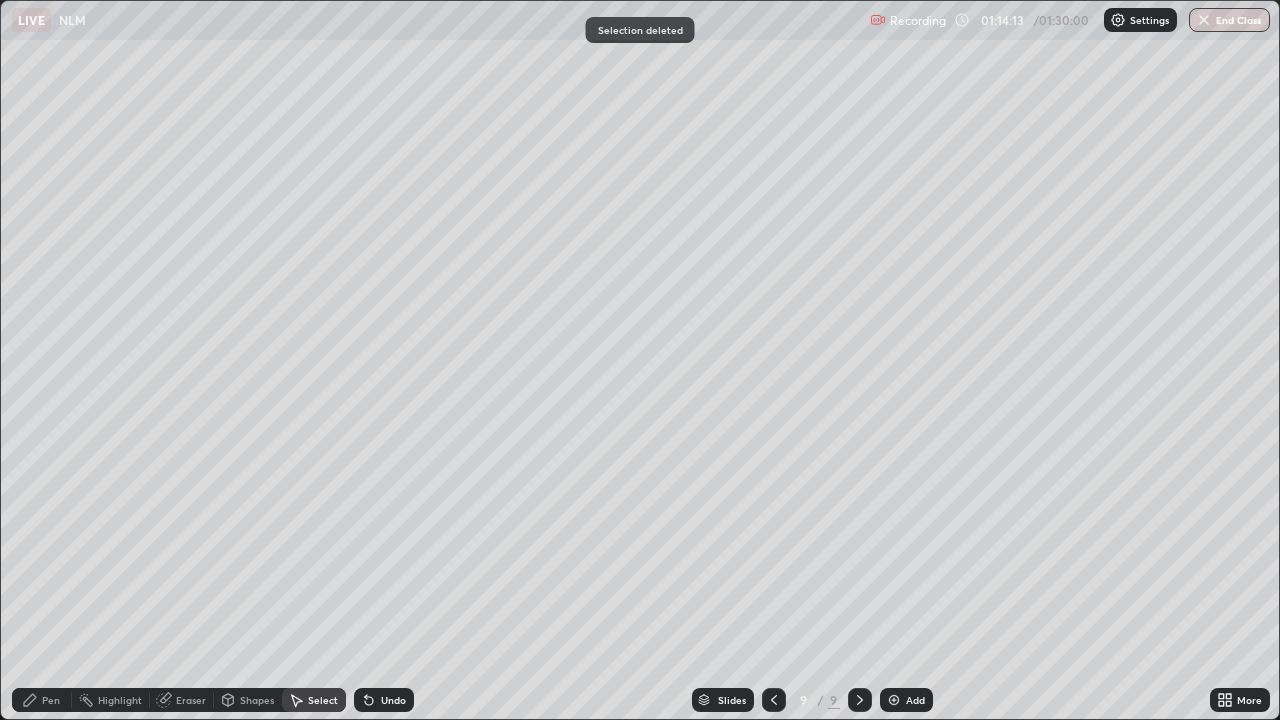 click on "Eraser" at bounding box center (191, 700) 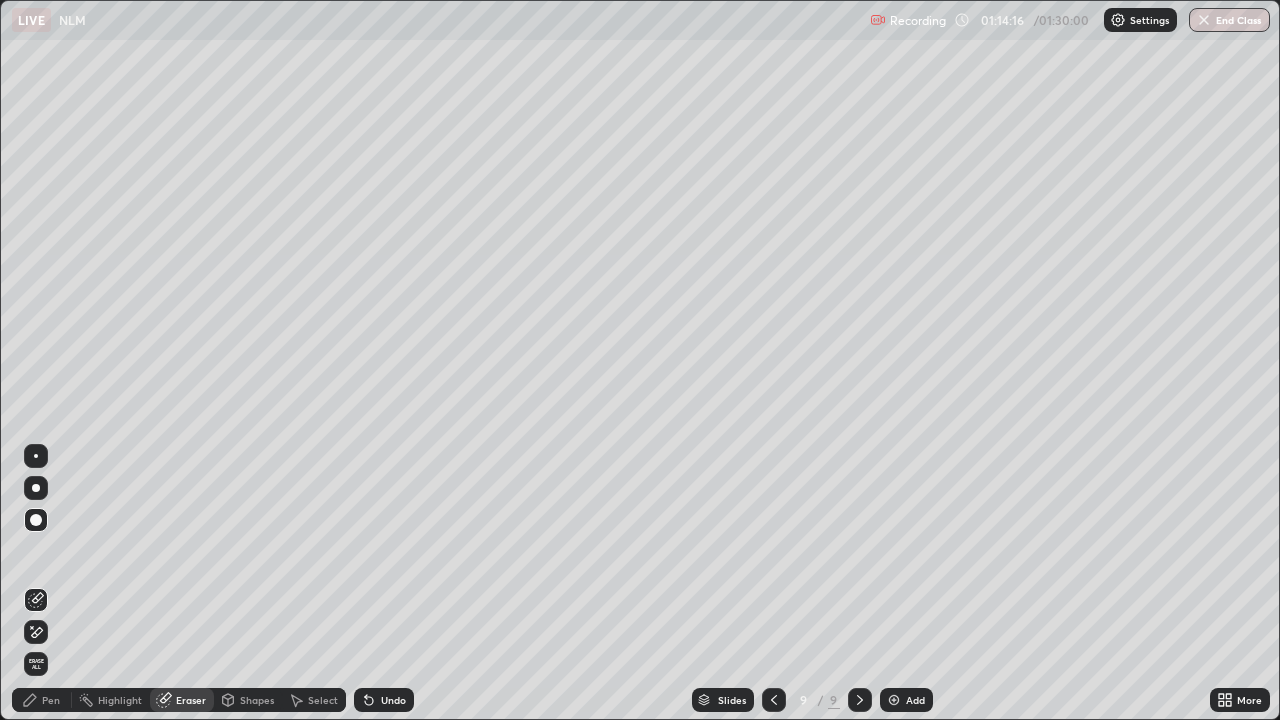 click on "Pen" at bounding box center [51, 700] 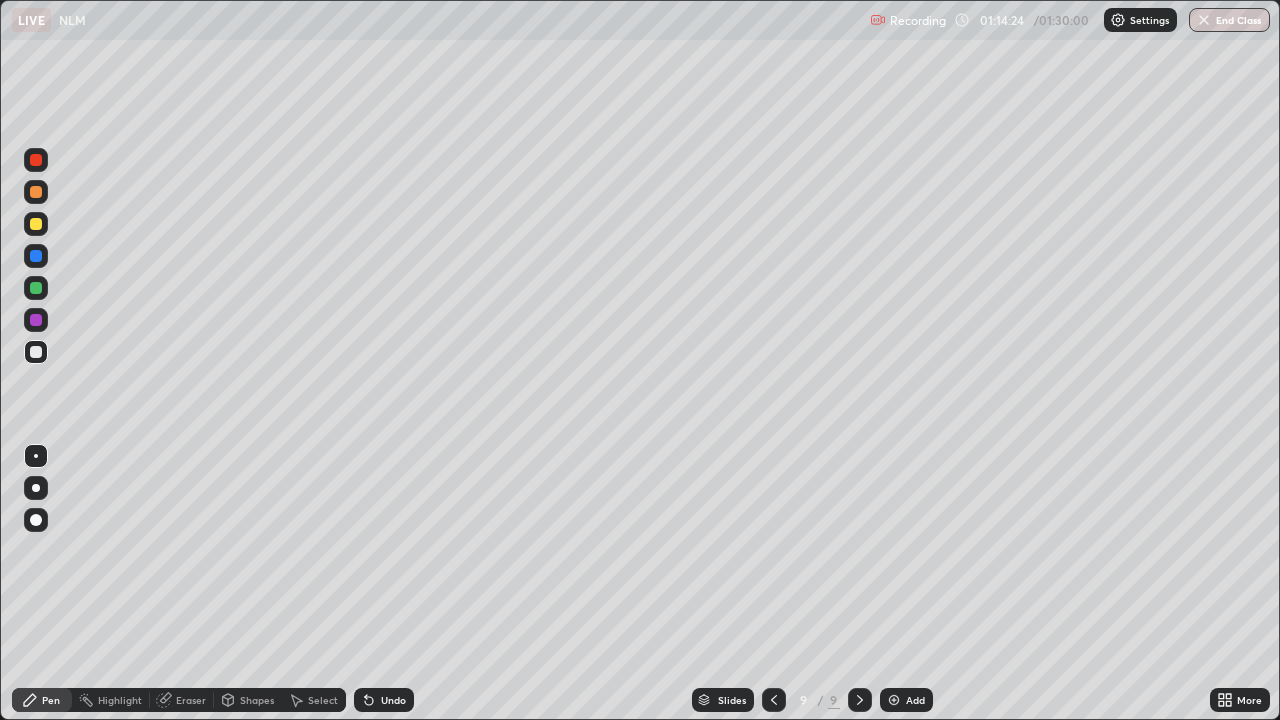 click on "Eraser" at bounding box center [191, 700] 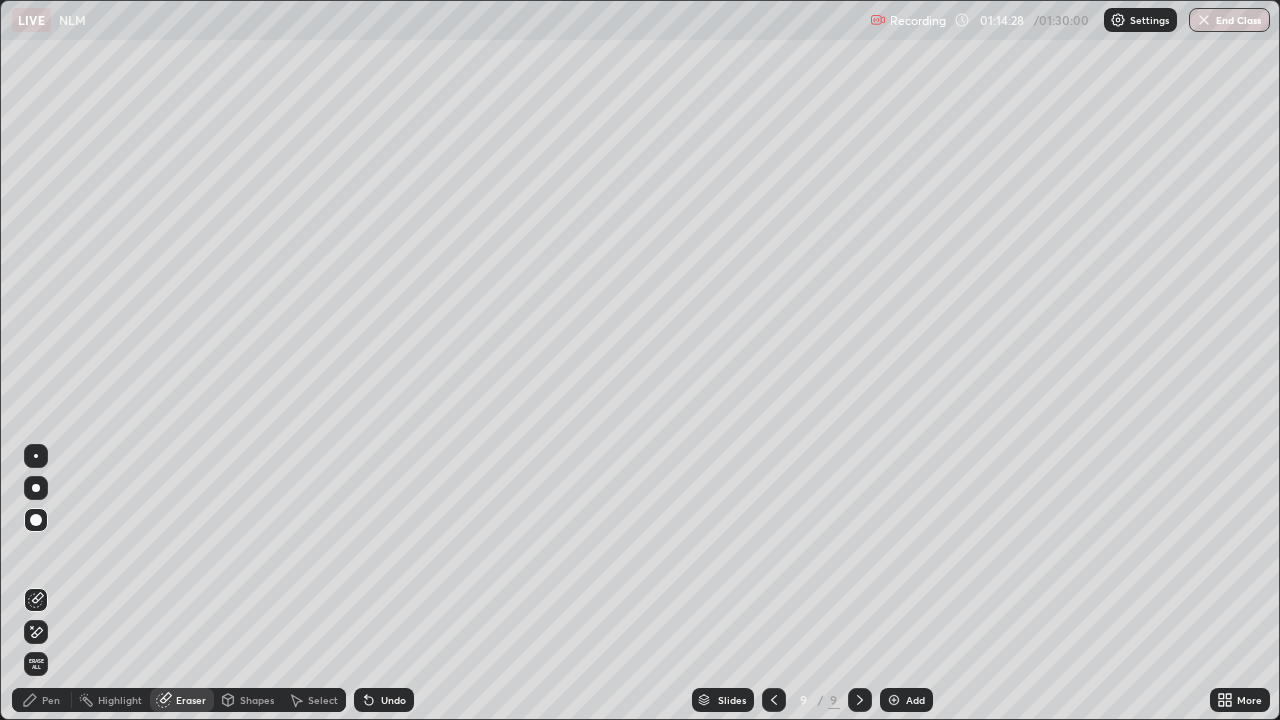 click at bounding box center [36, 488] 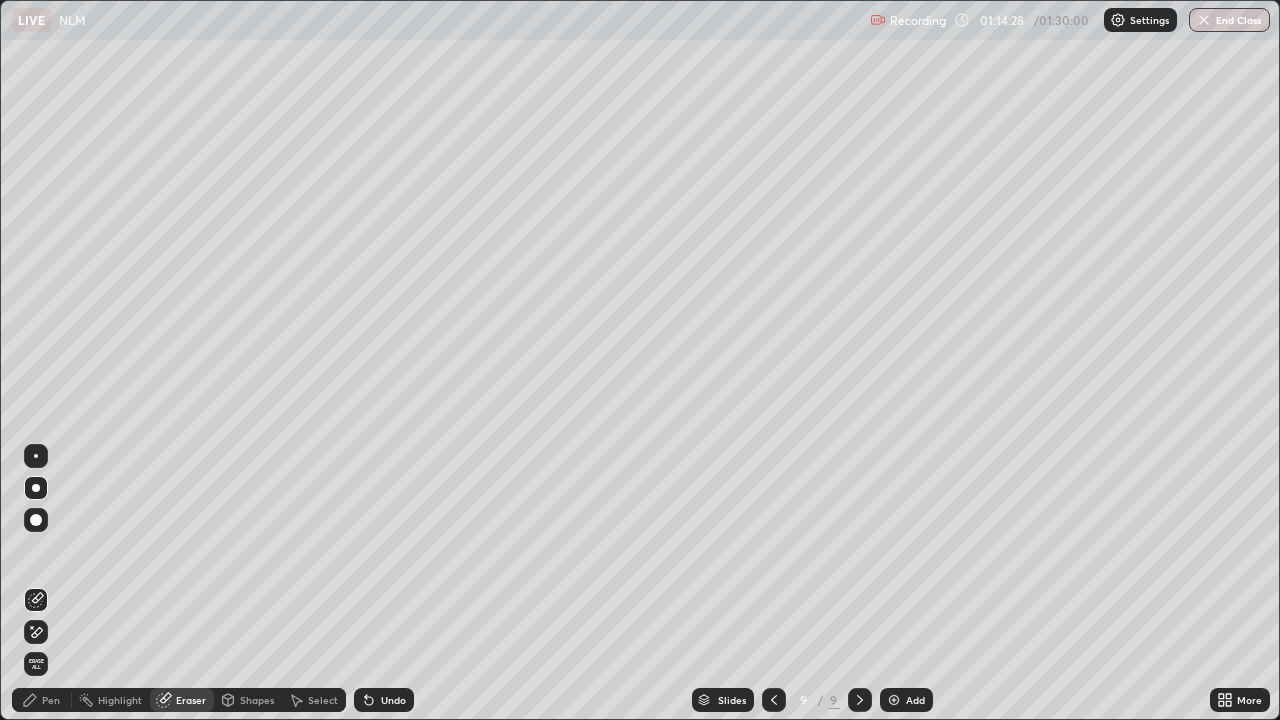 click at bounding box center [36, 456] 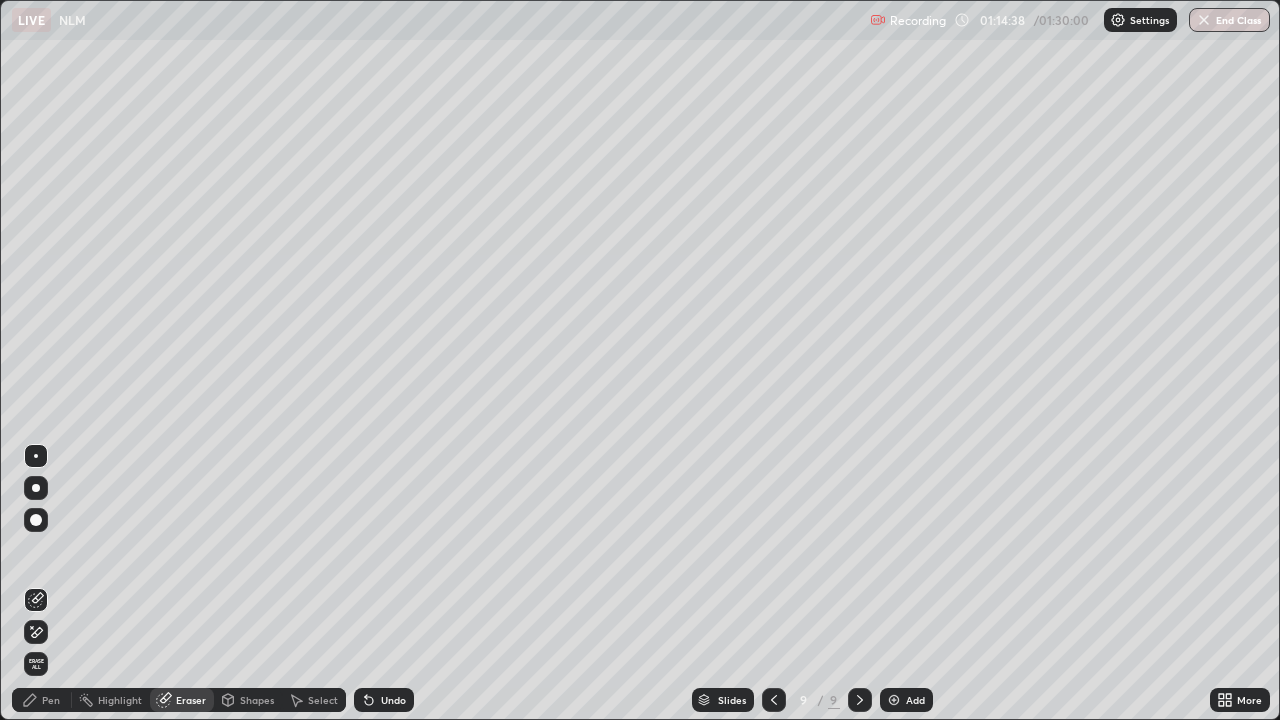 click on "Pen" at bounding box center (51, 700) 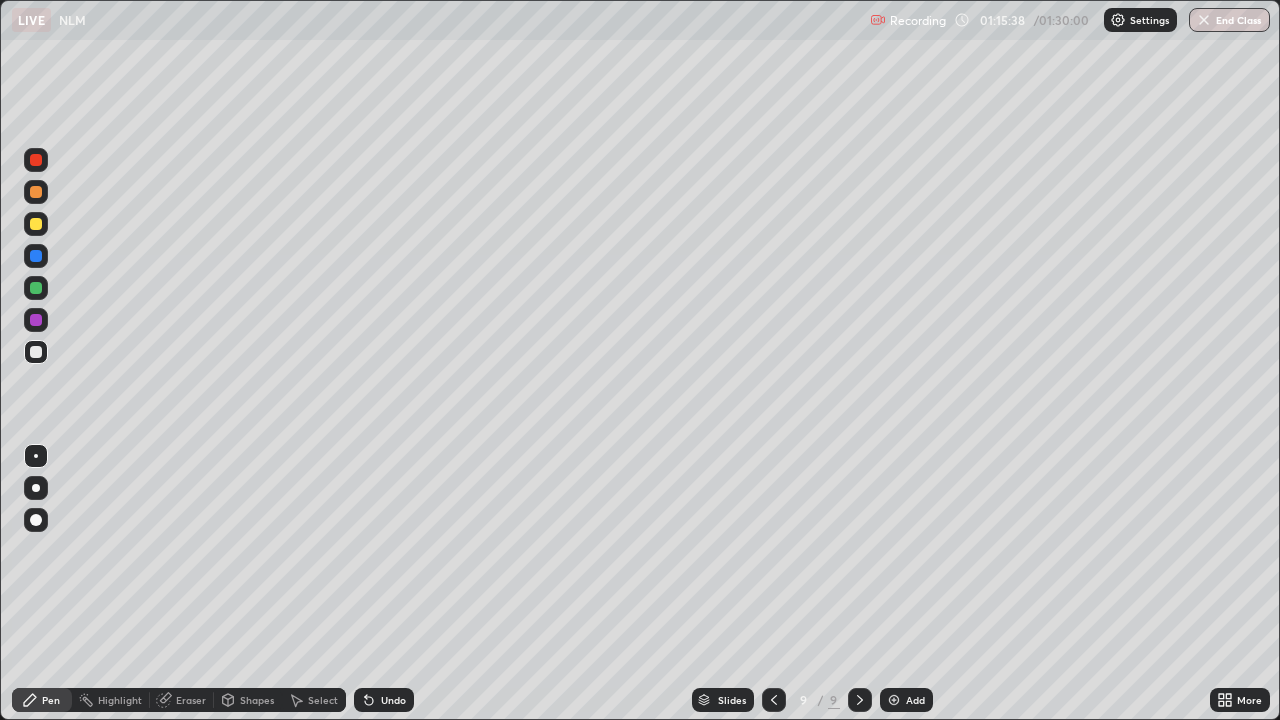 click at bounding box center [36, 320] 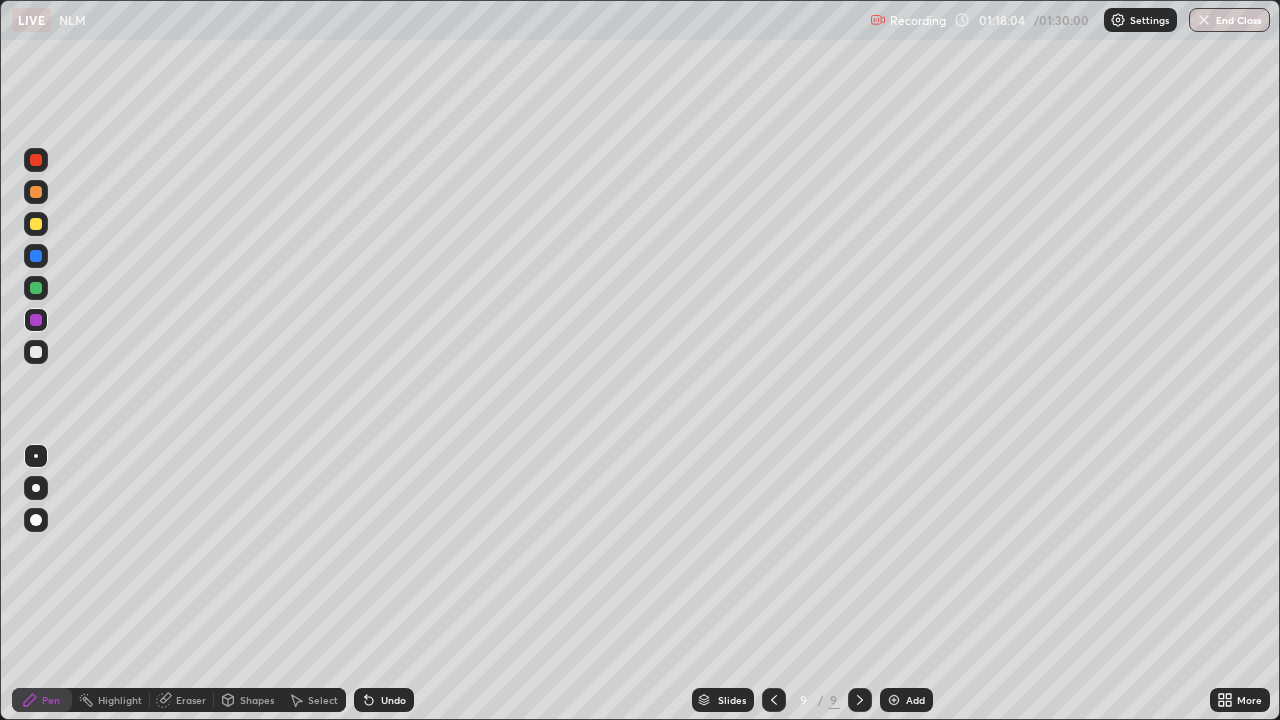 click at bounding box center (36, 352) 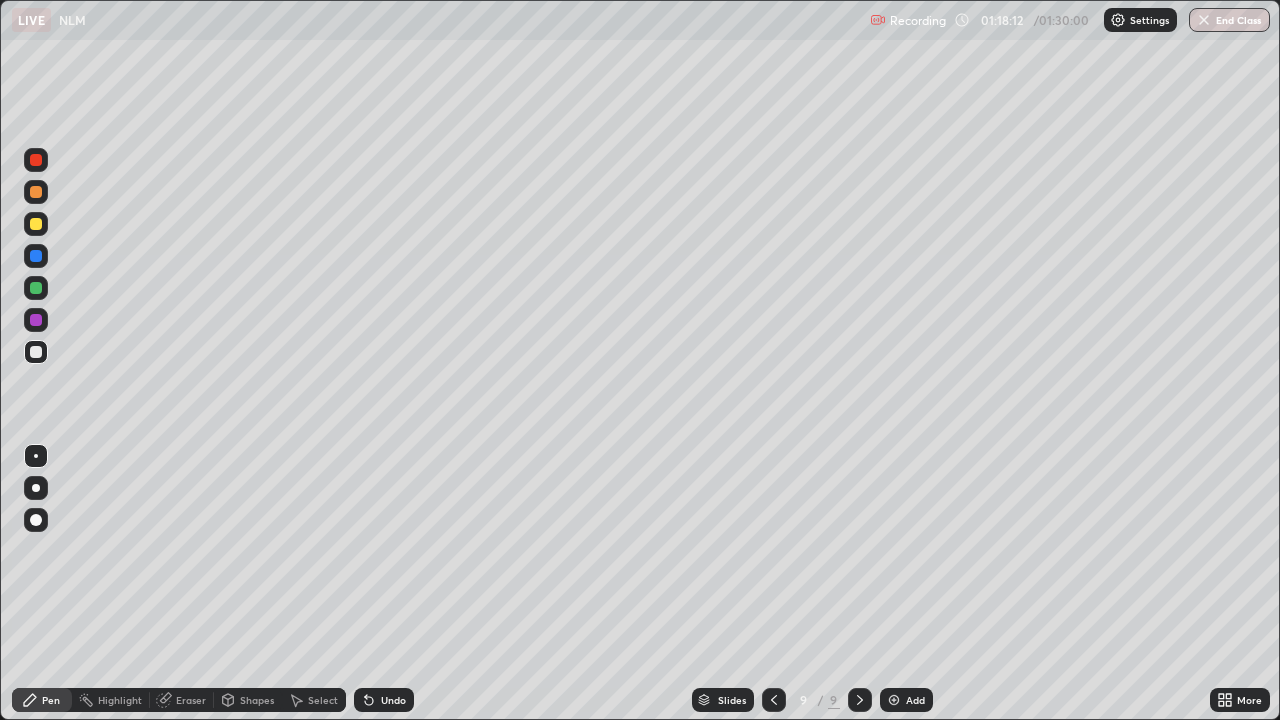 click on "Shapes" at bounding box center [257, 700] 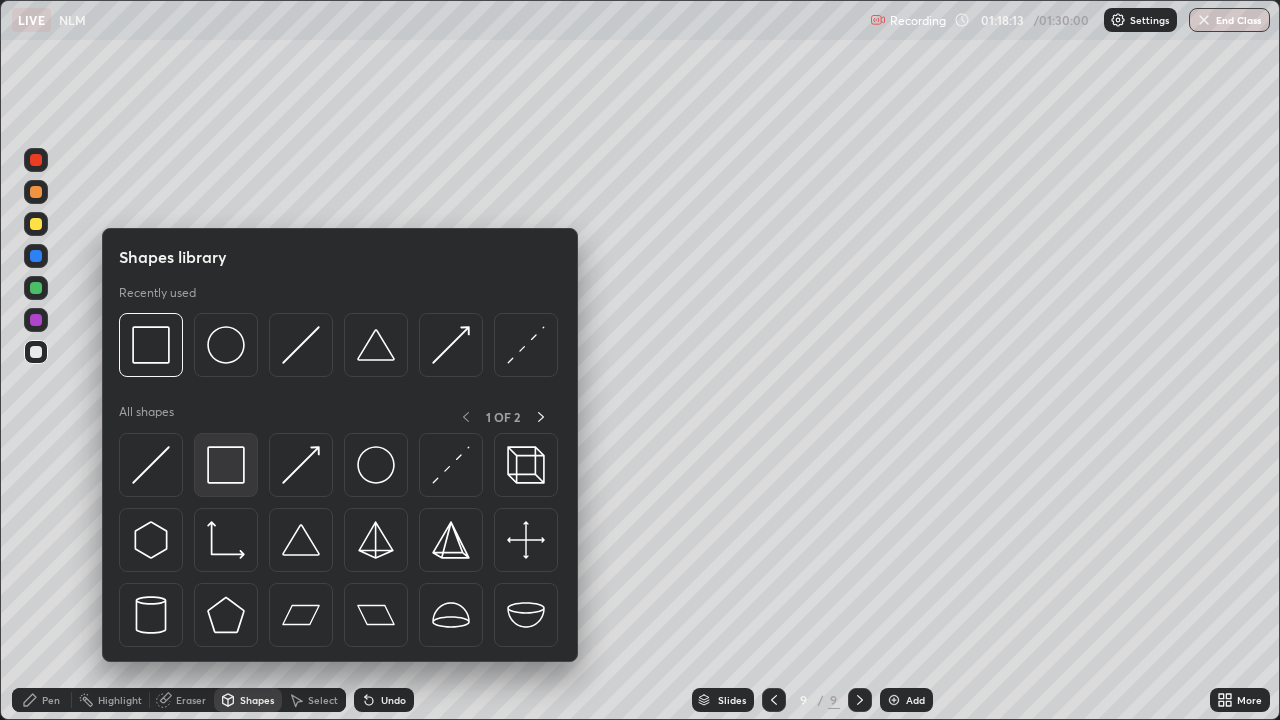 click at bounding box center (226, 465) 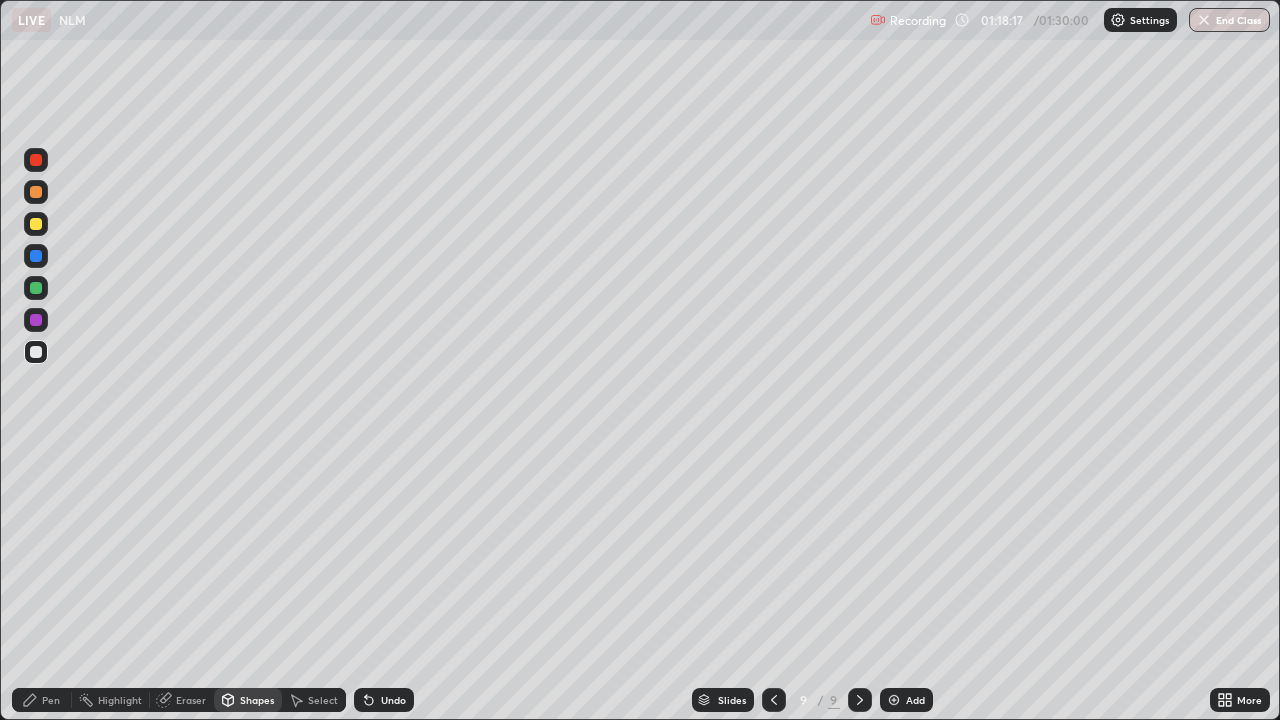 click on "Eraser" at bounding box center [191, 700] 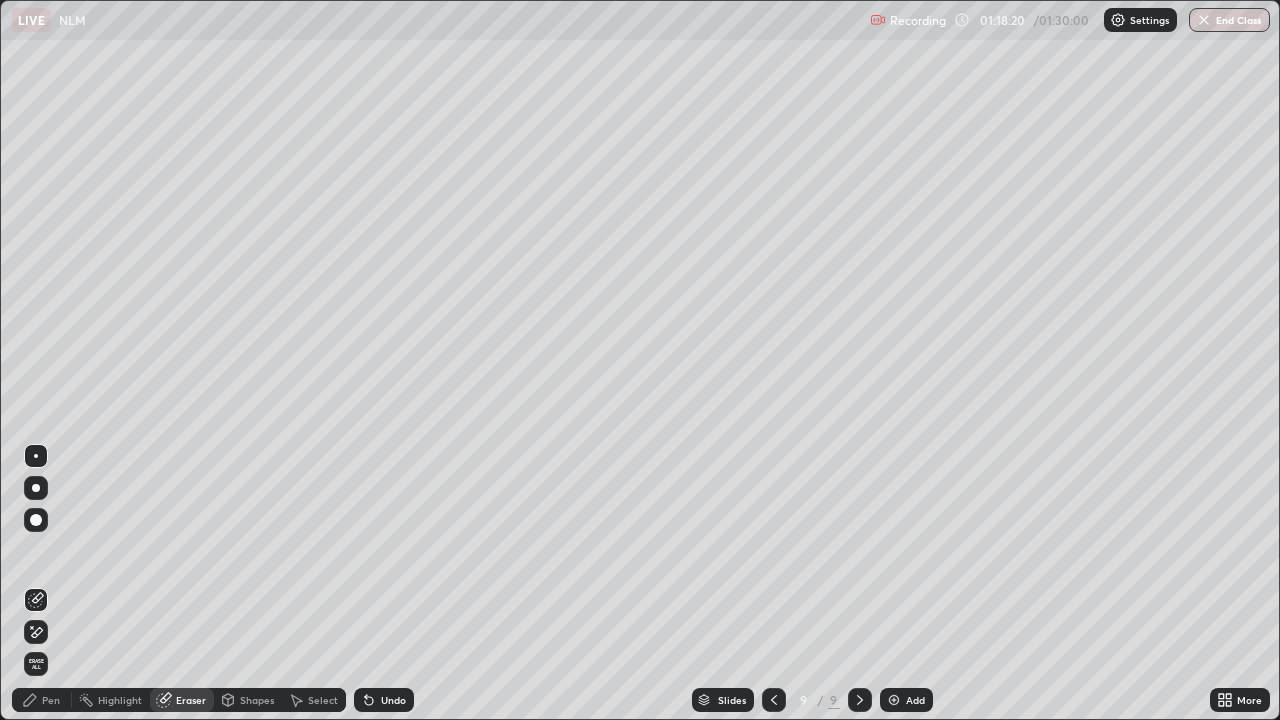 click on "Shapes" at bounding box center (257, 700) 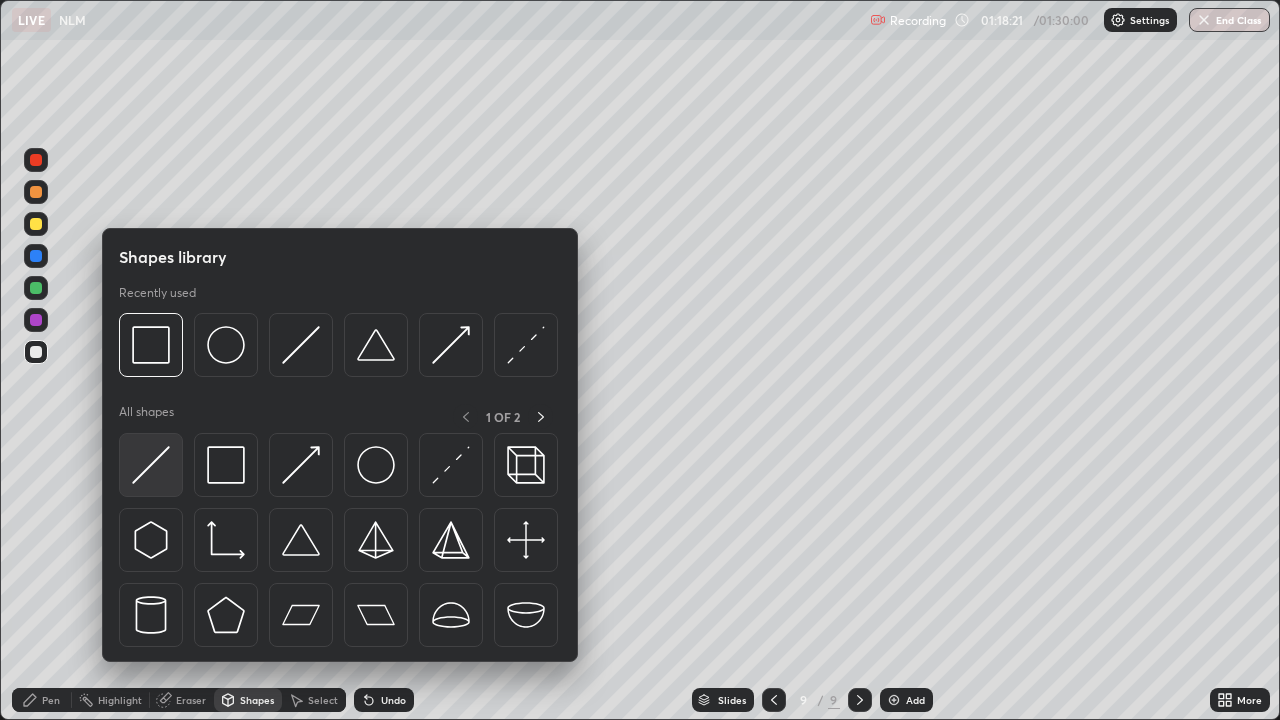 click at bounding box center [151, 465] 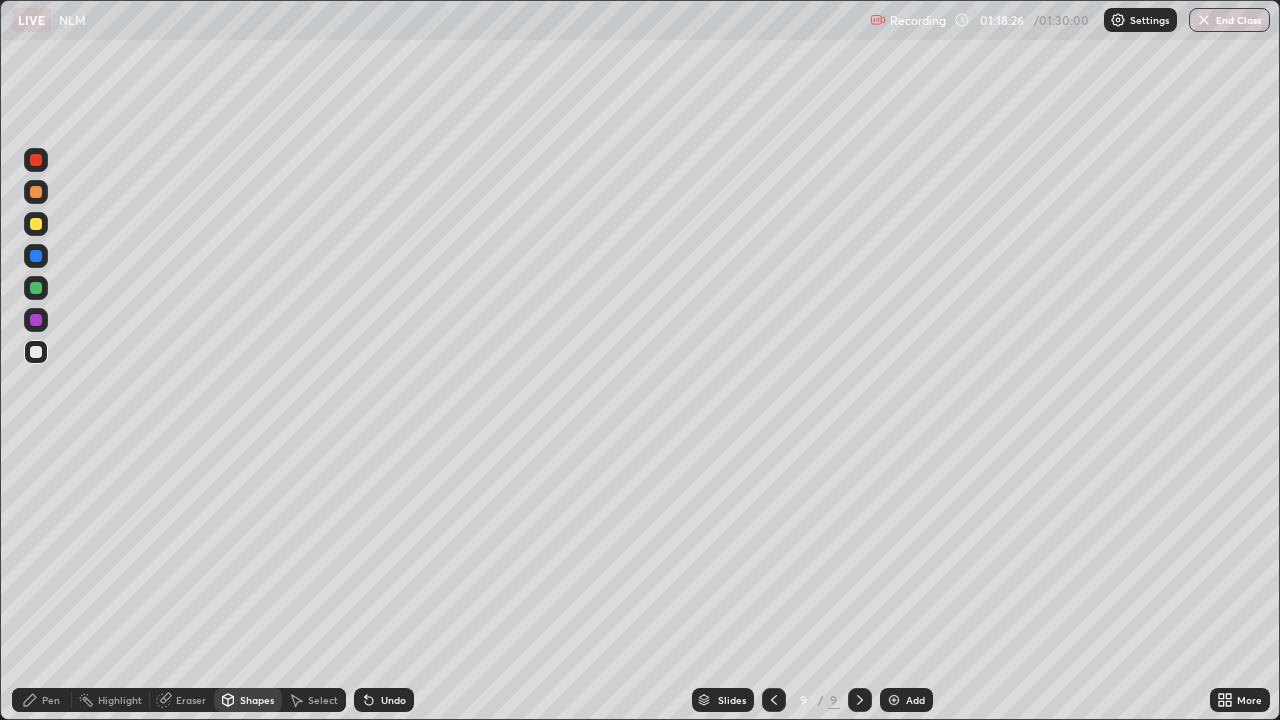 click on "Pen" at bounding box center (51, 700) 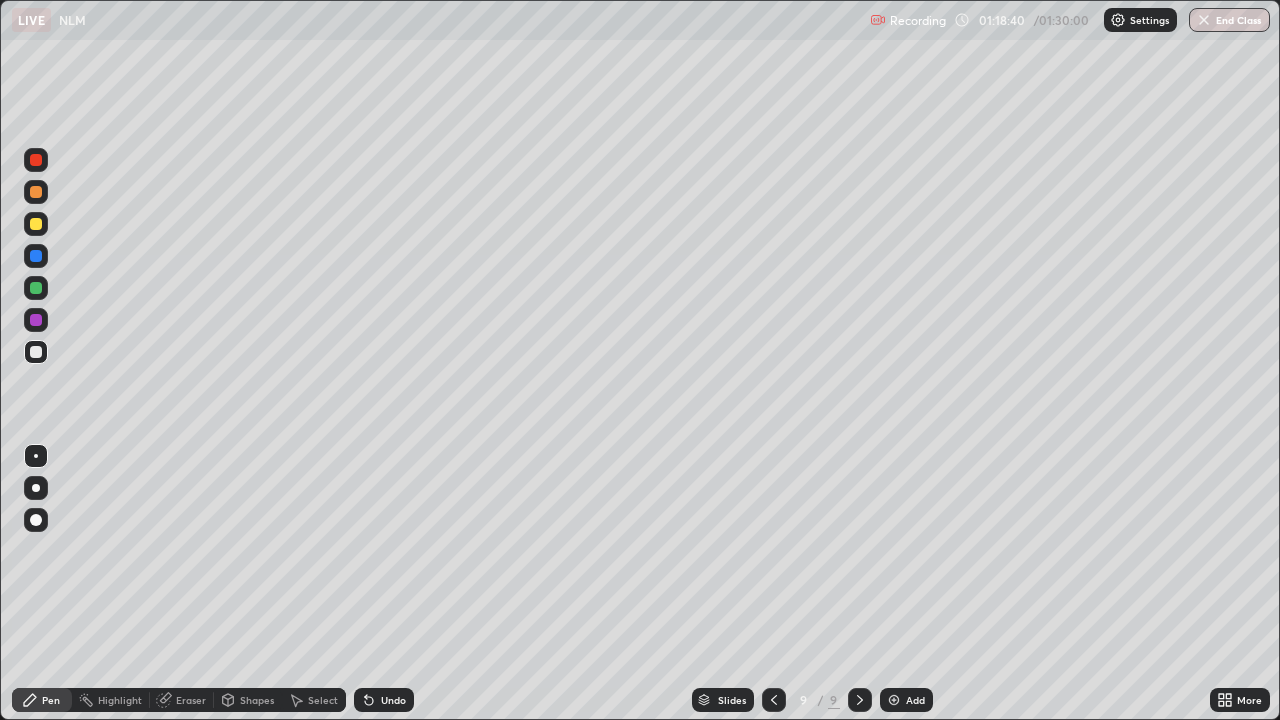 click on "Undo" at bounding box center (384, 700) 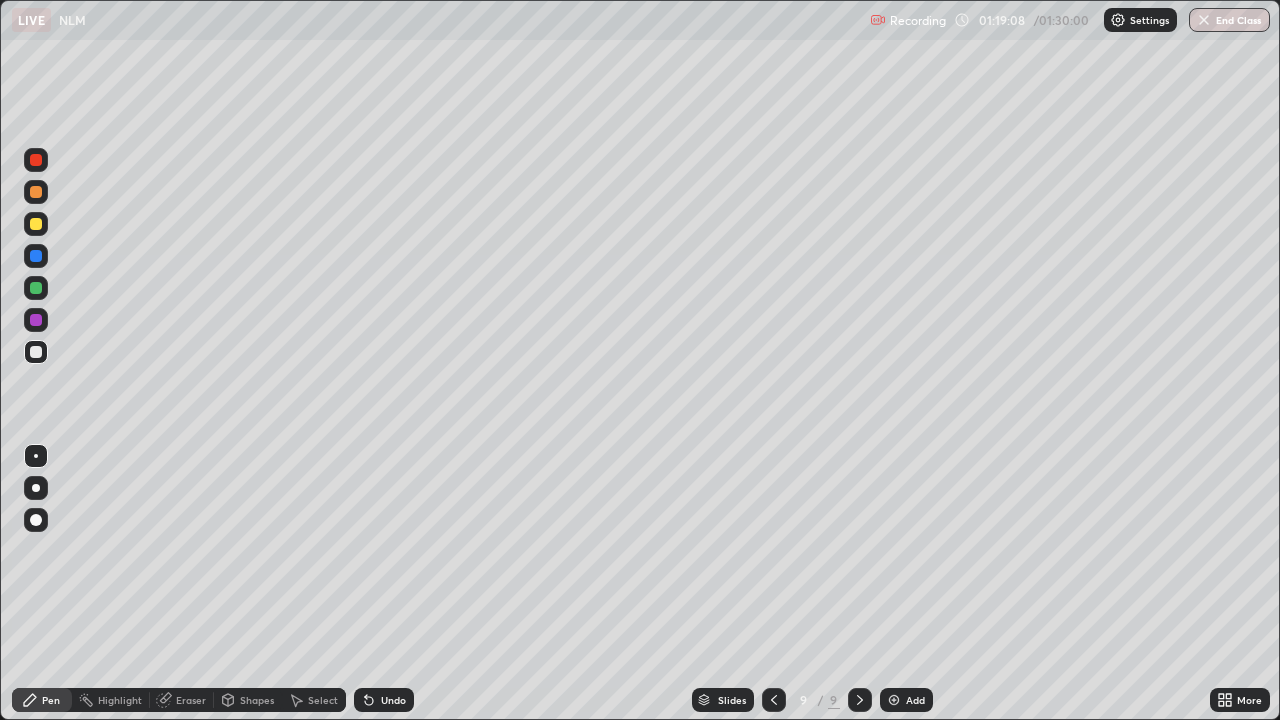 click 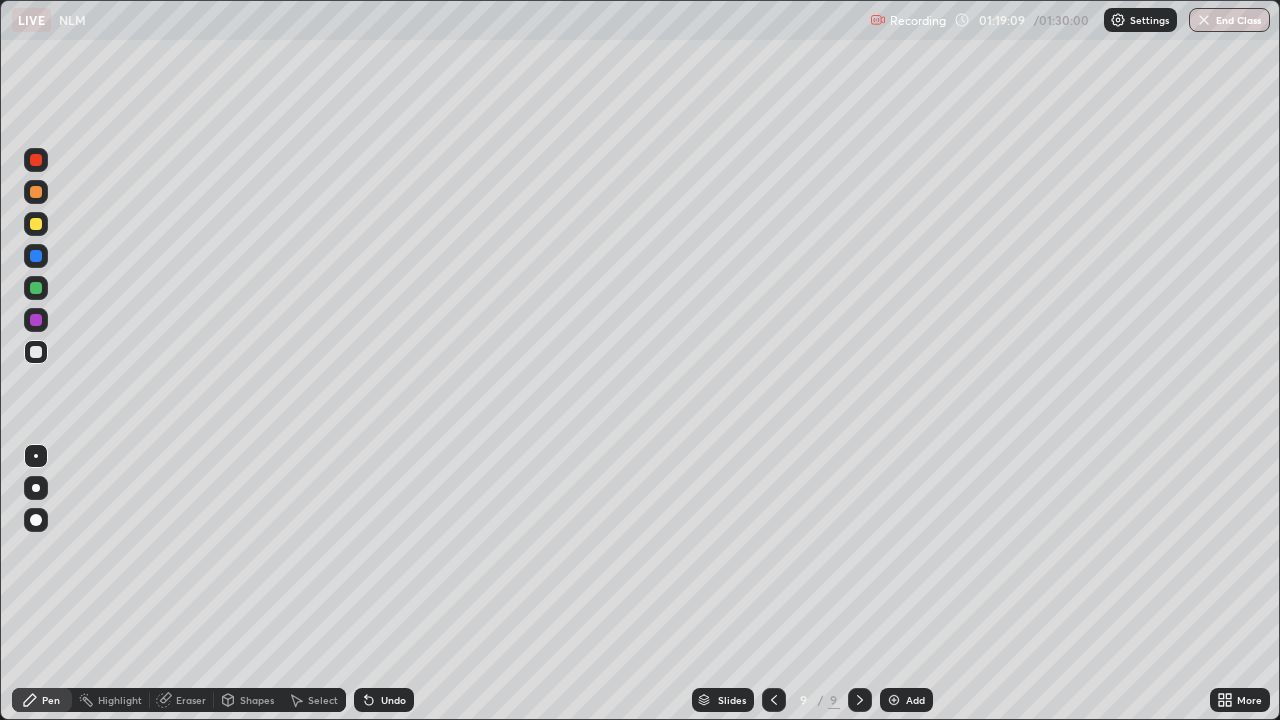 click on "Undo" at bounding box center [384, 700] 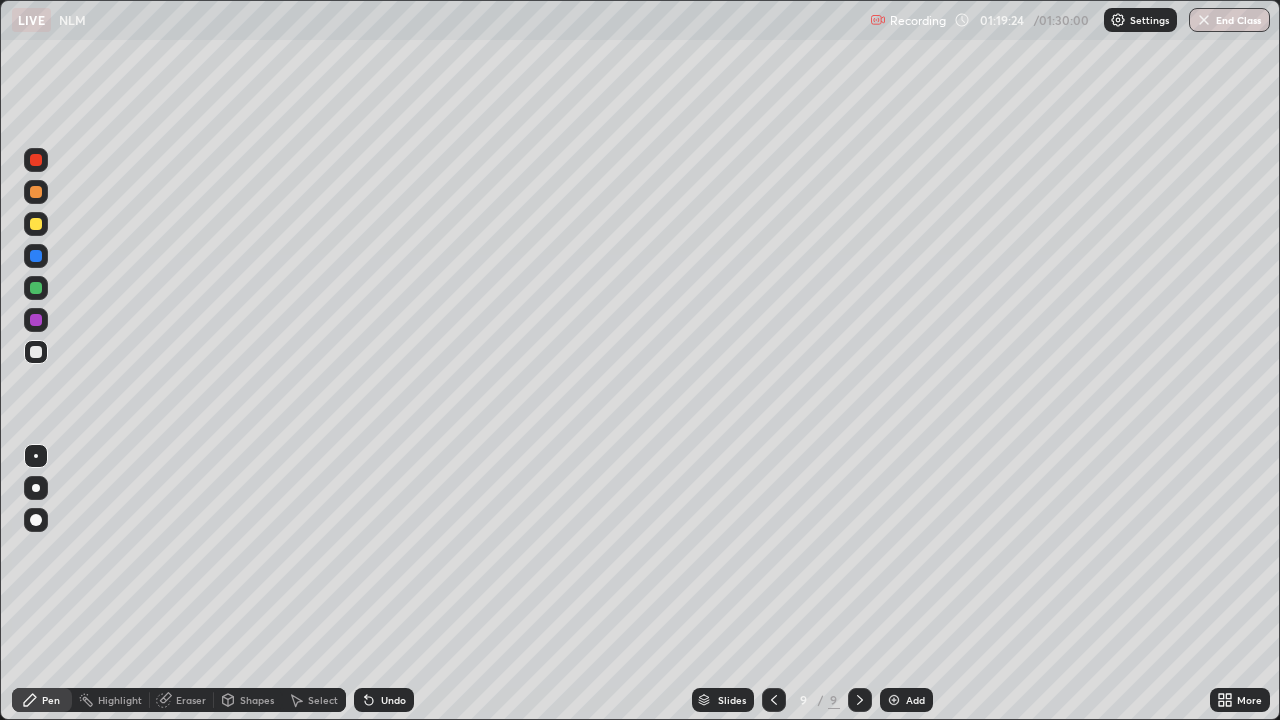 click on "Eraser" at bounding box center (182, 700) 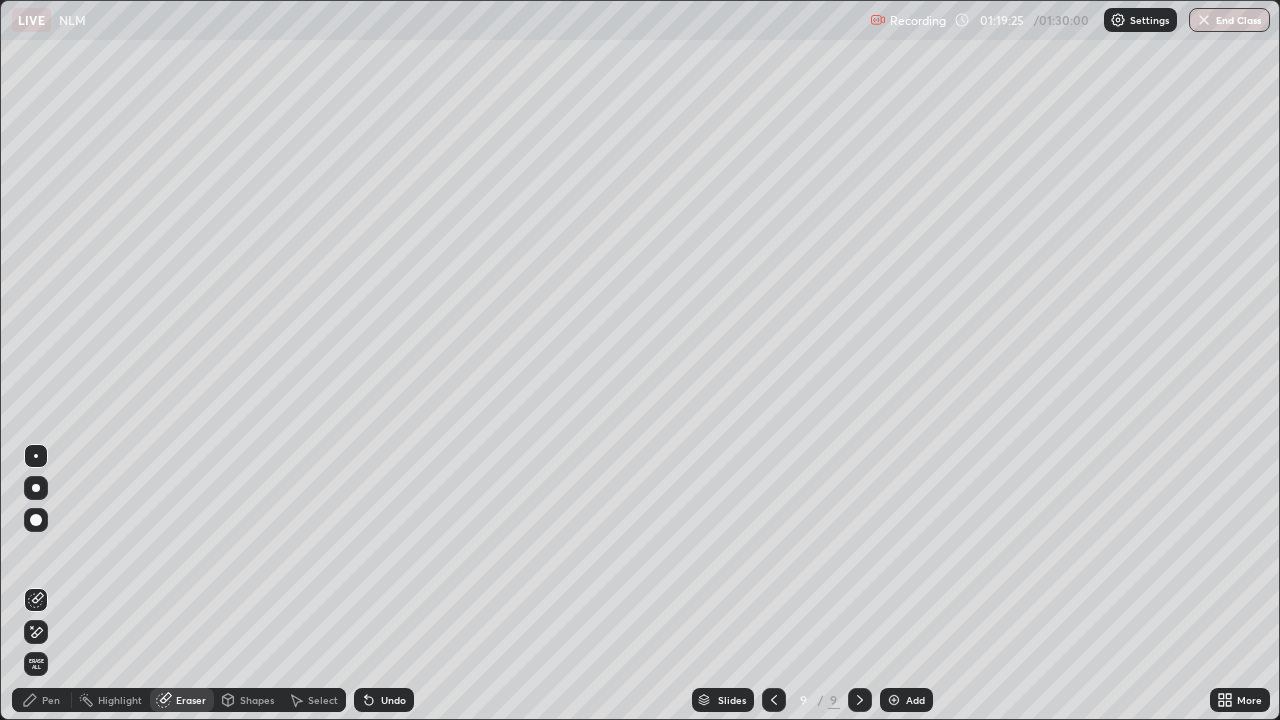 click 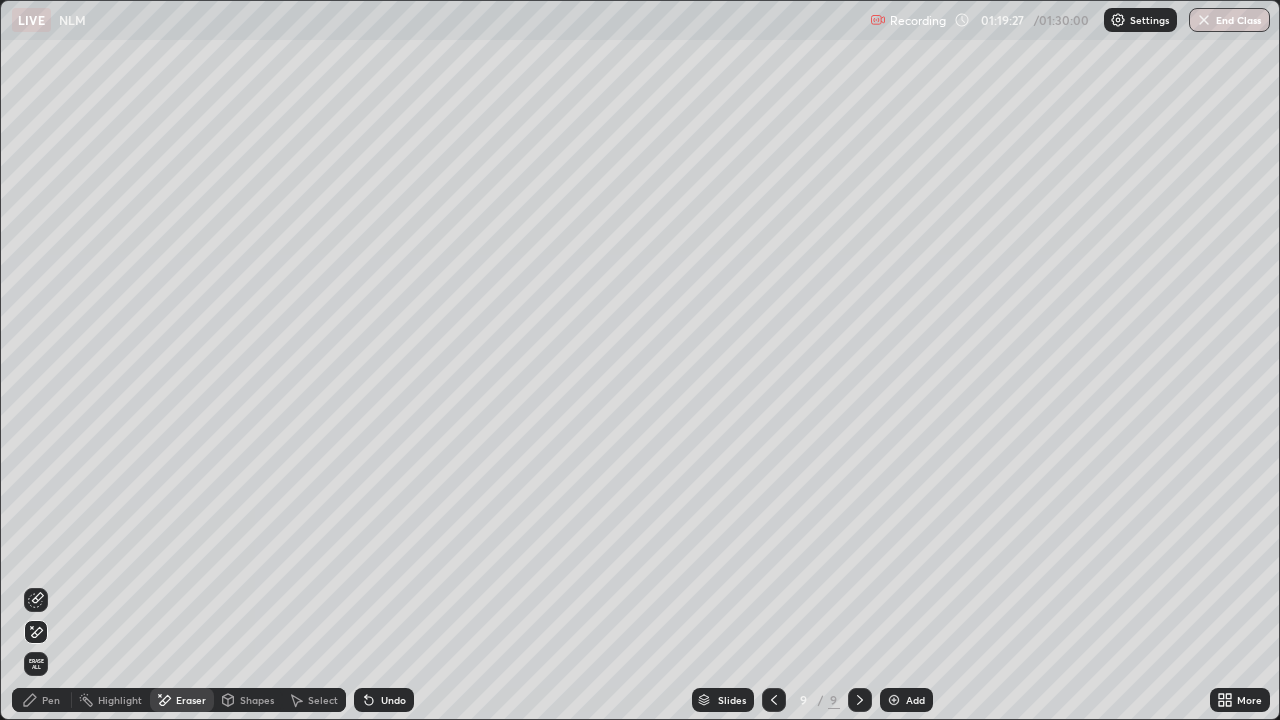 click on "Shapes" at bounding box center [257, 700] 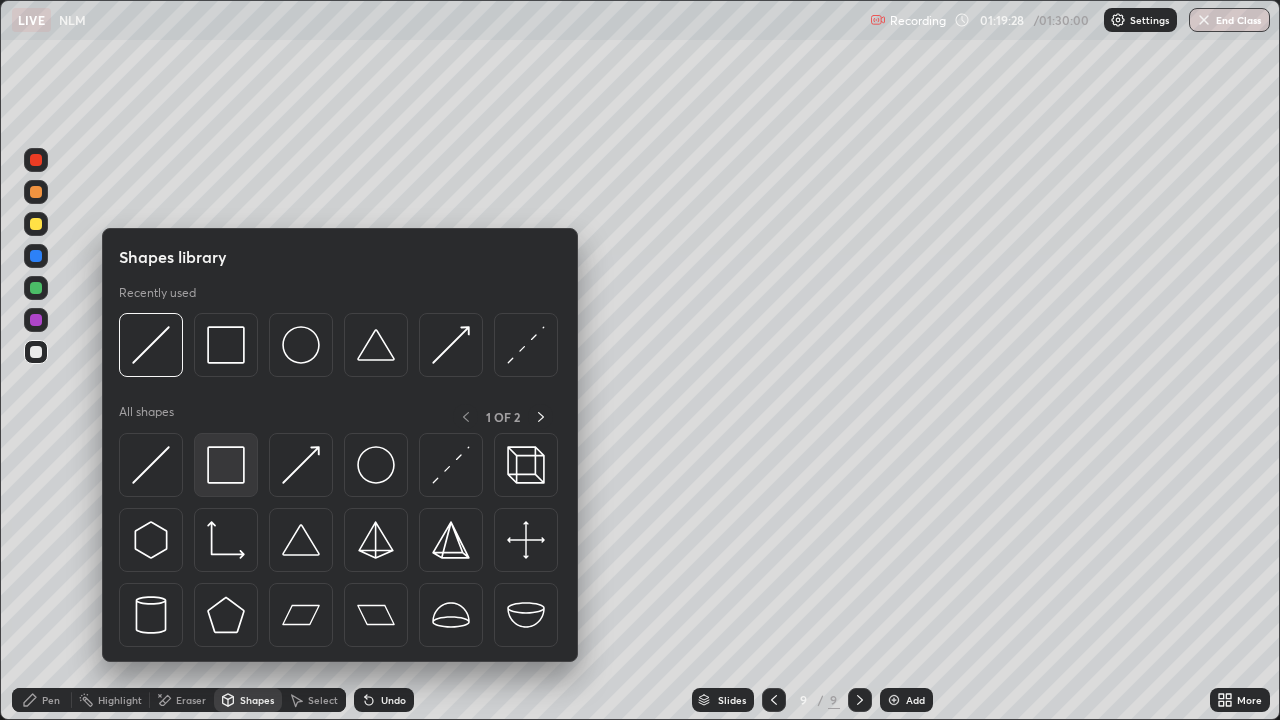 click at bounding box center (226, 465) 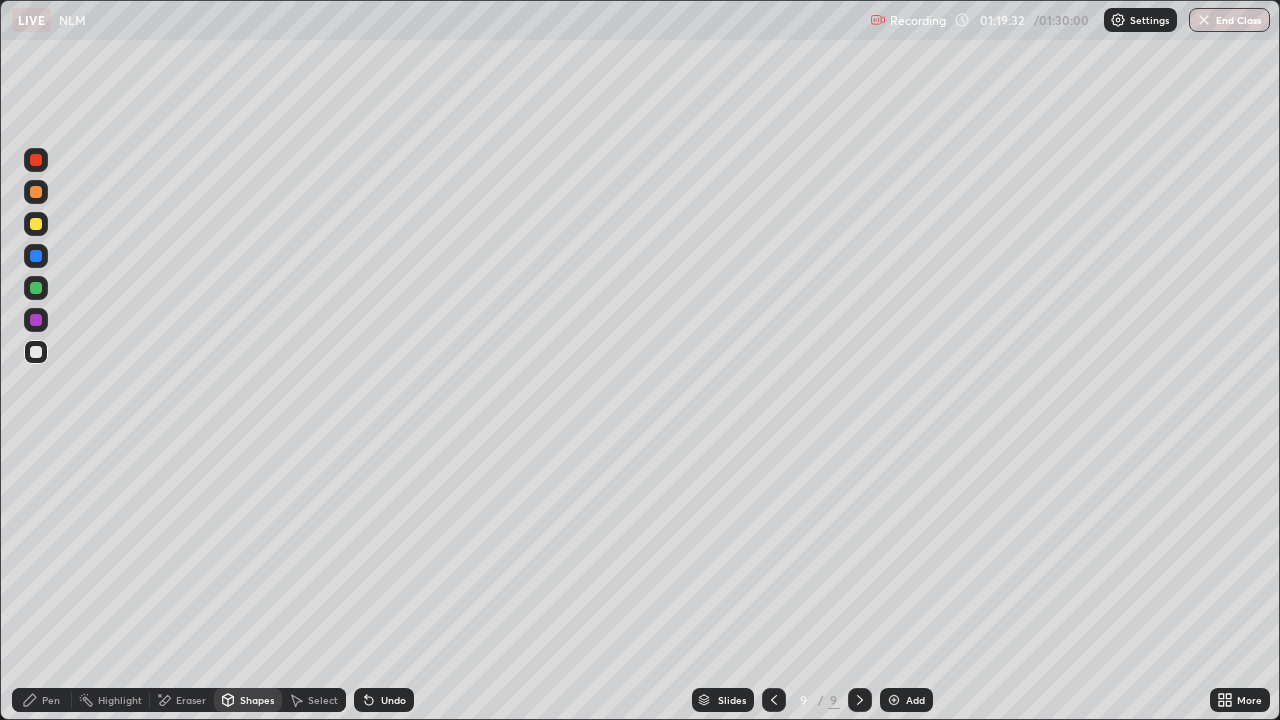 click on "Pen" at bounding box center [51, 700] 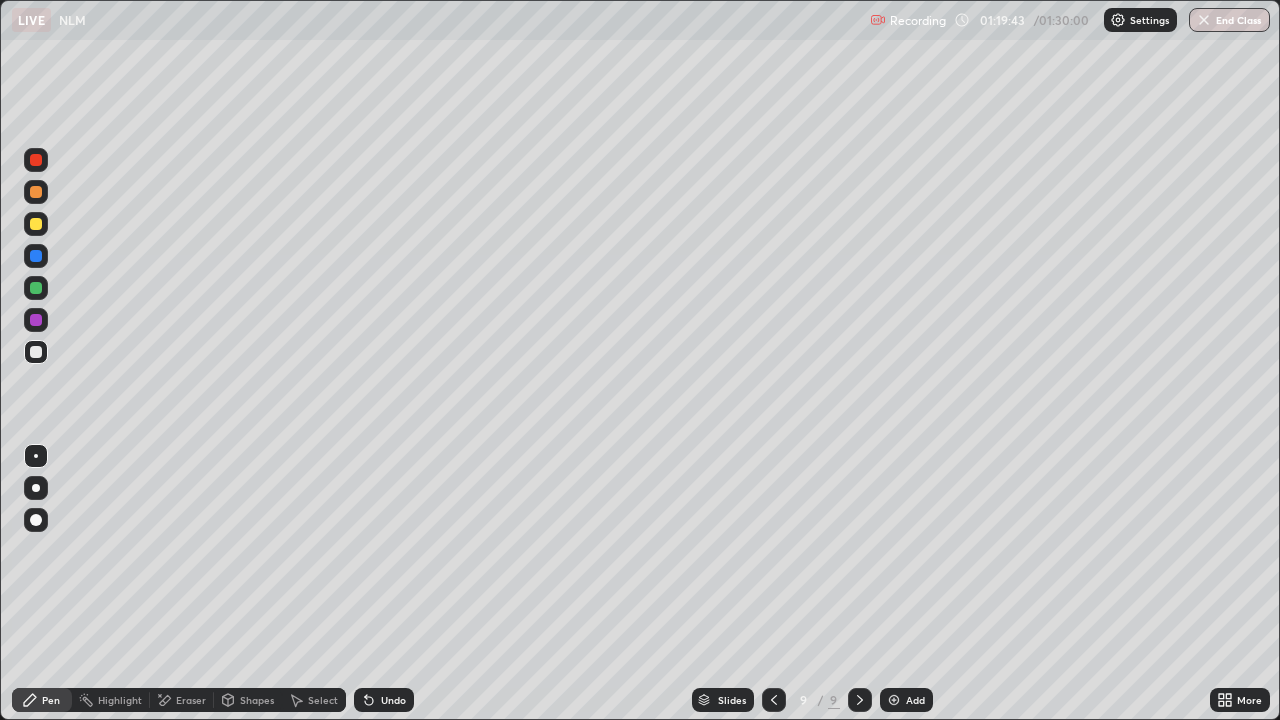 click at bounding box center (36, 320) 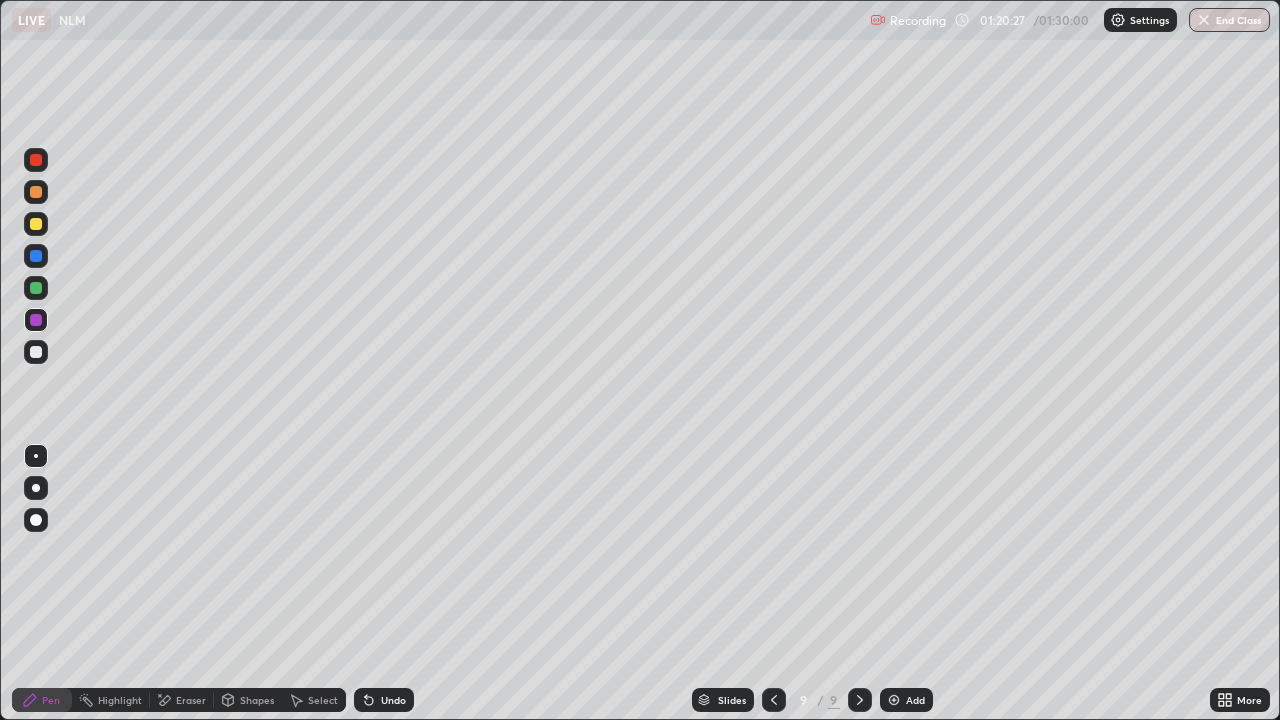 click on "Select" at bounding box center (314, 700) 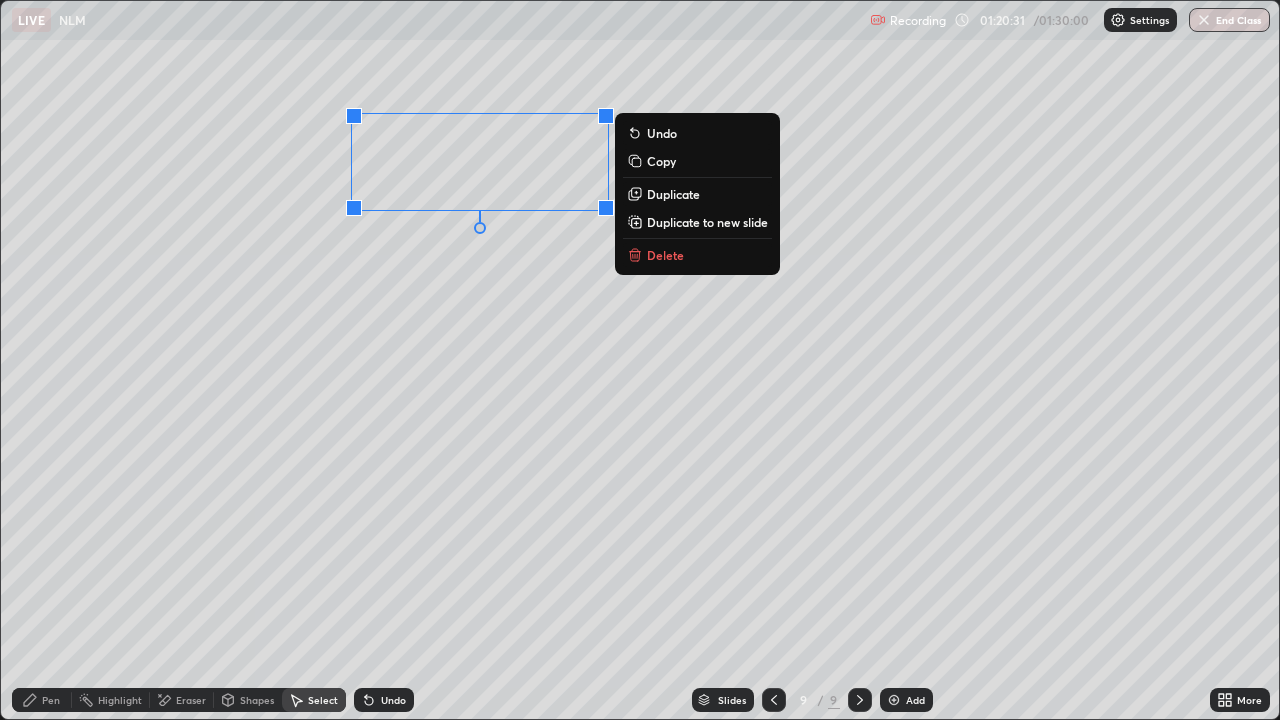 click on "Delete" at bounding box center [665, 255] 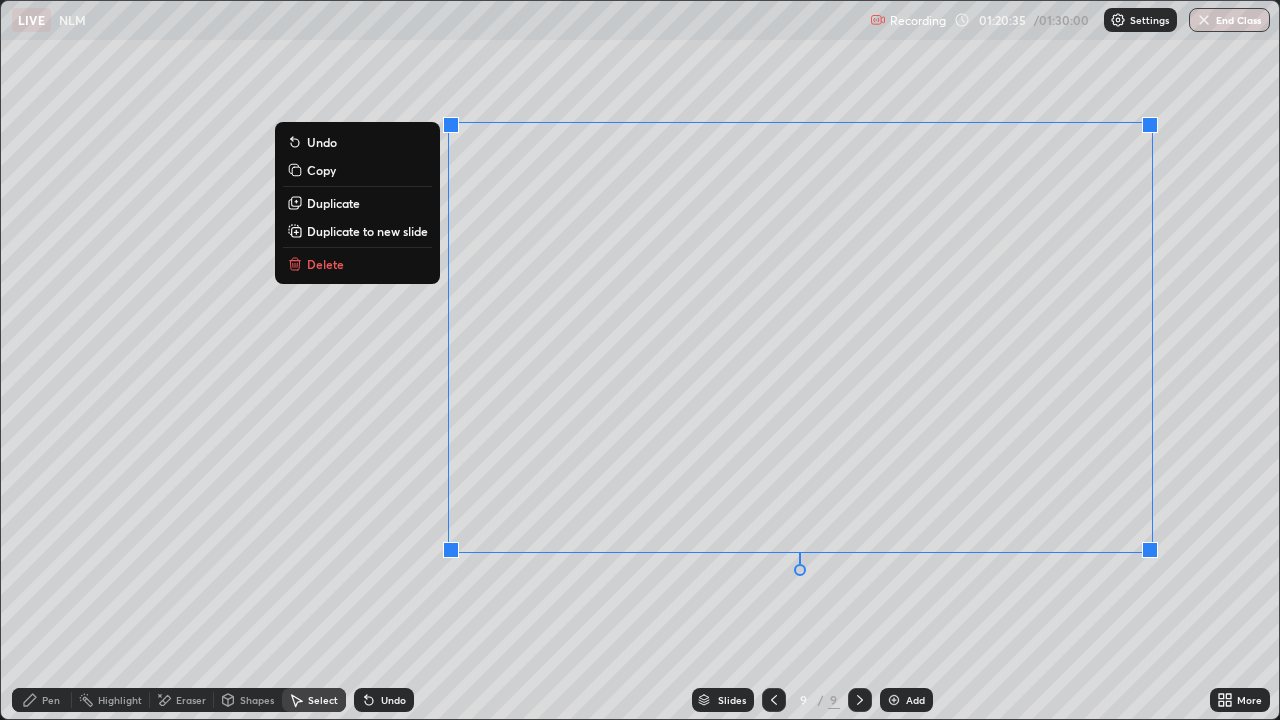 click on "Delete" at bounding box center (357, 264) 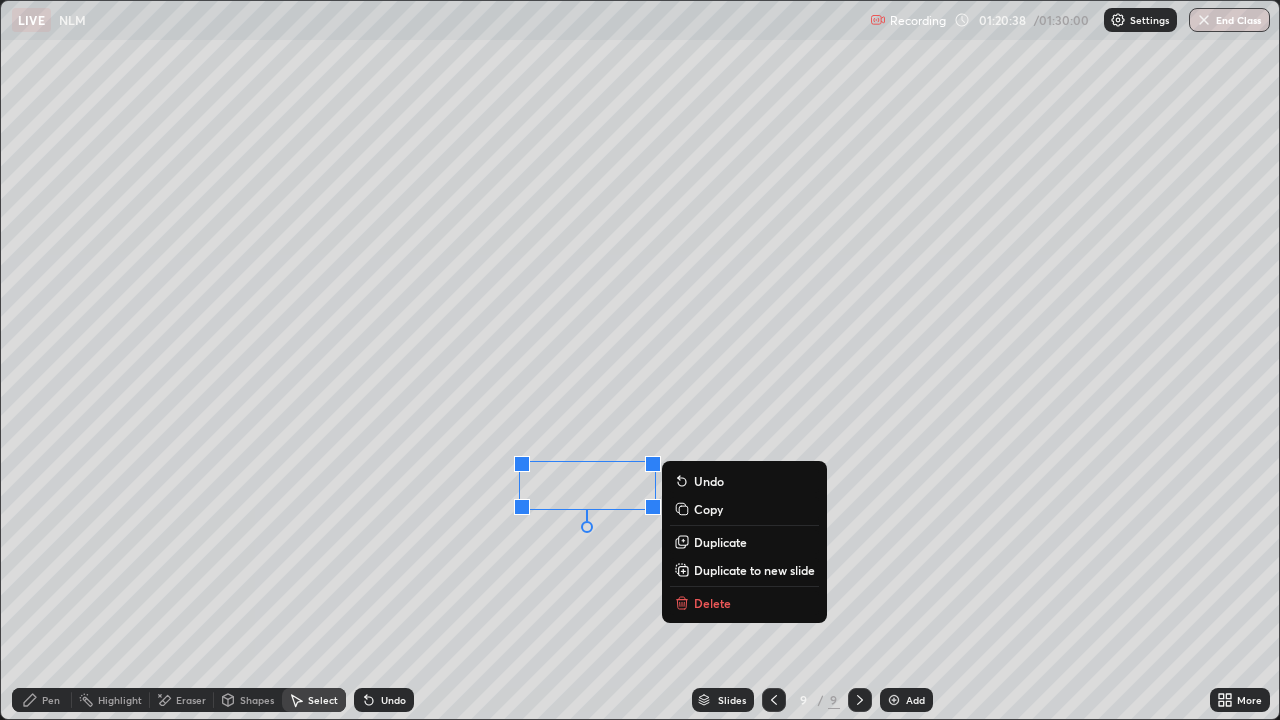 click on "Delete" at bounding box center [712, 603] 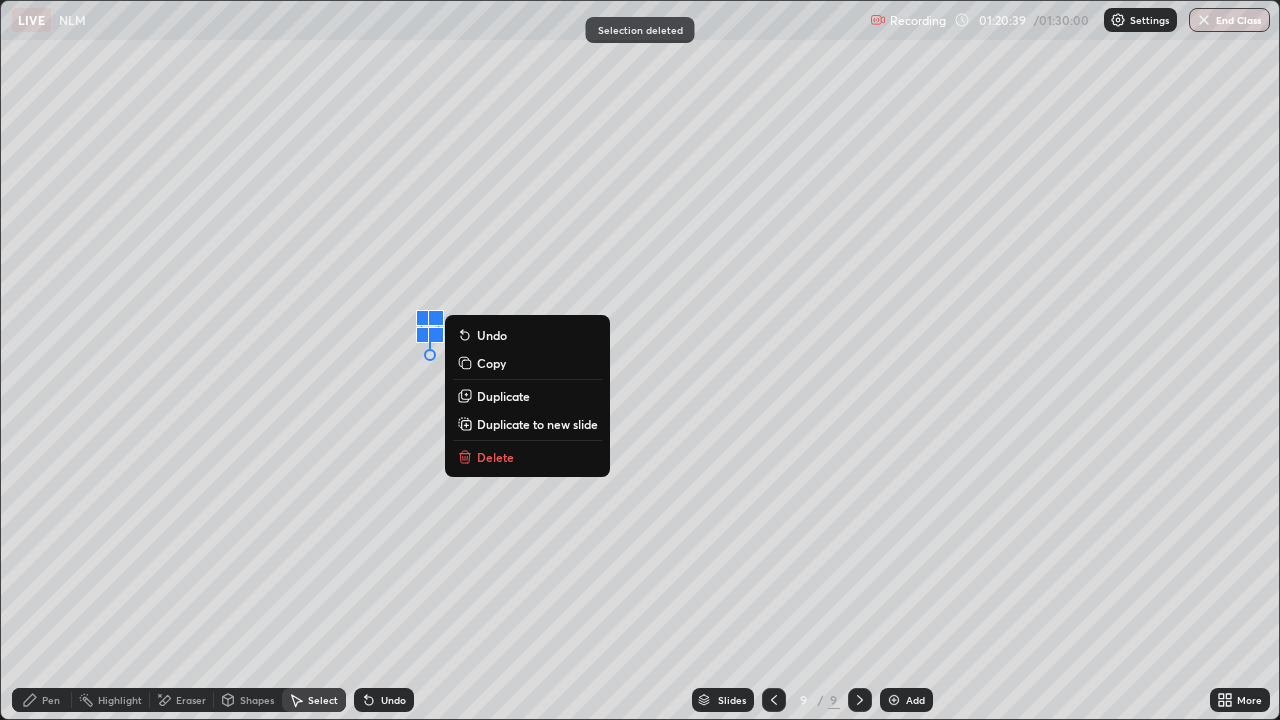 click on "Delete" at bounding box center (495, 457) 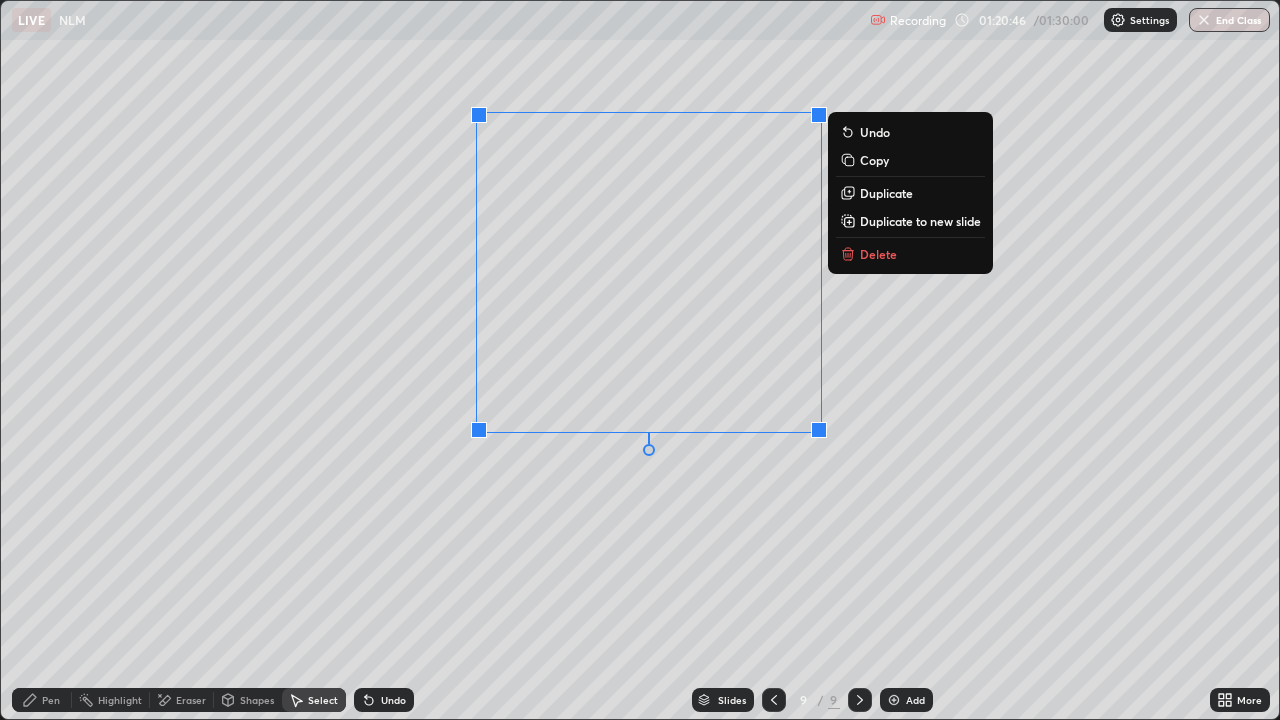 click on "0 ° Undo Copy Duplicate Duplicate to new slide Delete" at bounding box center [640, 360] 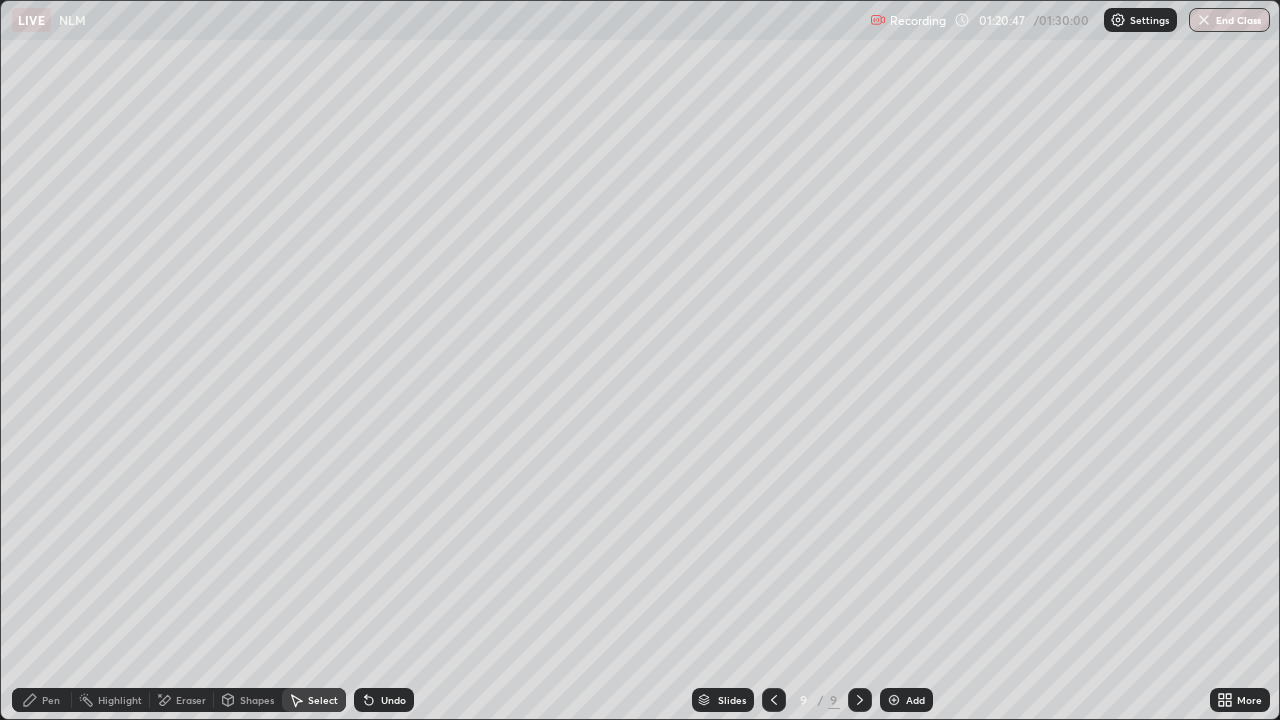 click on "Pen" at bounding box center (42, 700) 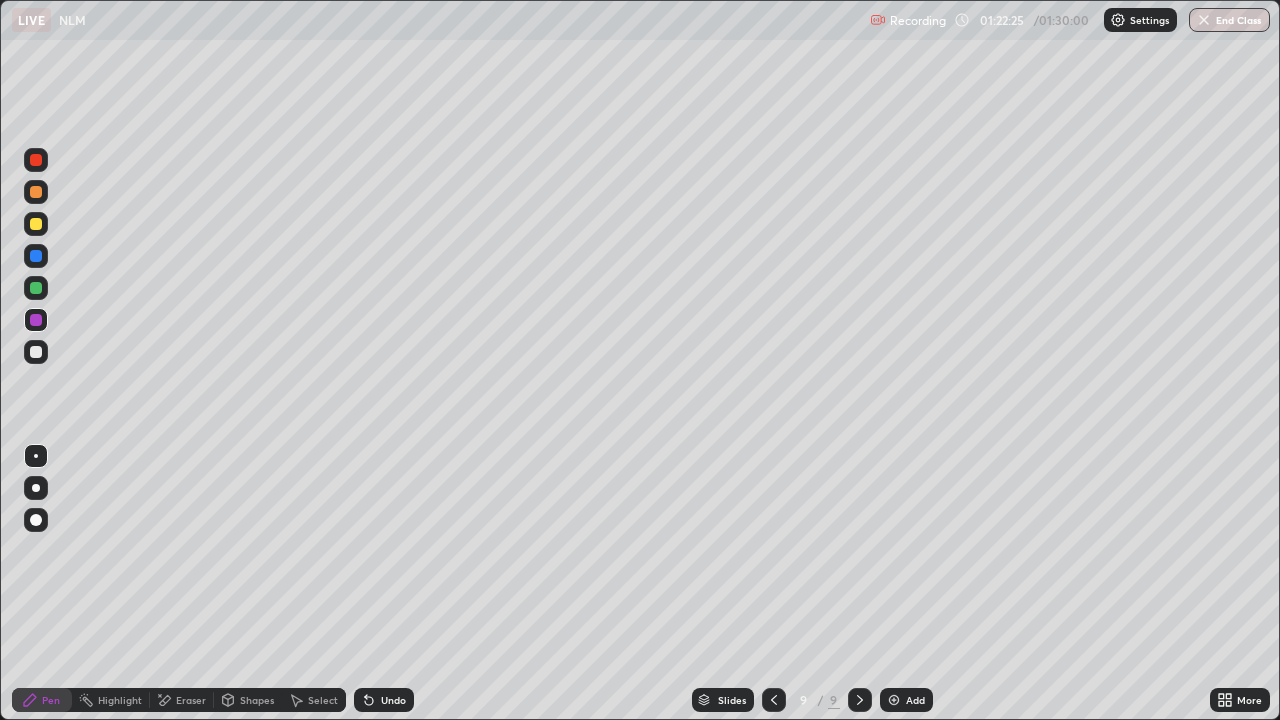 click at bounding box center (36, 288) 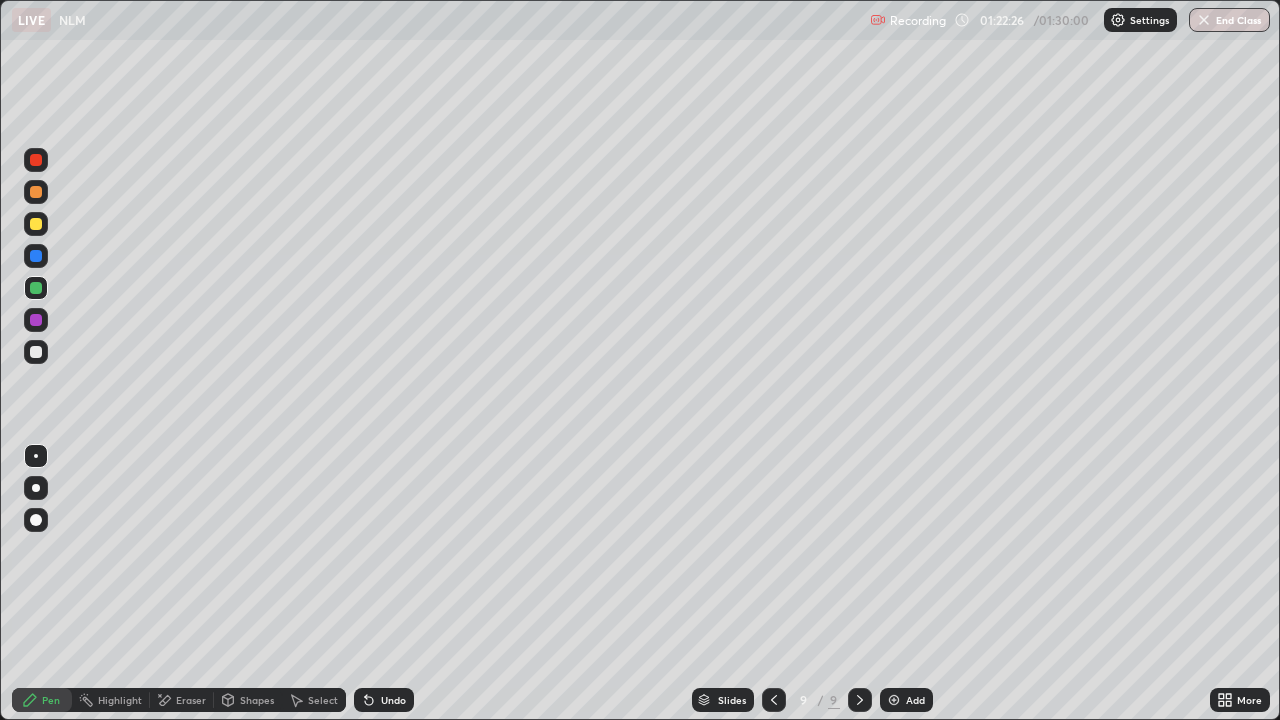 click on "Undo" at bounding box center (393, 700) 